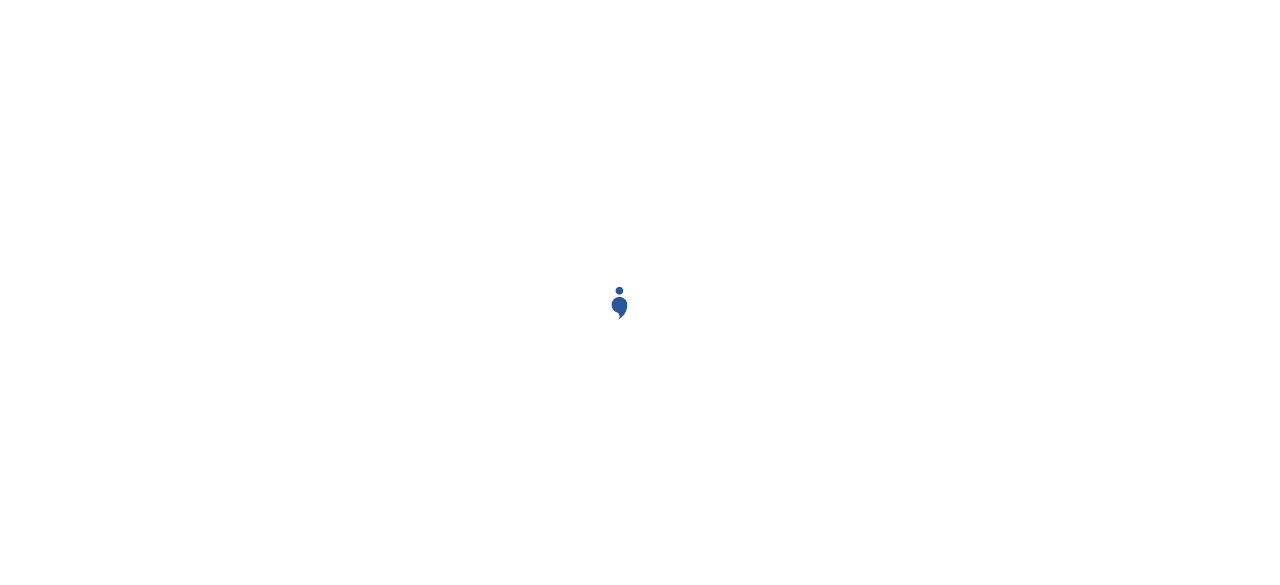 scroll, scrollTop: 0, scrollLeft: 0, axis: both 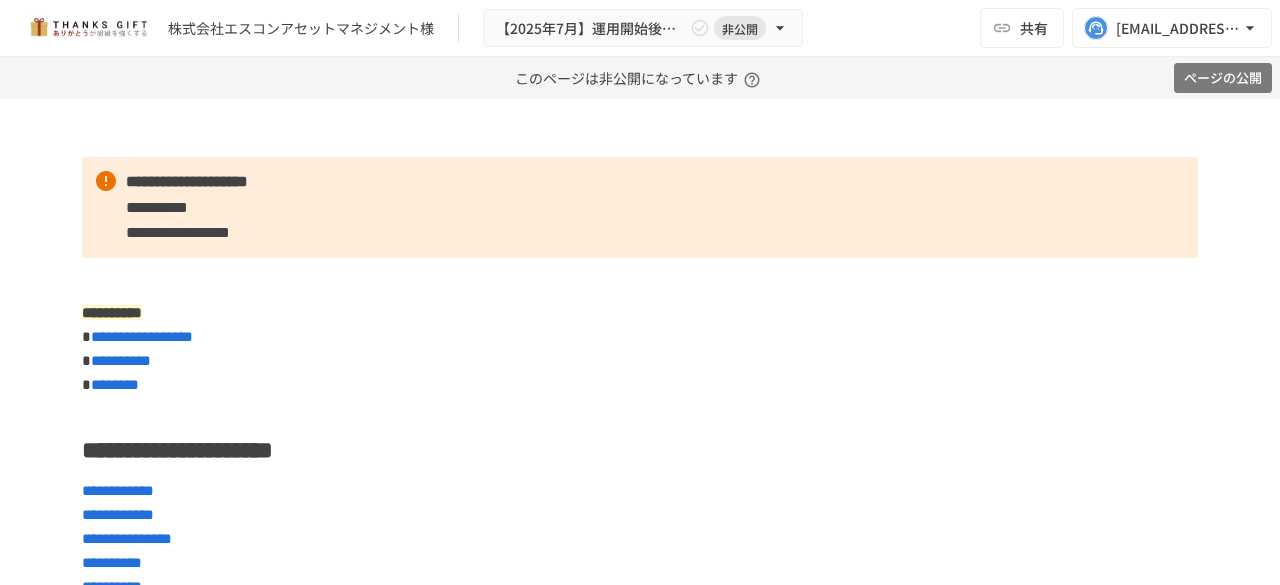 click on "ページの公開" at bounding box center (1223, 78) 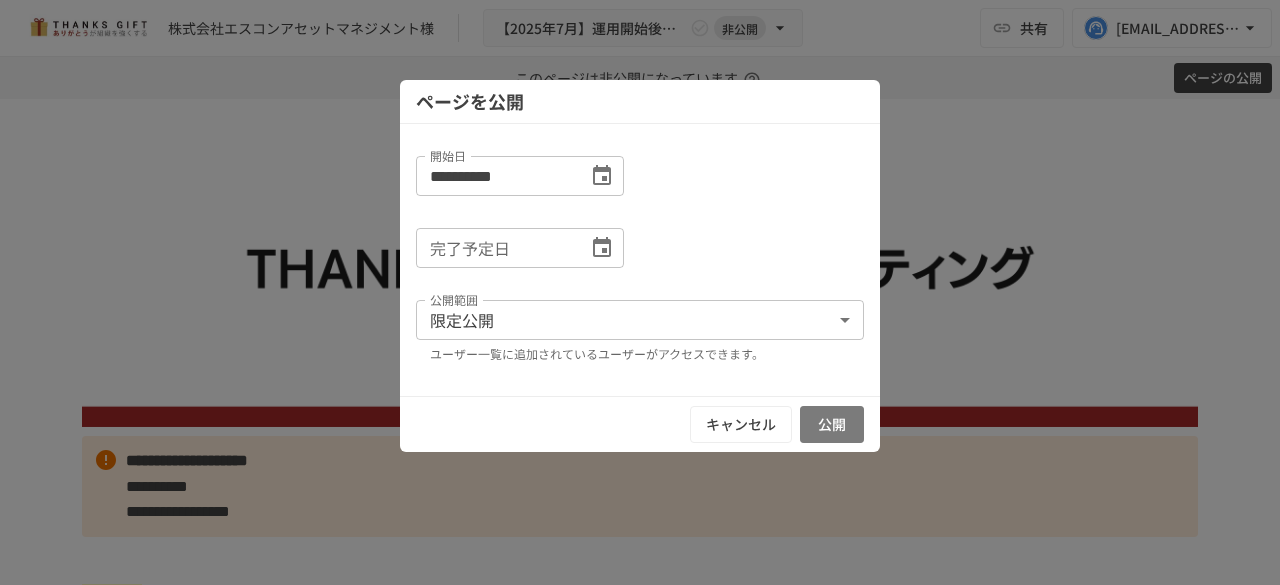click on "公開" at bounding box center [832, 424] 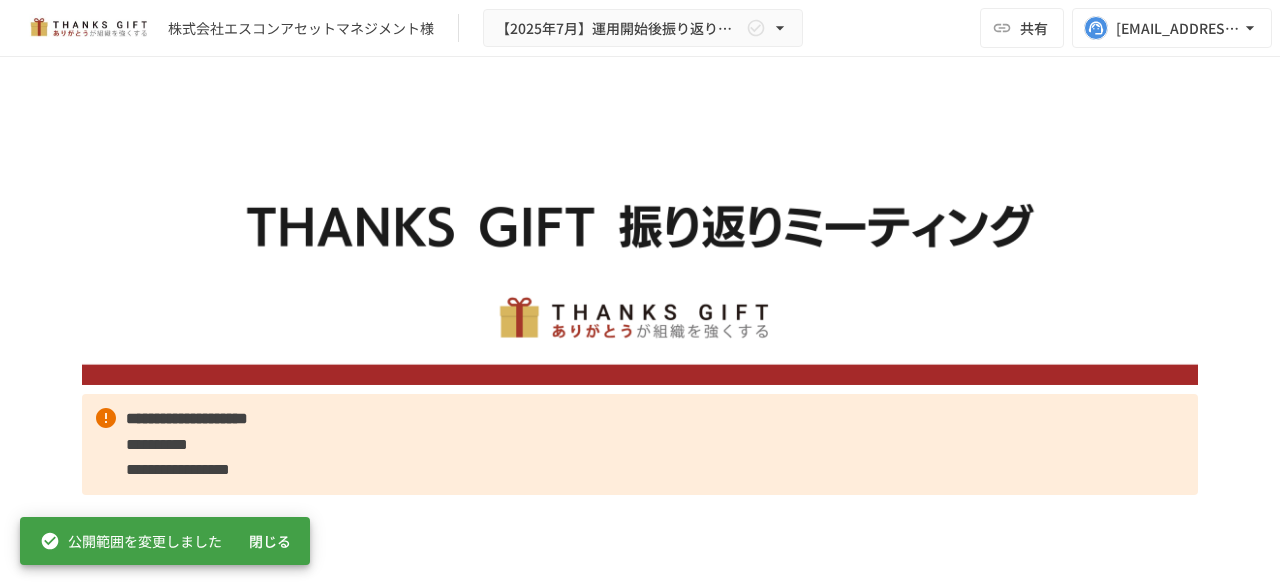 click on "**********" at bounding box center [640, 7160] 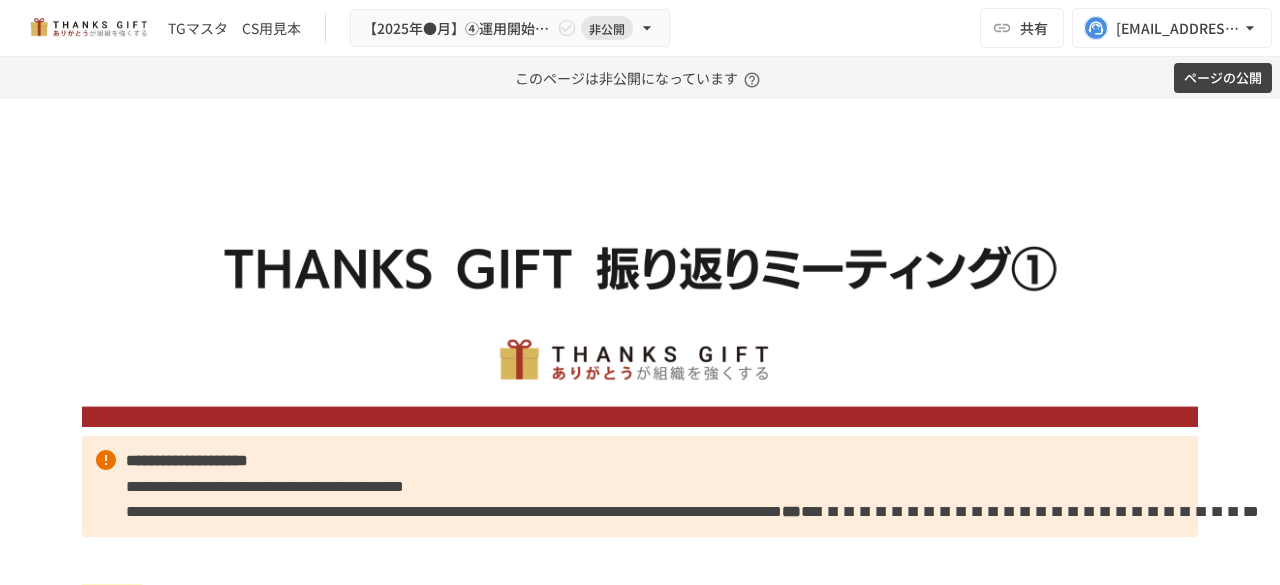 scroll, scrollTop: 0, scrollLeft: 0, axis: both 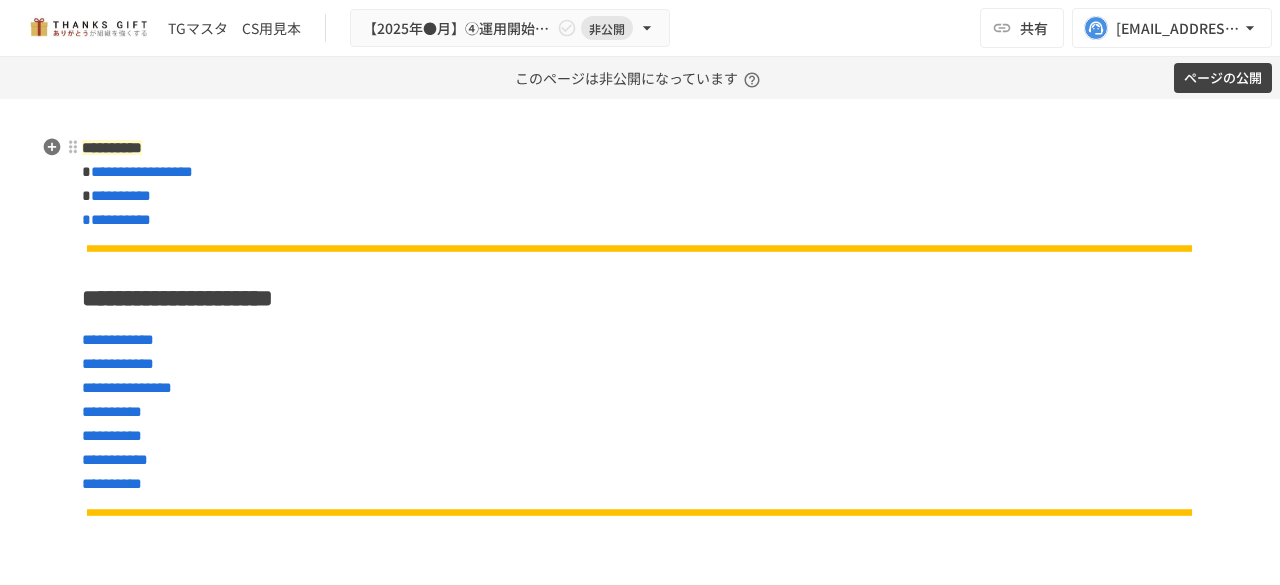 click on "**********" at bounding box center (640, 184) 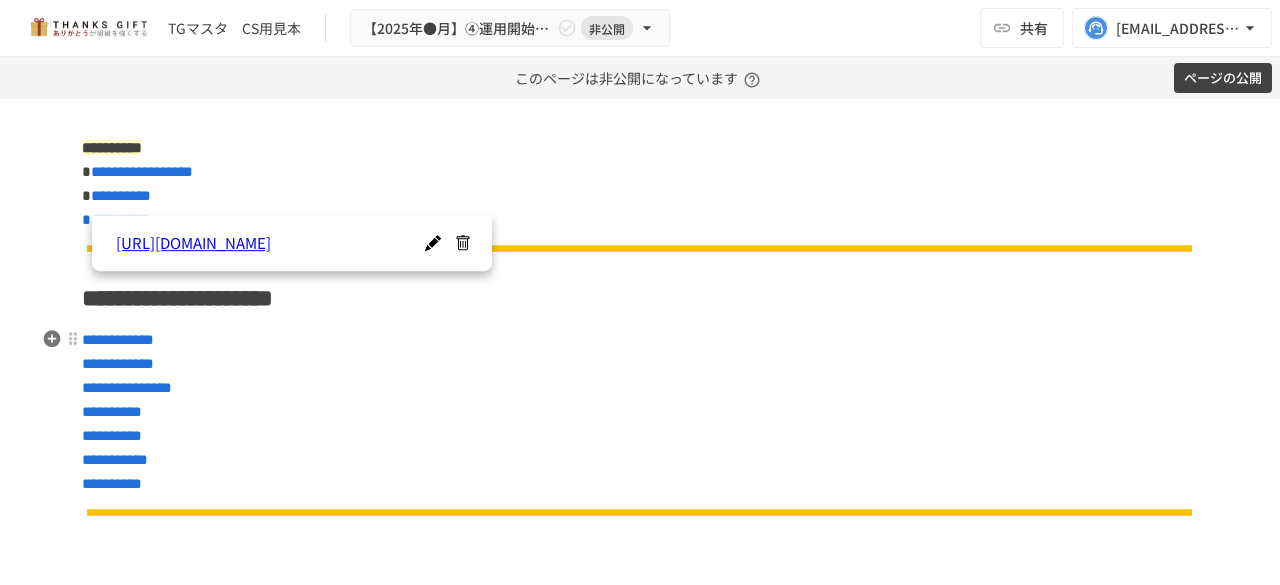 click on "**********" at bounding box center [640, 412] 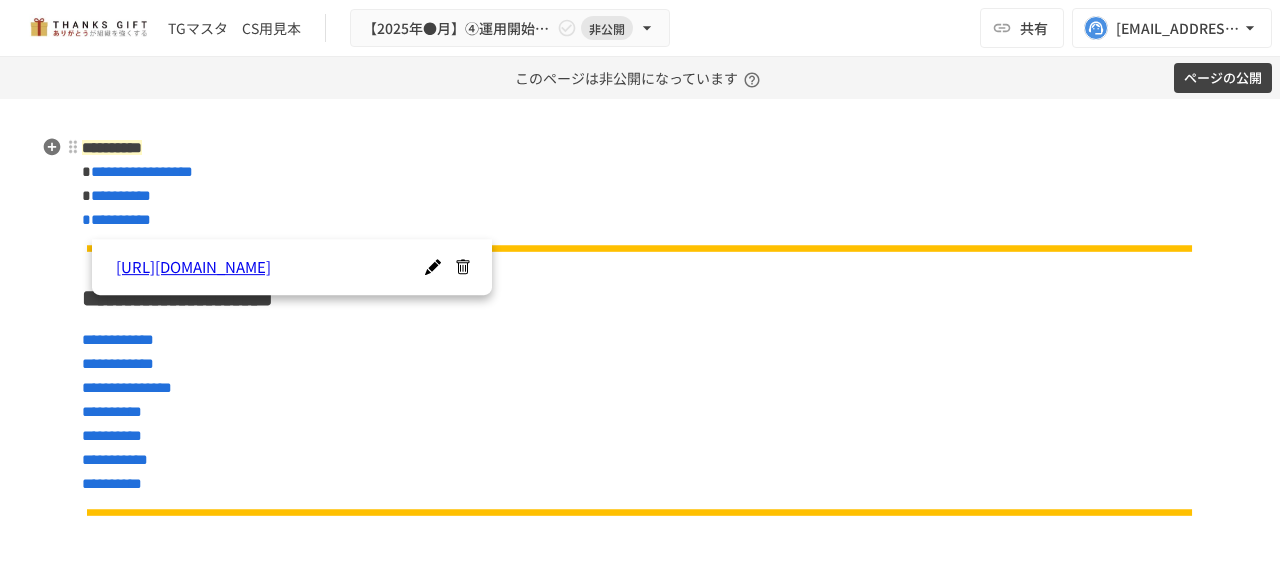click on "**********" at bounding box center (640, 184) 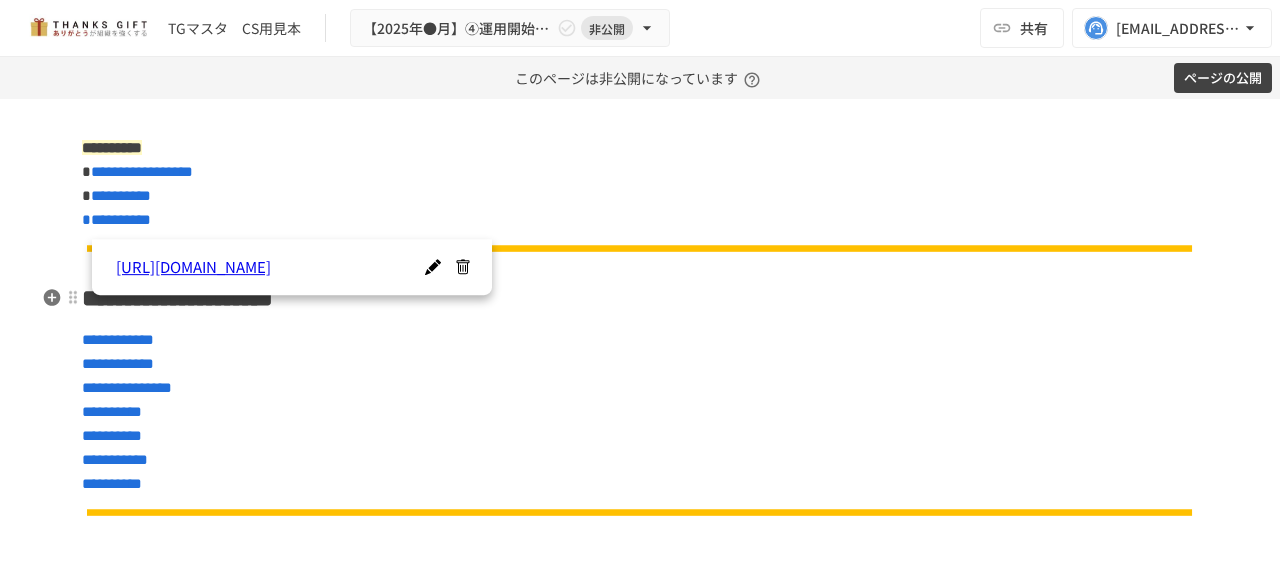 click on "[URL][DOMAIN_NAME]" at bounding box center [275, 267] 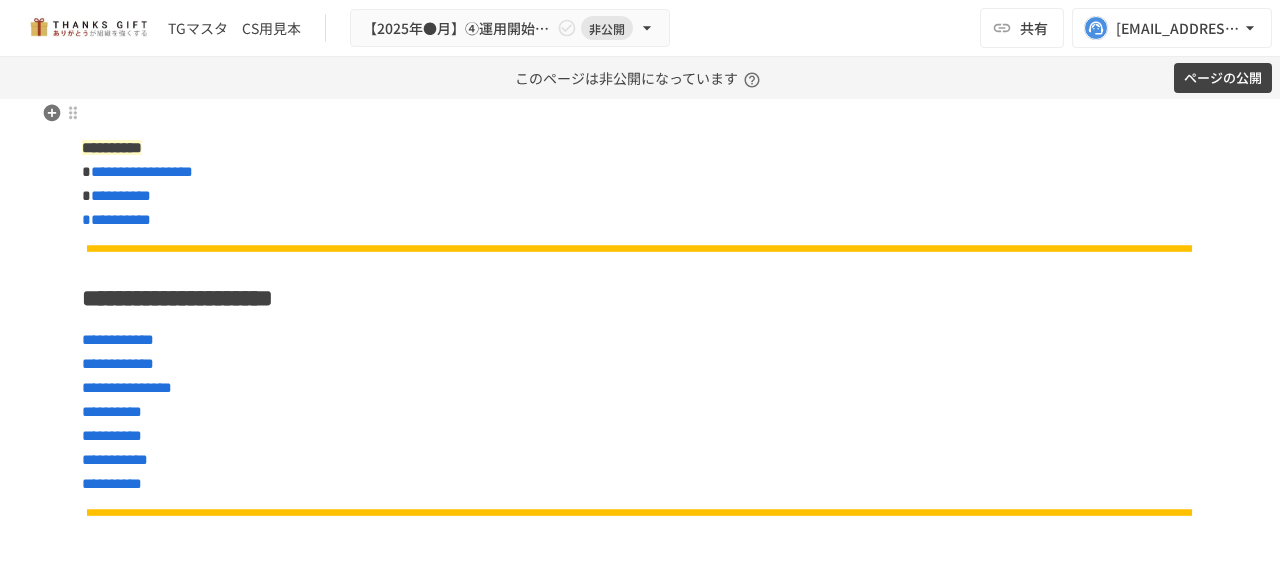 click on "**********" at bounding box center [640, 5145] 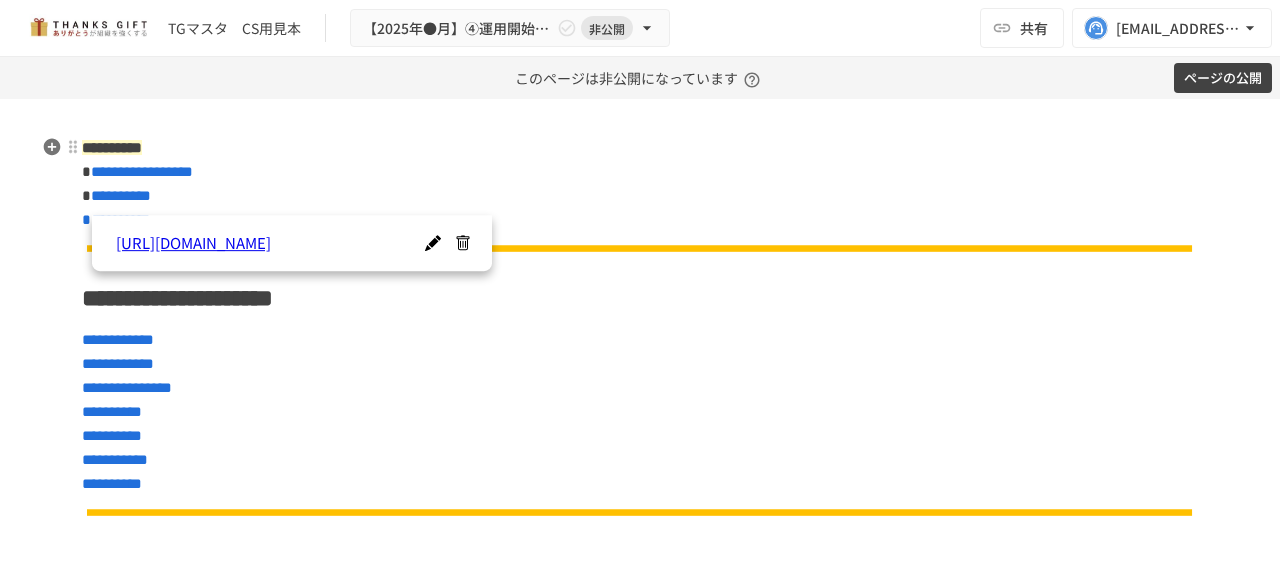 click on "**********" at bounding box center (640, 184) 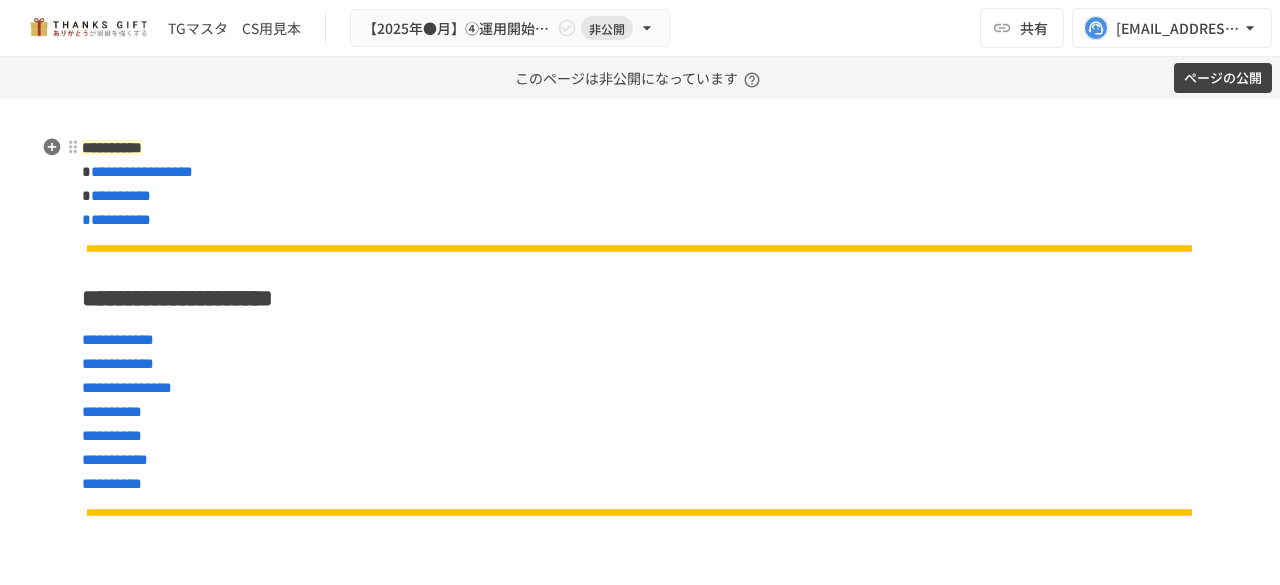click on "**********" at bounding box center [640, 5145] 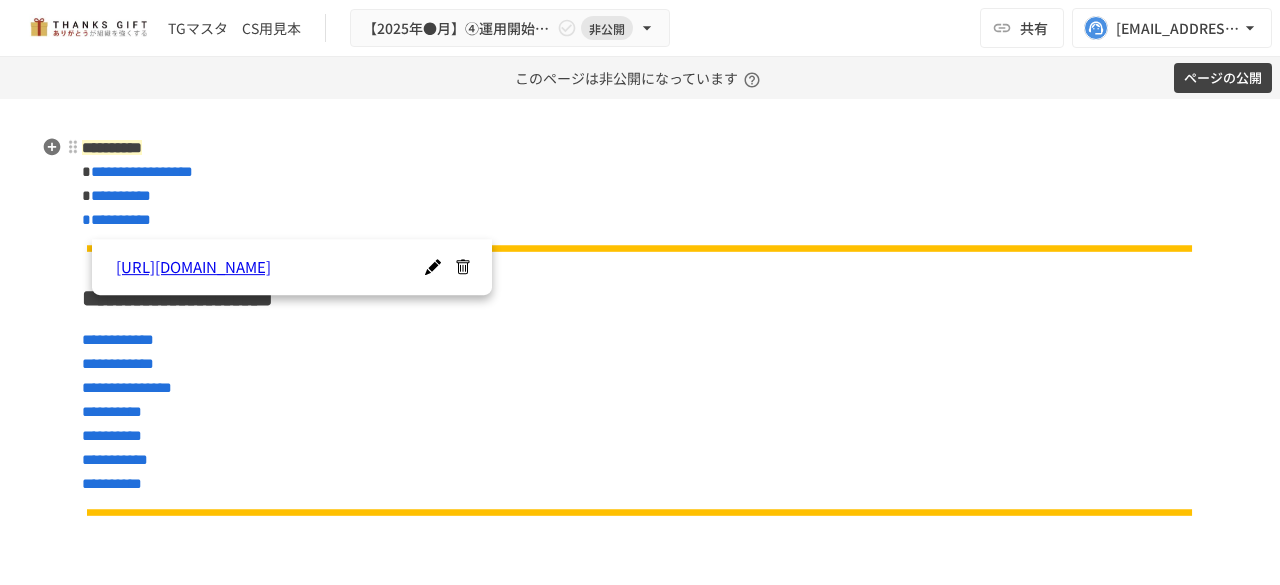 click on "**********" at bounding box center (640, 184) 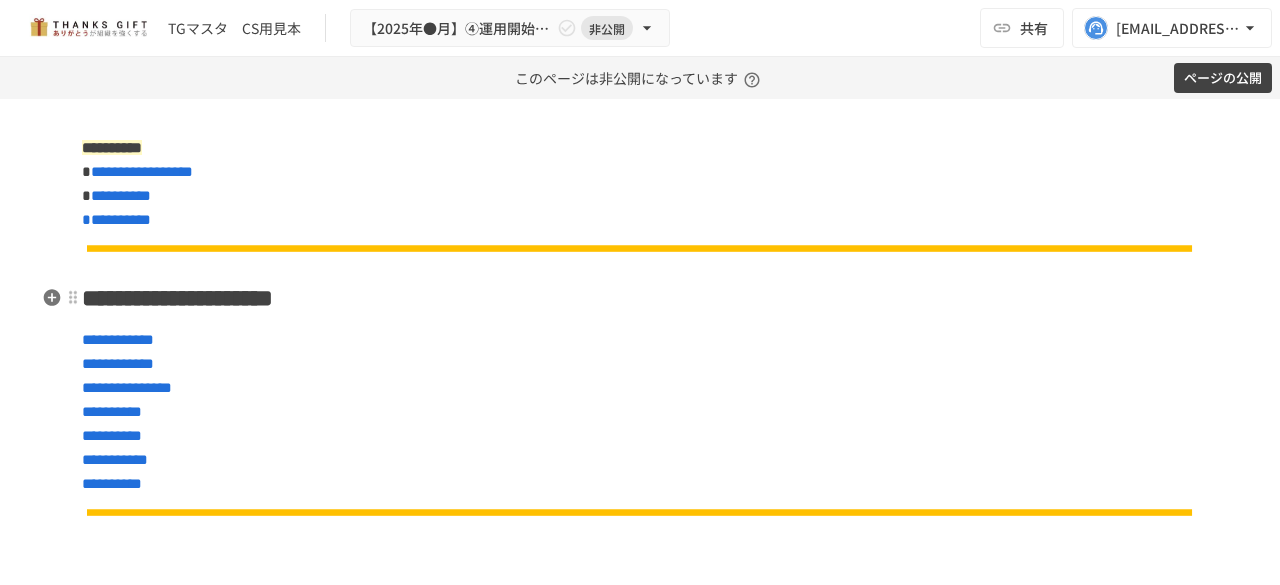 click on "**********" at bounding box center (177, 298) 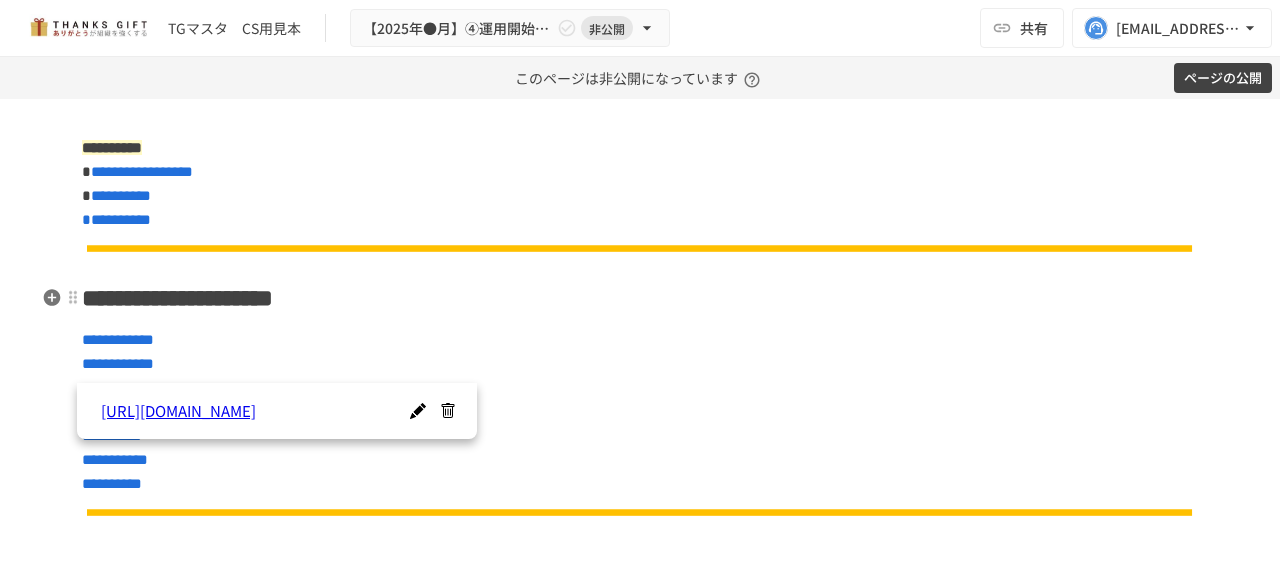 click on "**********" at bounding box center (640, 5145) 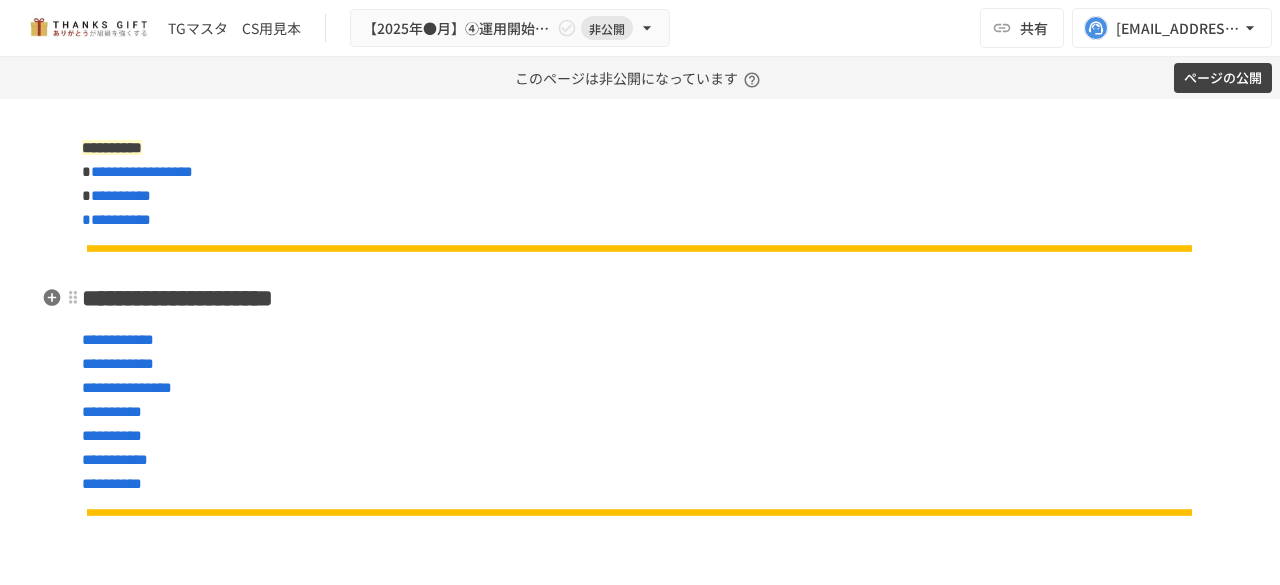 click on "**********" at bounding box center [177, 298] 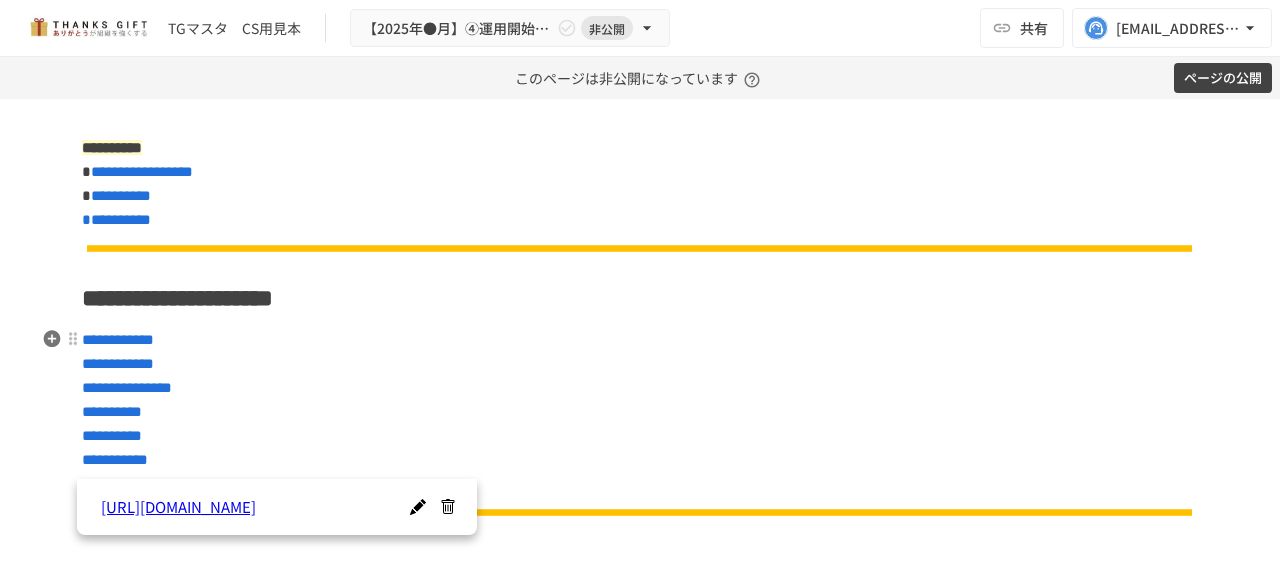 click on "**********" at bounding box center [640, 412] 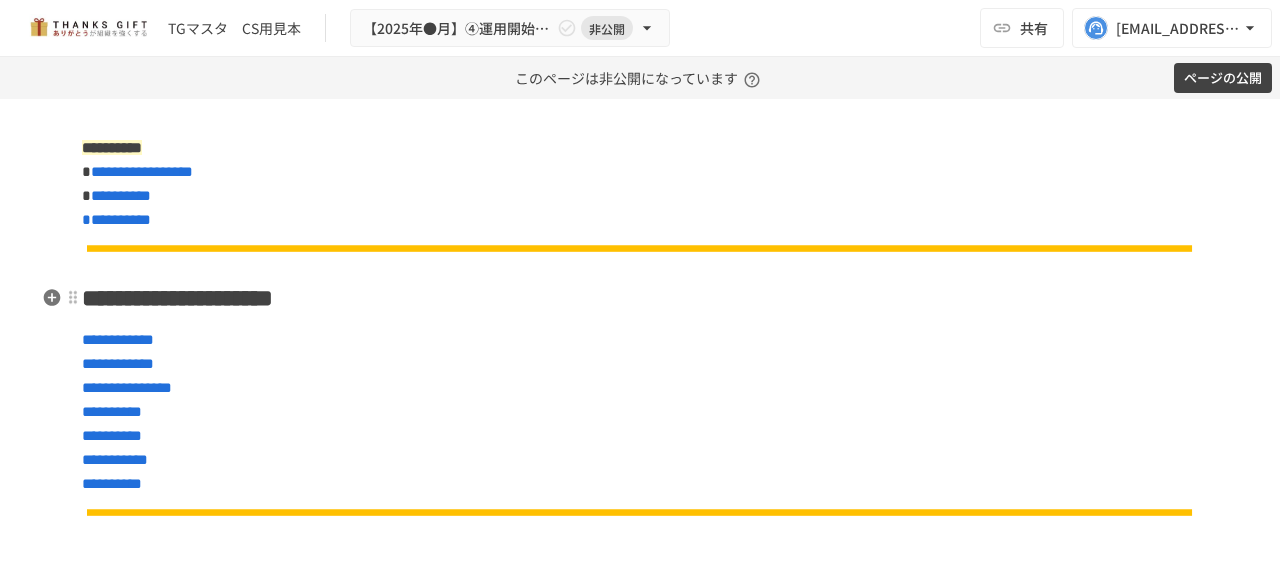 click on "**********" at bounding box center (640, 298) 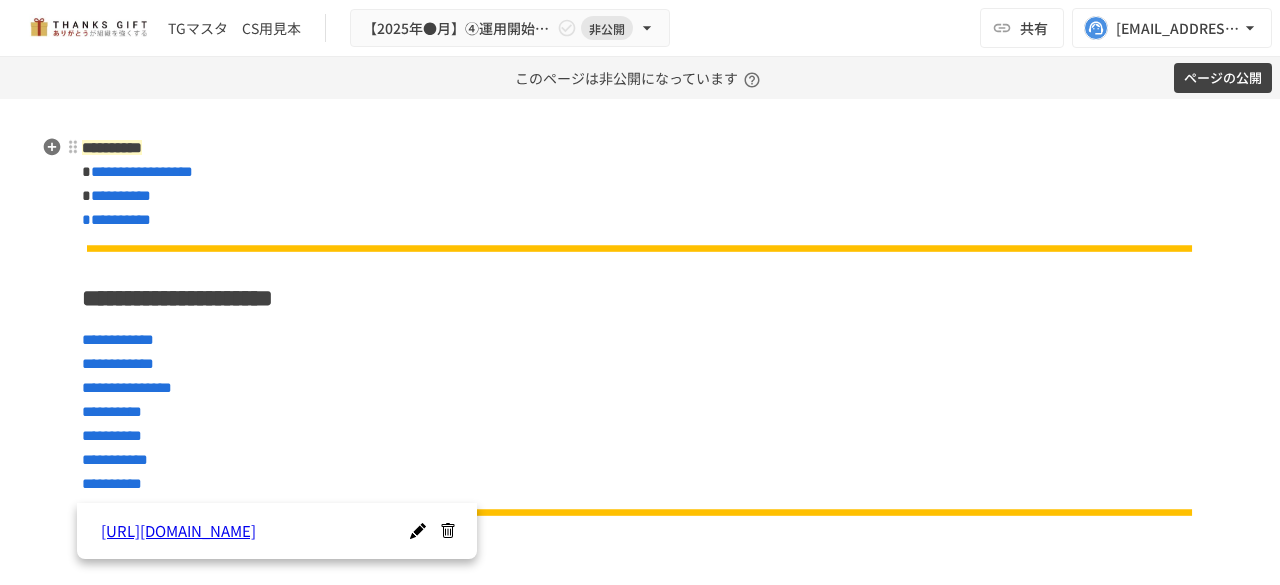 click on "**********" at bounding box center (640, 184) 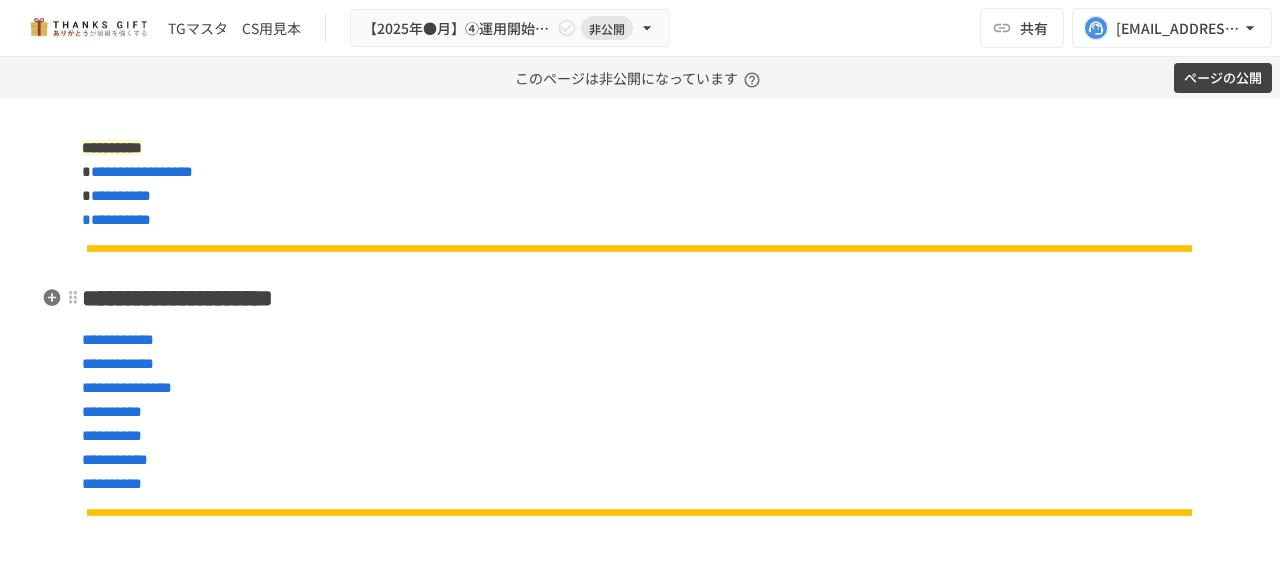 click on "**********" at bounding box center [640, 298] 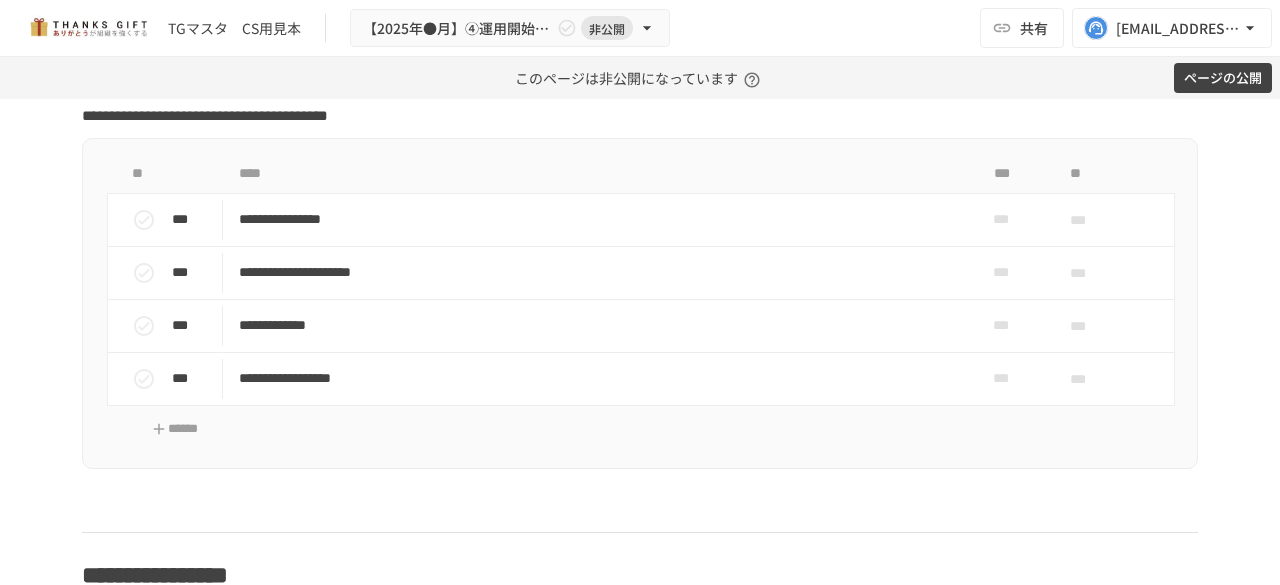 scroll, scrollTop: 5061, scrollLeft: 0, axis: vertical 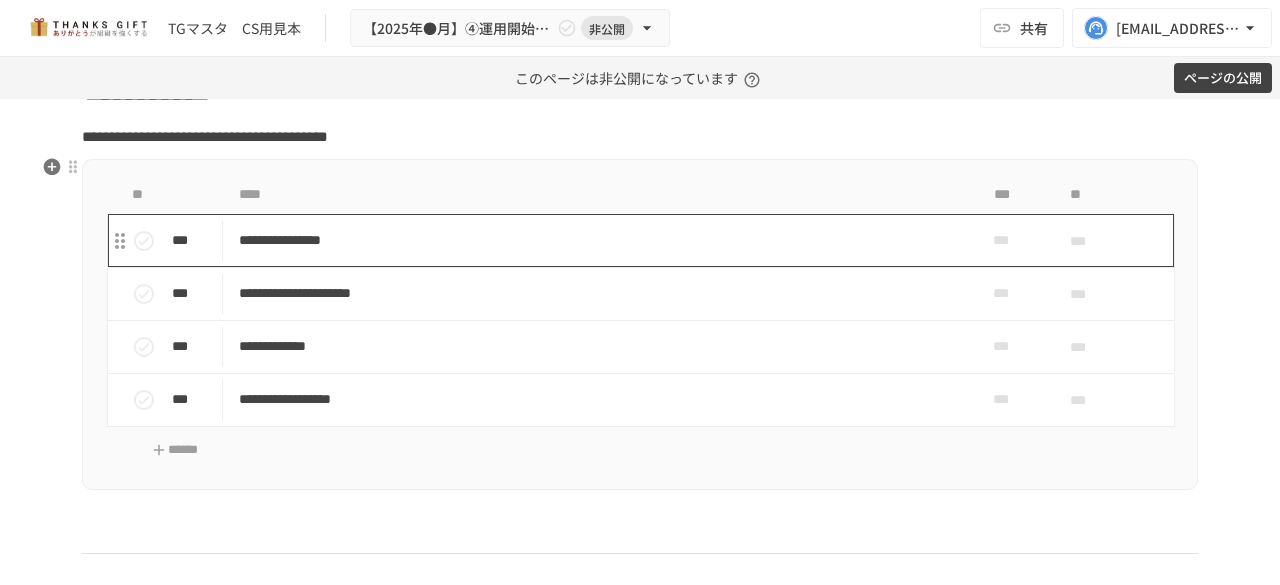 click on "**********" at bounding box center [598, 240] 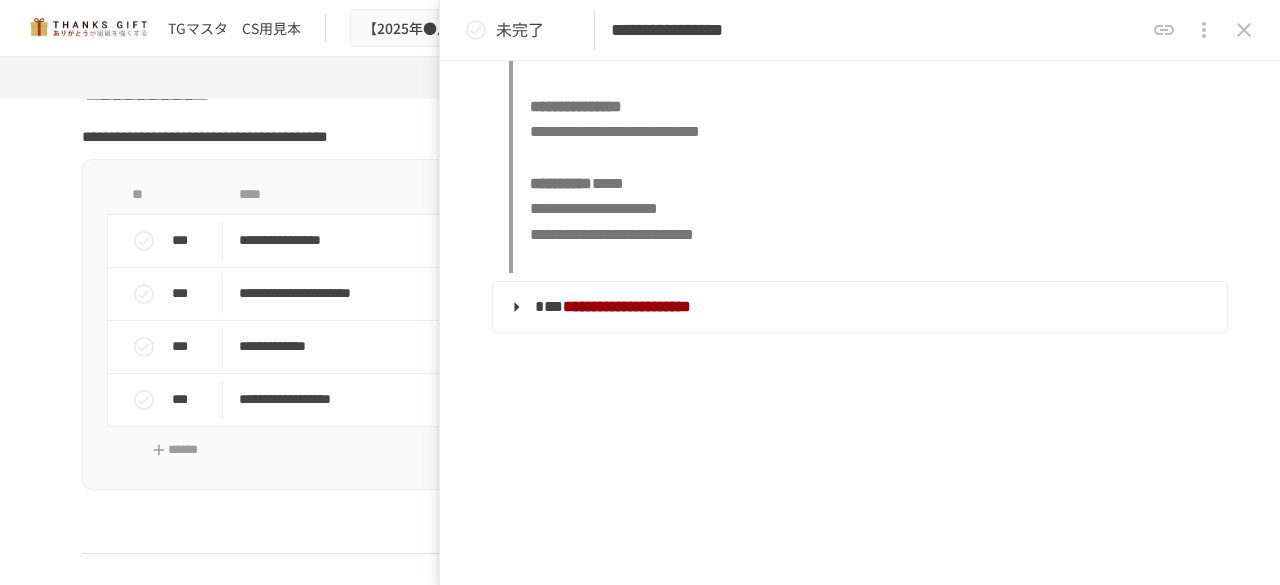 scroll, scrollTop: 1114, scrollLeft: 0, axis: vertical 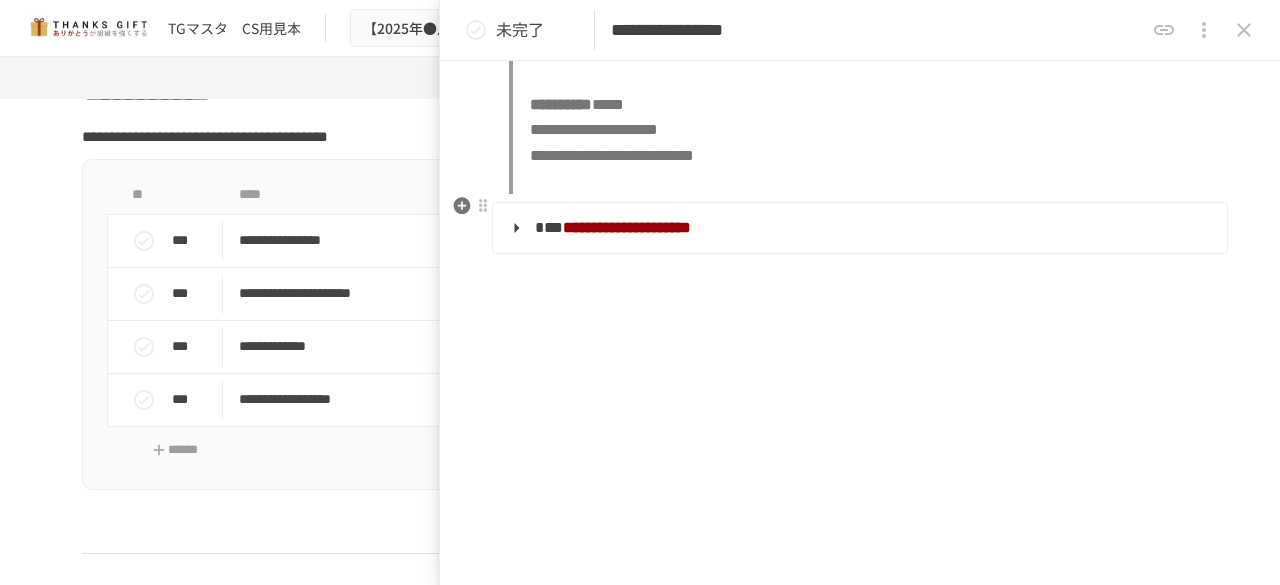 click on "**********" at bounding box center (858, 228) 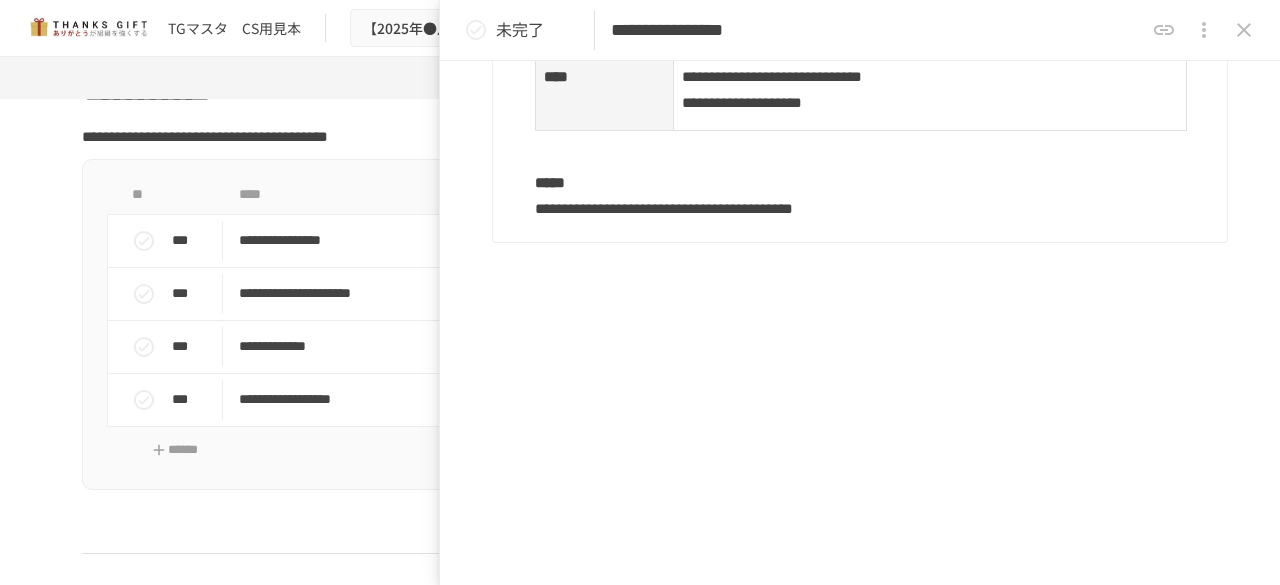 scroll, scrollTop: 2422, scrollLeft: 0, axis: vertical 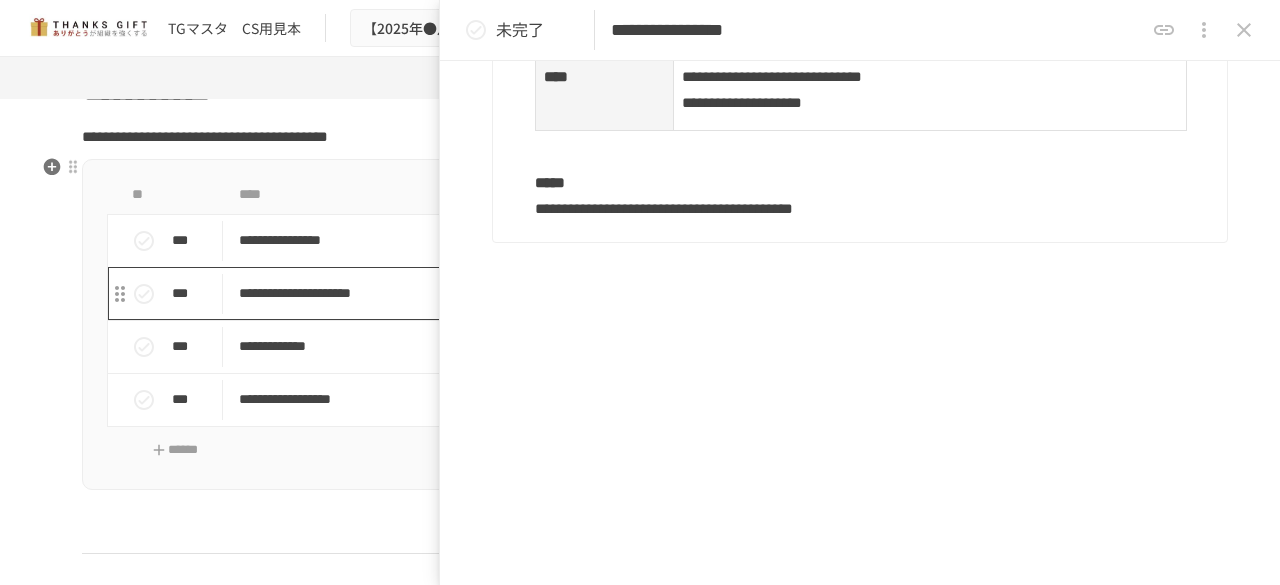 click on "**********" at bounding box center (598, 293) 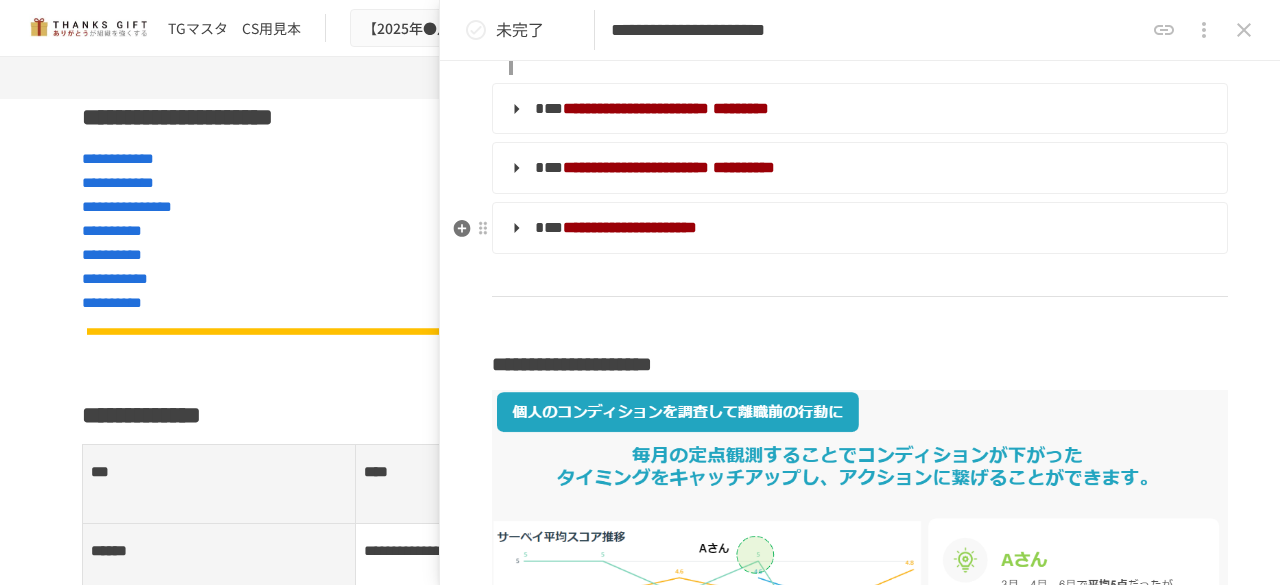 scroll, scrollTop: 959, scrollLeft: 0, axis: vertical 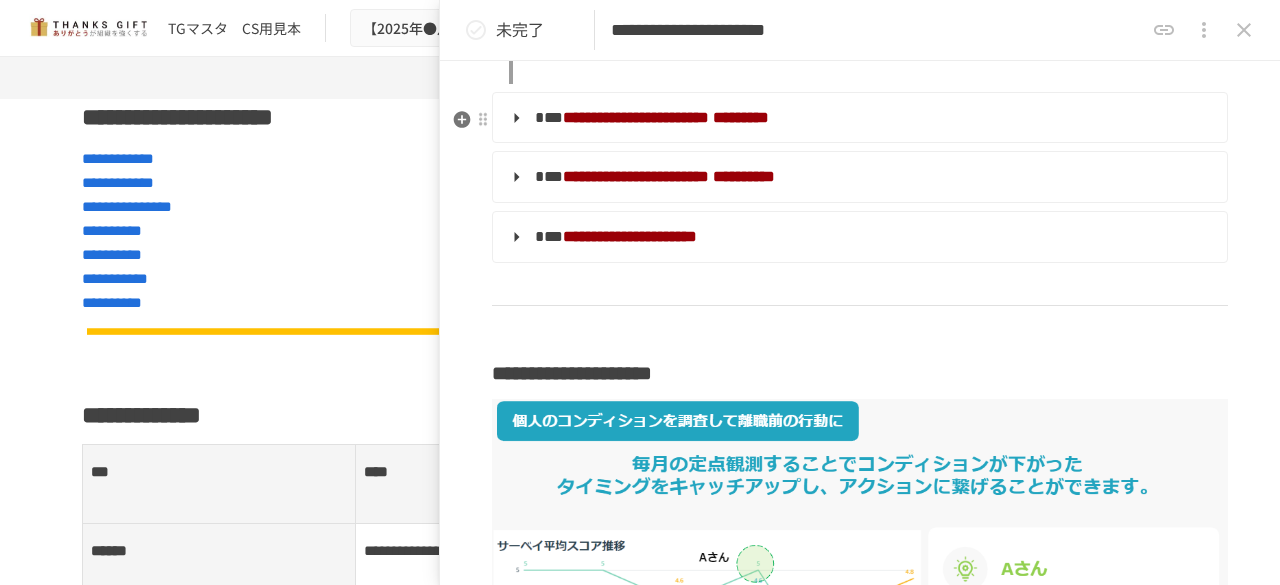 click on "**********" at bounding box center [858, 118] 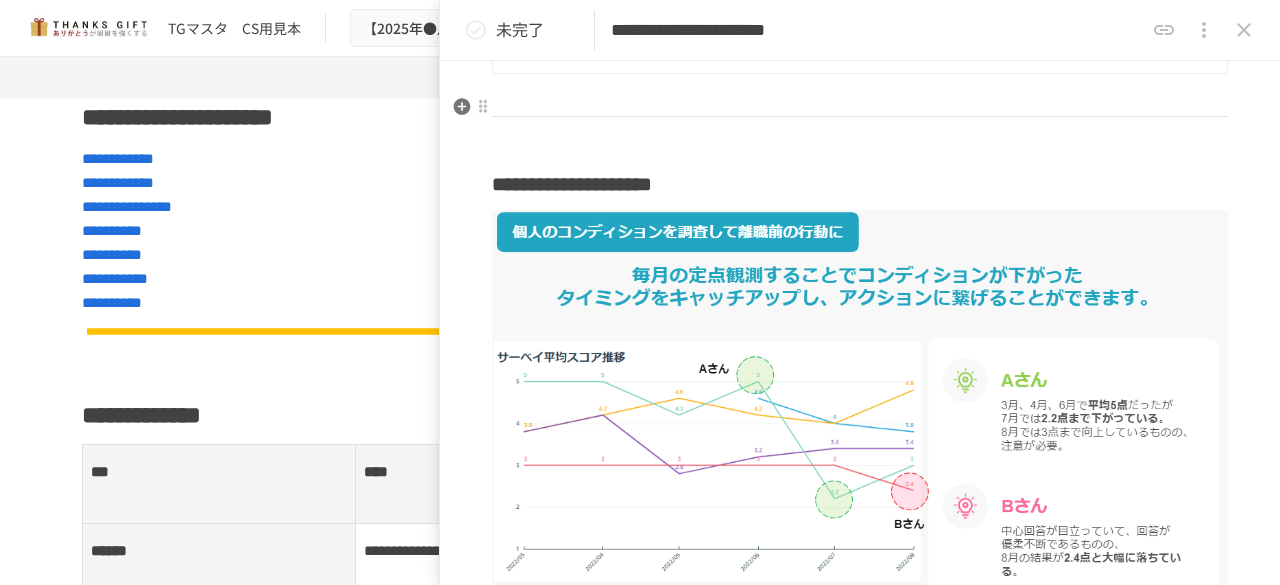 click on "**********" at bounding box center (858, -11) 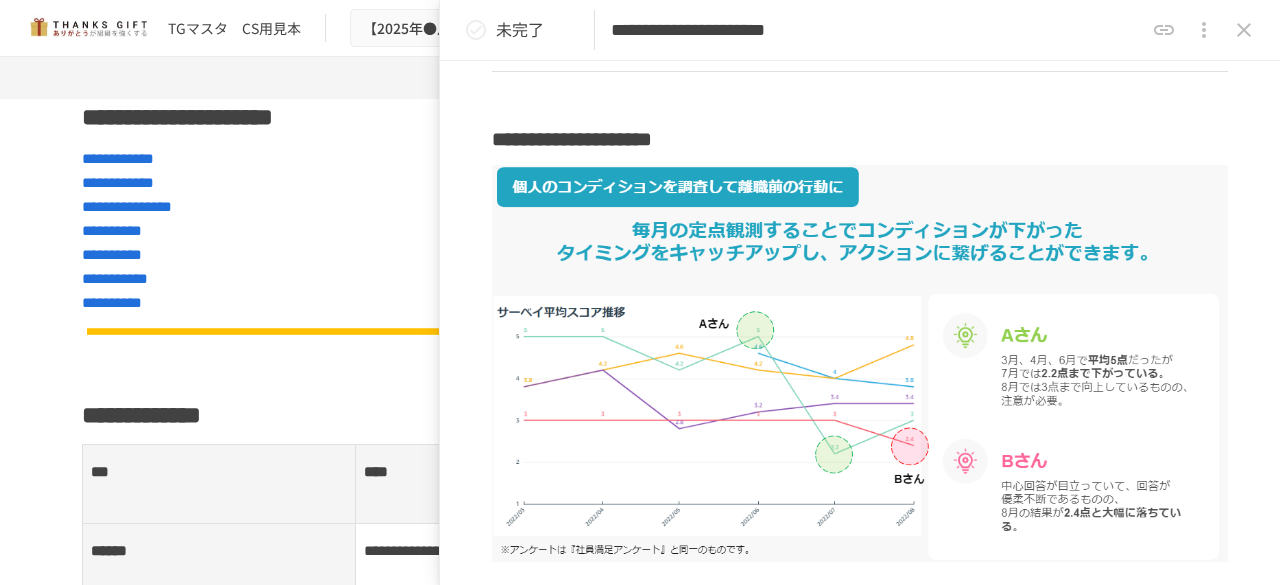 scroll, scrollTop: 3331, scrollLeft: 0, axis: vertical 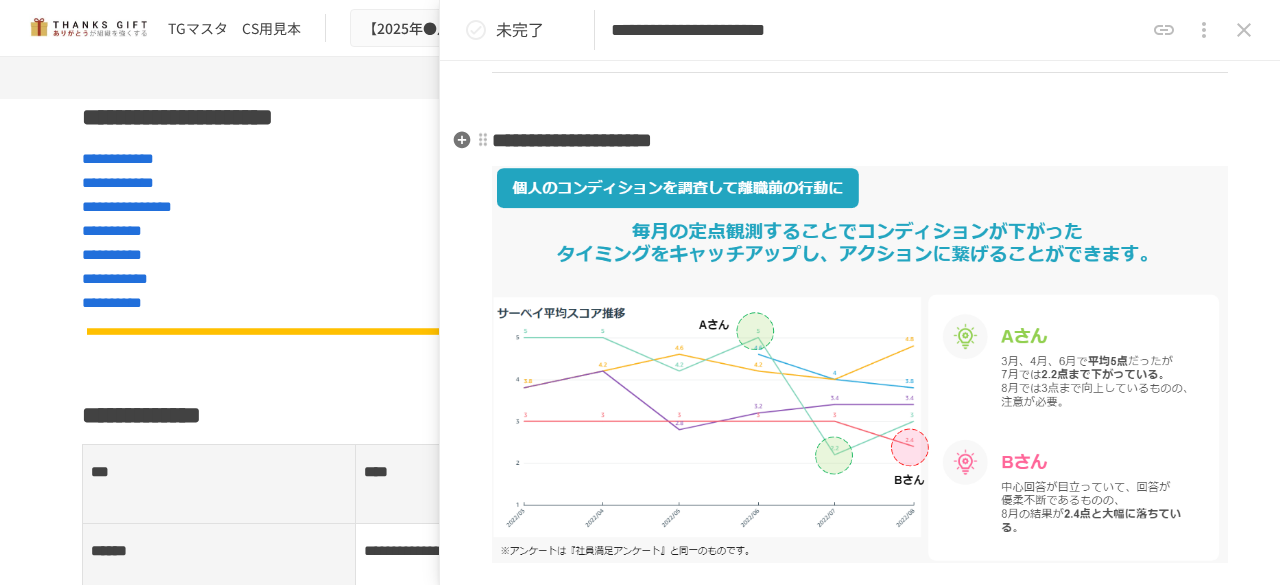 click on "**********" at bounding box center [858, 5] 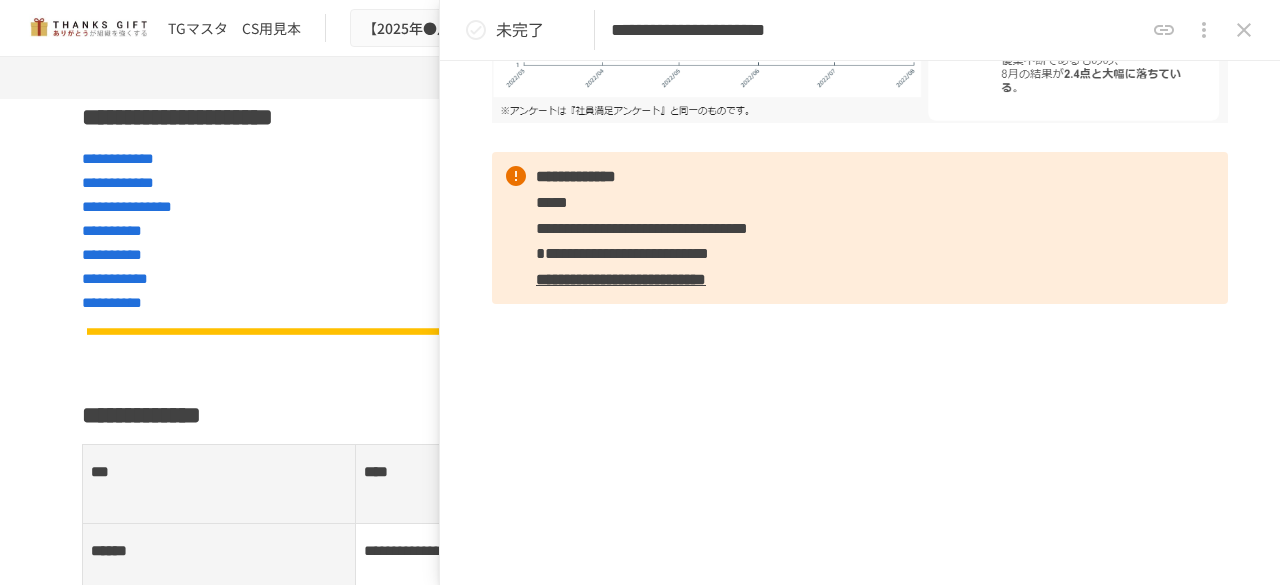 scroll, scrollTop: 4699, scrollLeft: 0, axis: vertical 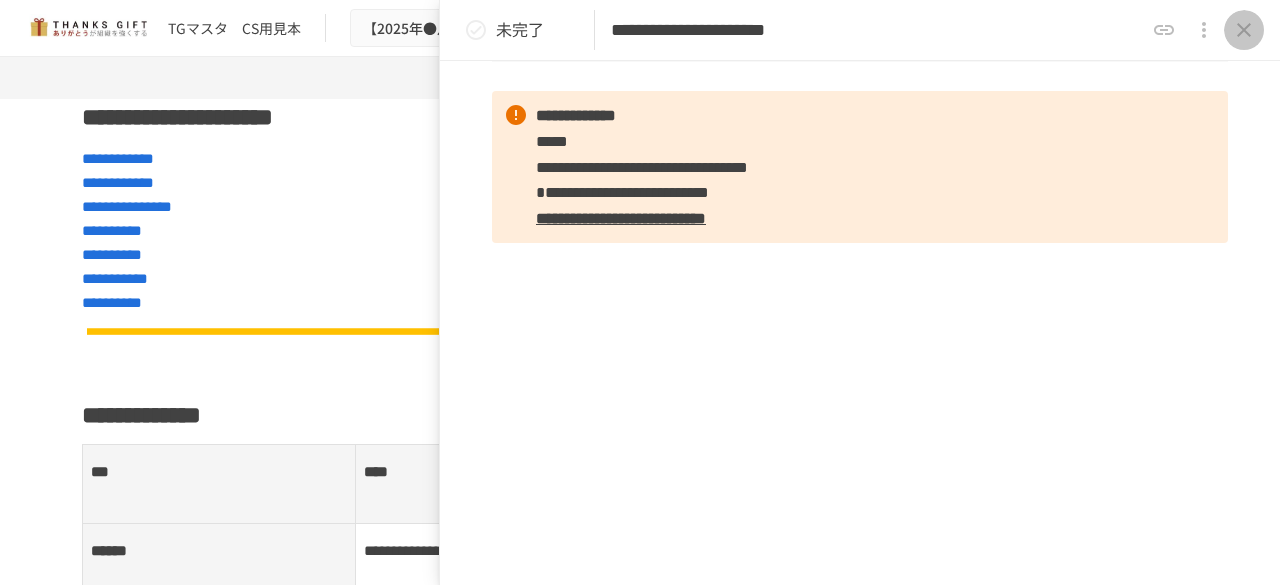 click 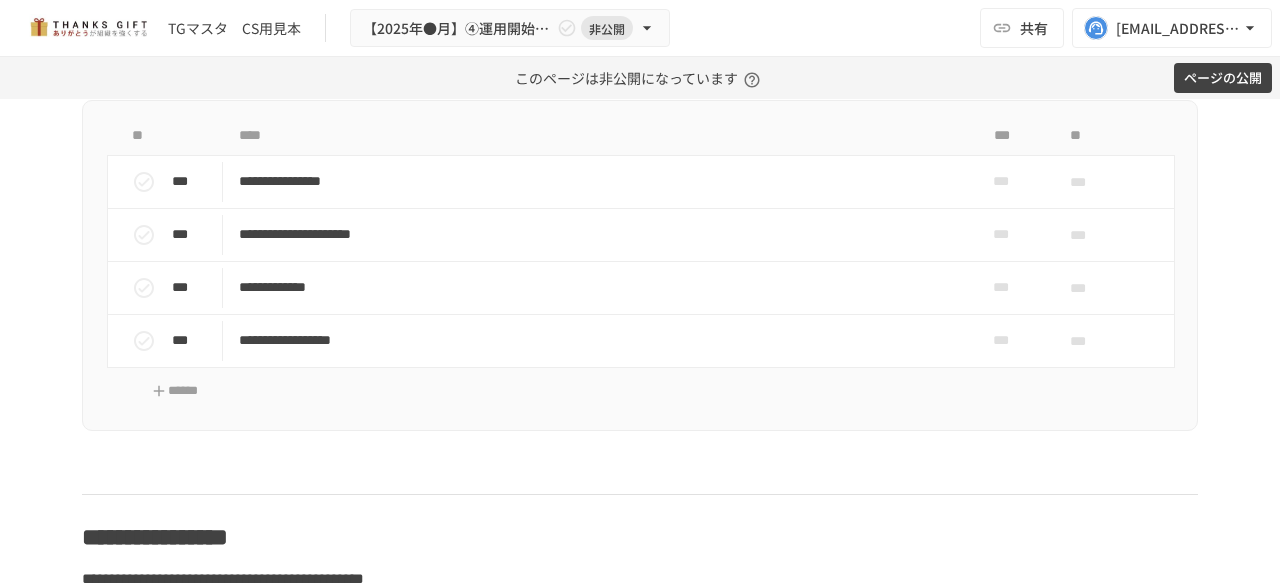 scroll, scrollTop: 5116, scrollLeft: 0, axis: vertical 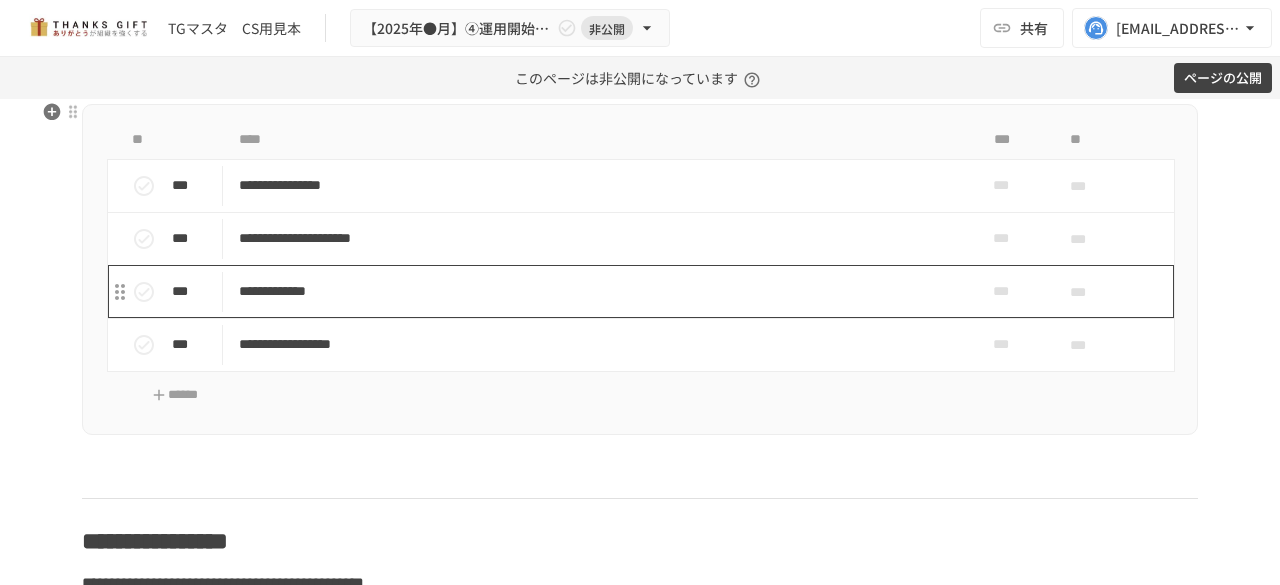 click on "**********" at bounding box center (598, 291) 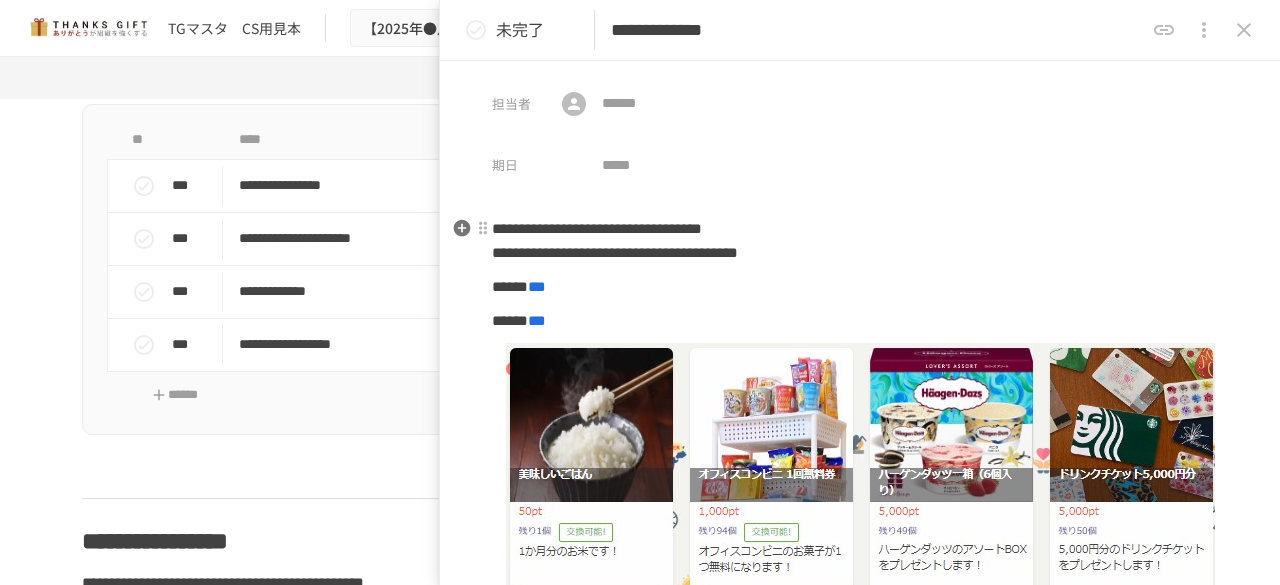 click on "**********" at bounding box center (597, 228) 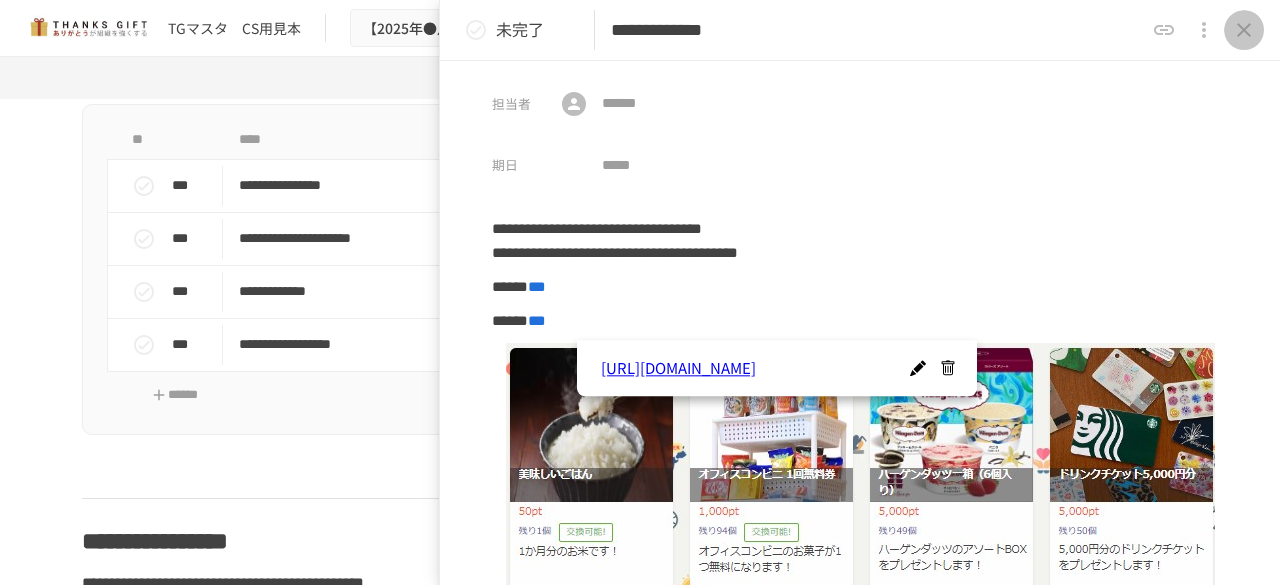 click 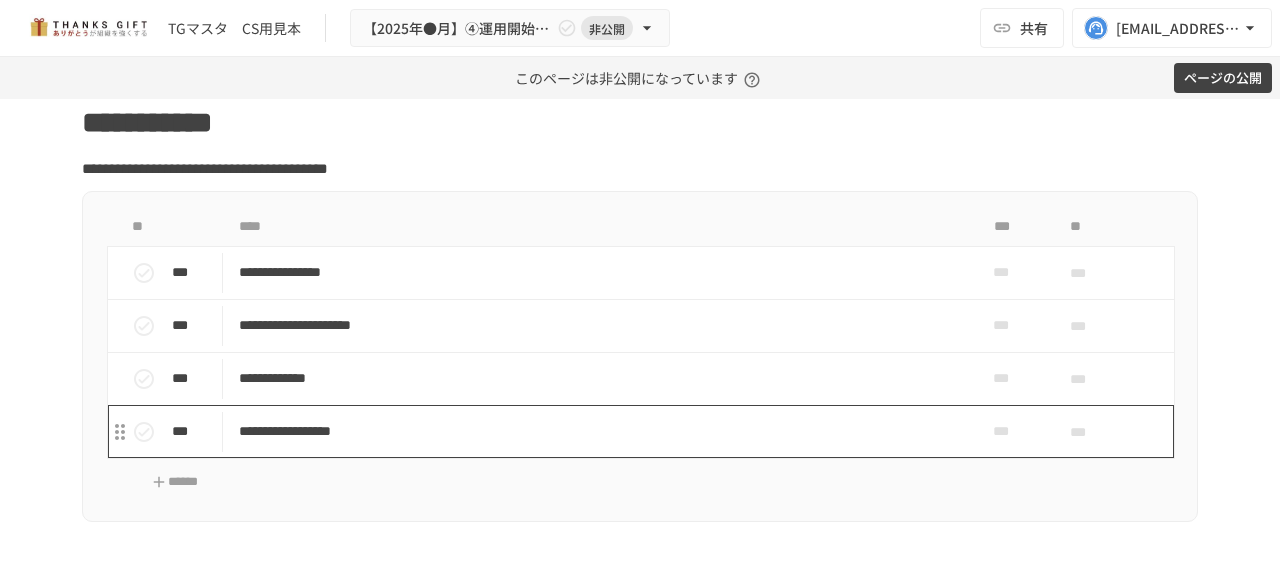 scroll, scrollTop: 5027, scrollLeft: 0, axis: vertical 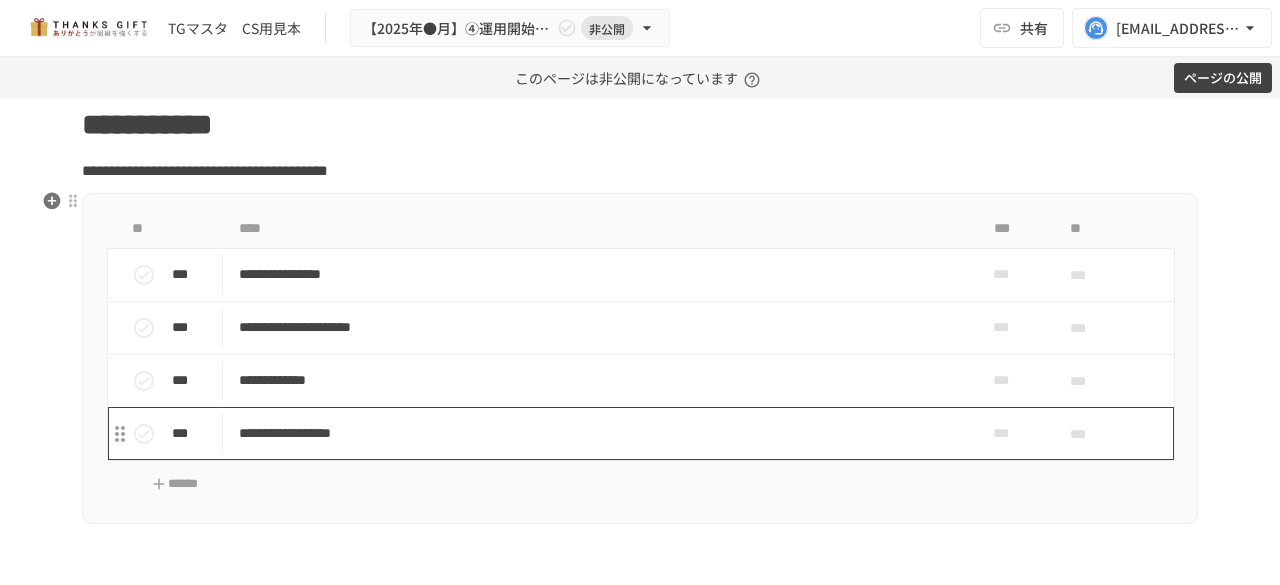 click on "**********" at bounding box center [598, 433] 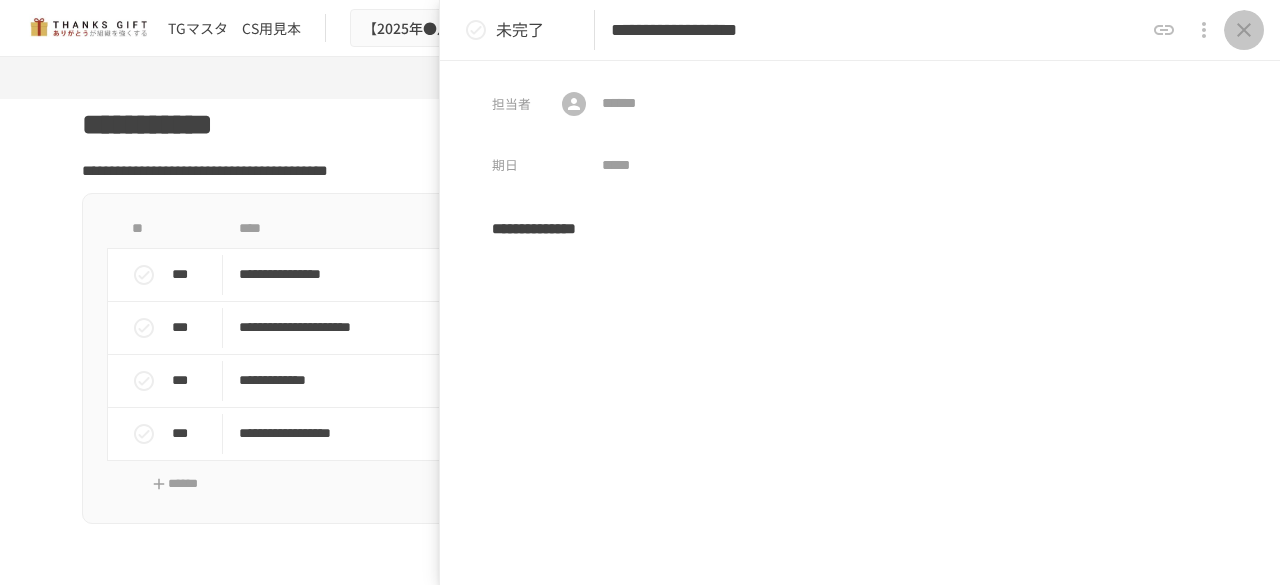 click 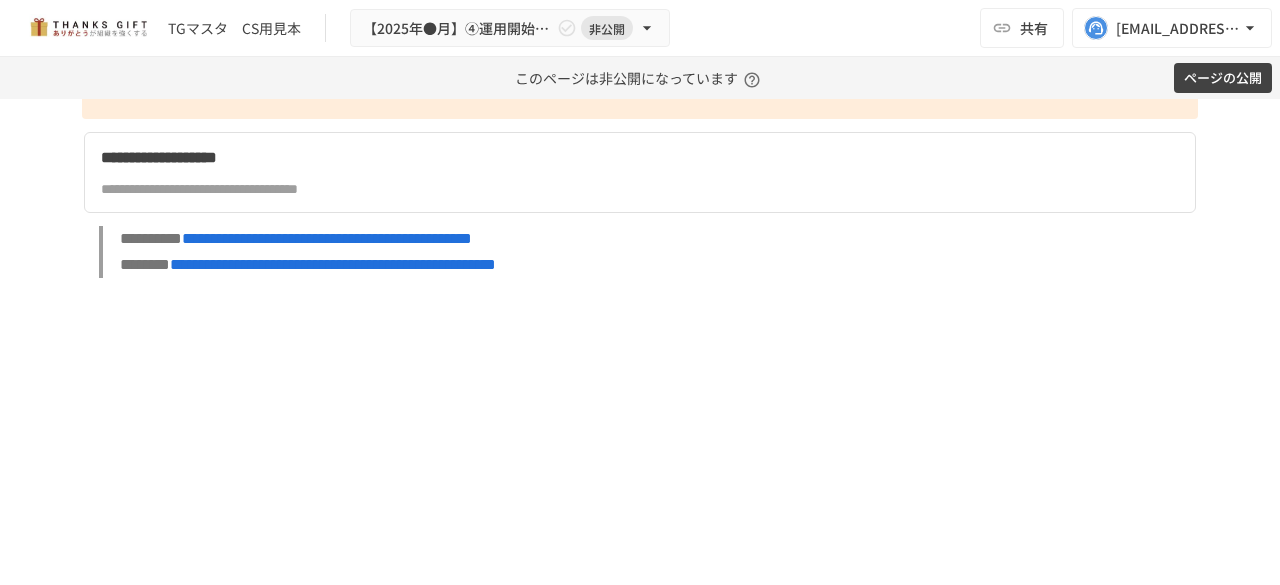 scroll, scrollTop: 10872, scrollLeft: 0, axis: vertical 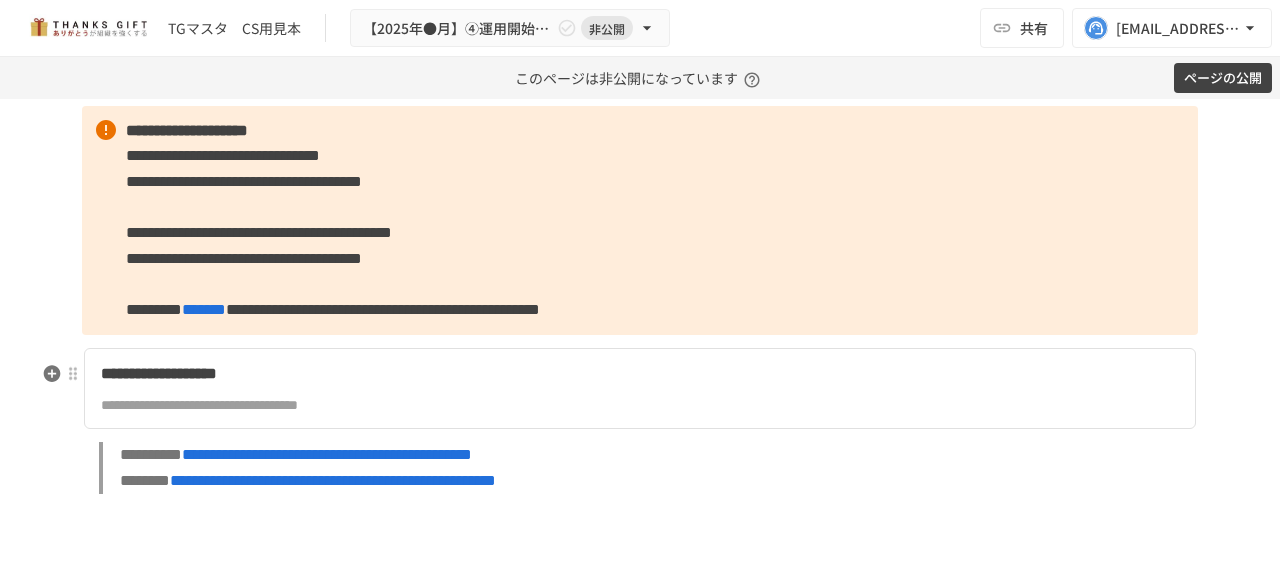 click on "**********" at bounding box center (451, 405) 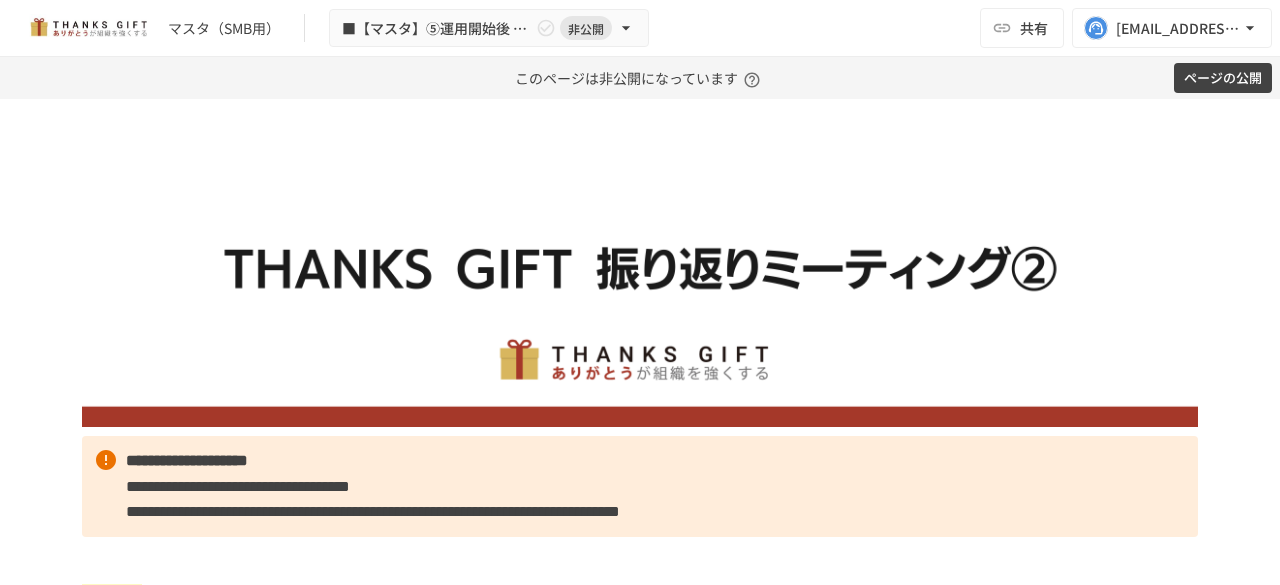 scroll, scrollTop: 0, scrollLeft: 0, axis: both 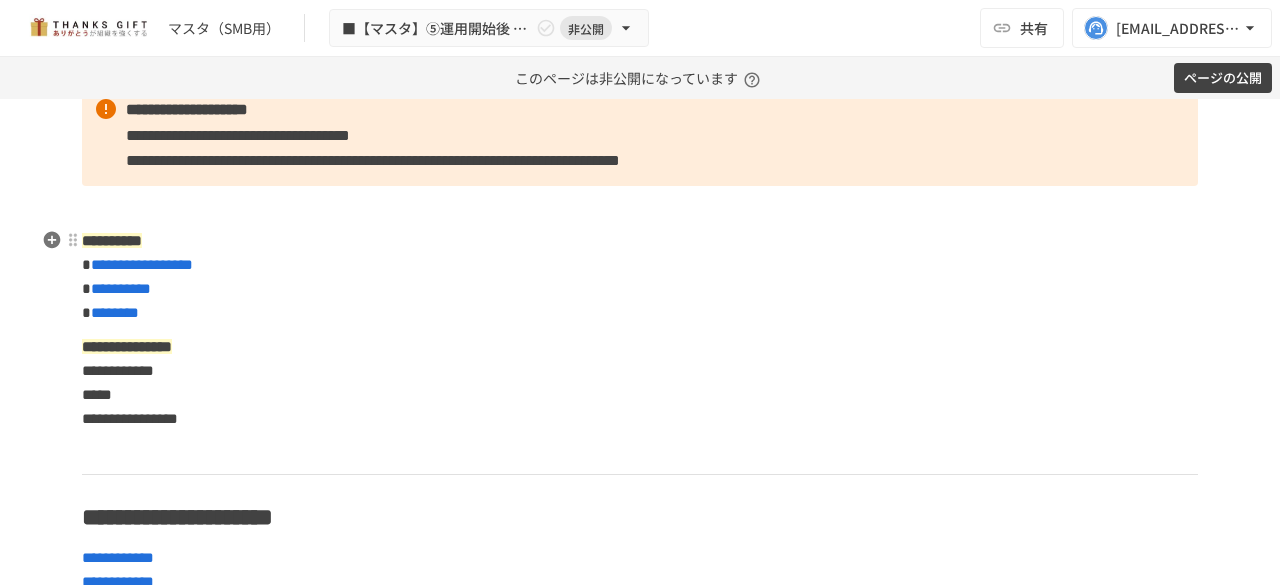 click on "*" at bounding box center [86, 264] 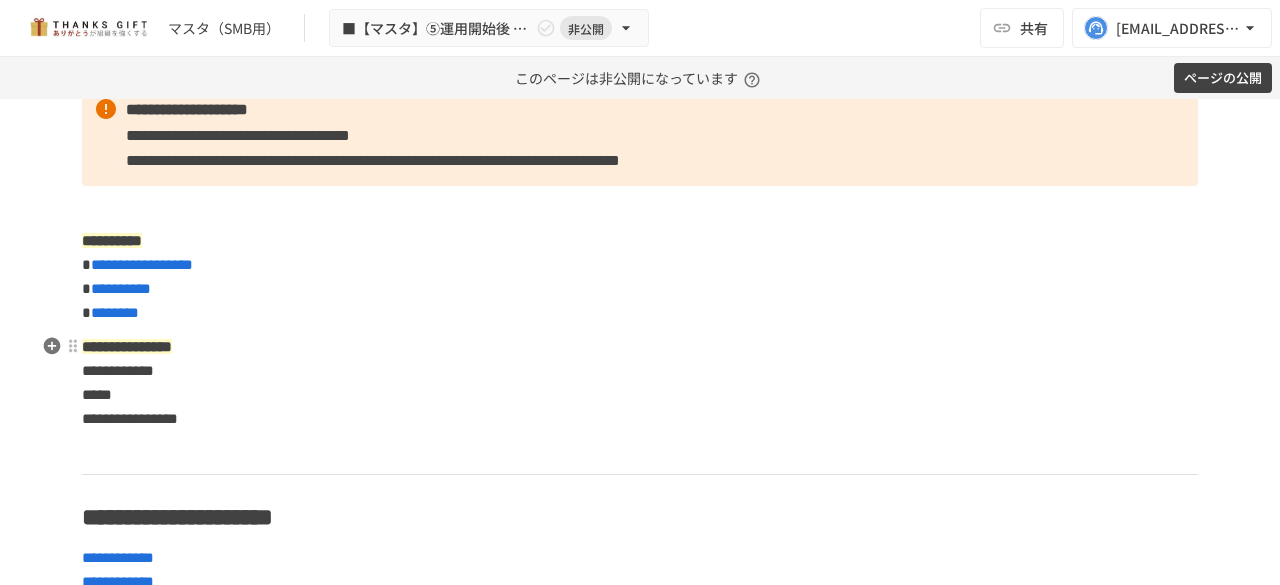 click on "**********" at bounding box center (640, 4059) 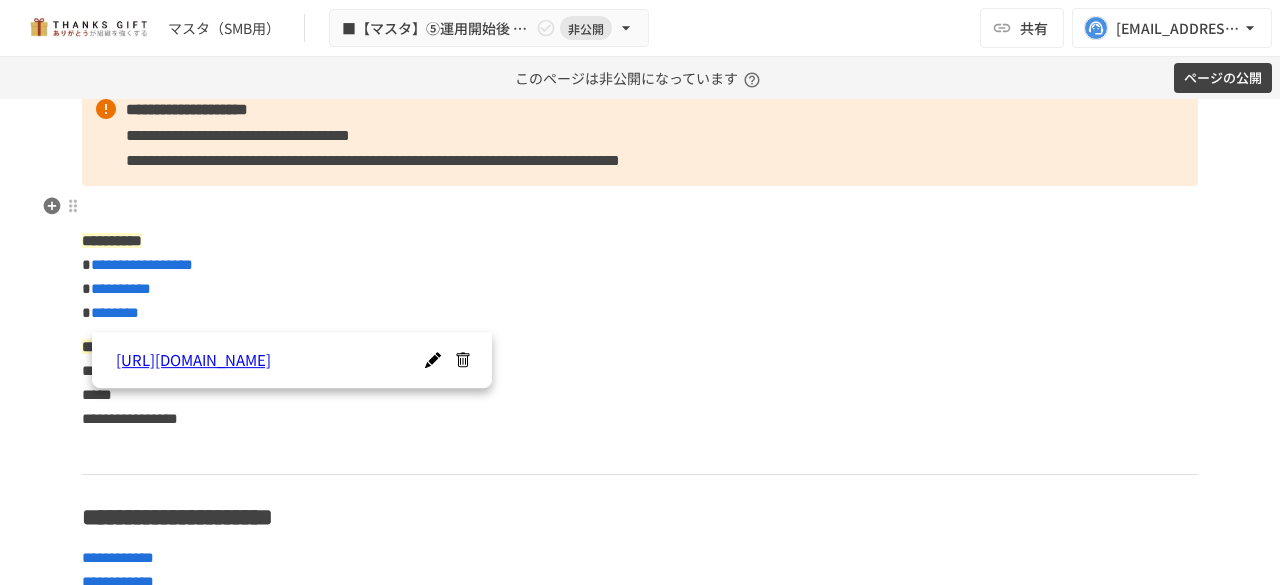 click at bounding box center [640, 207] 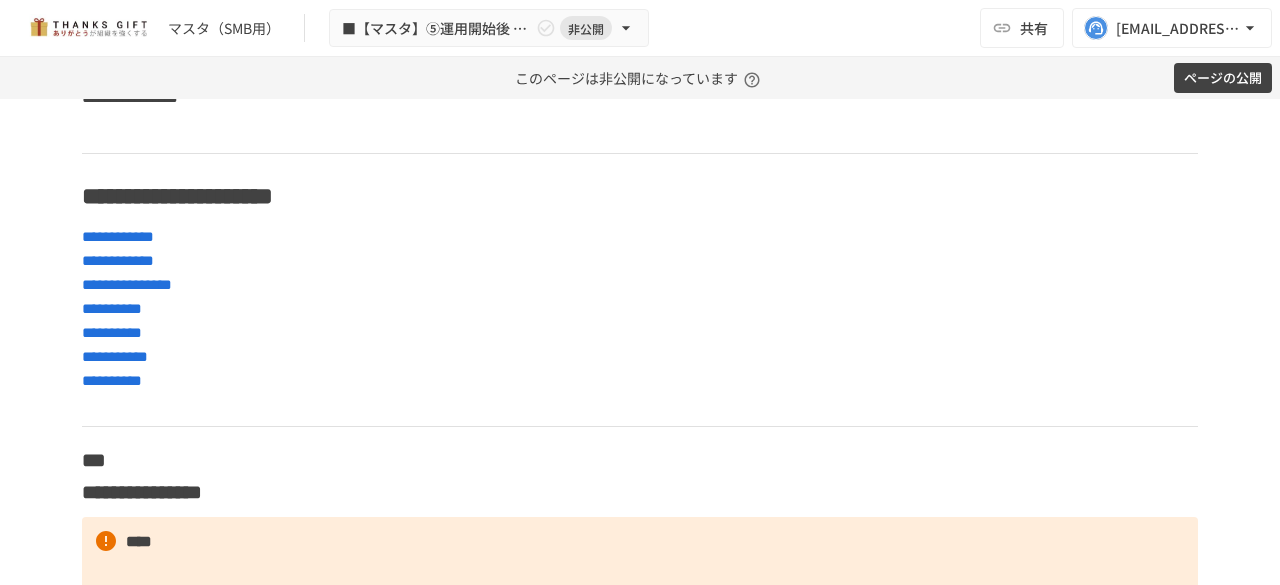 scroll, scrollTop: 673, scrollLeft: 0, axis: vertical 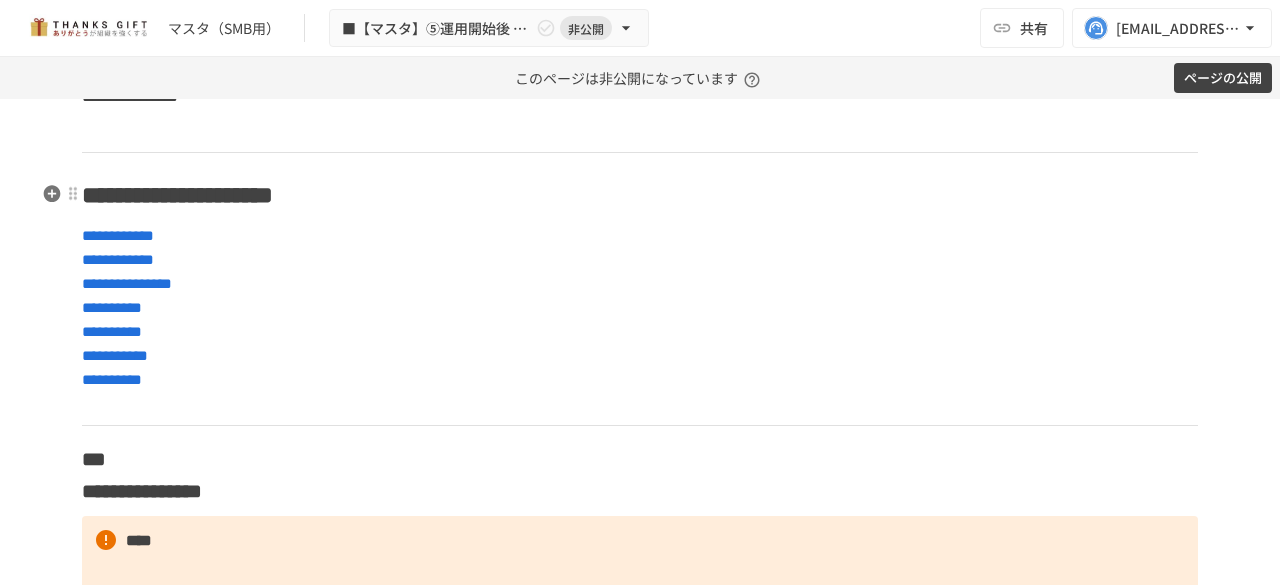 click on "**********" at bounding box center [177, 195] 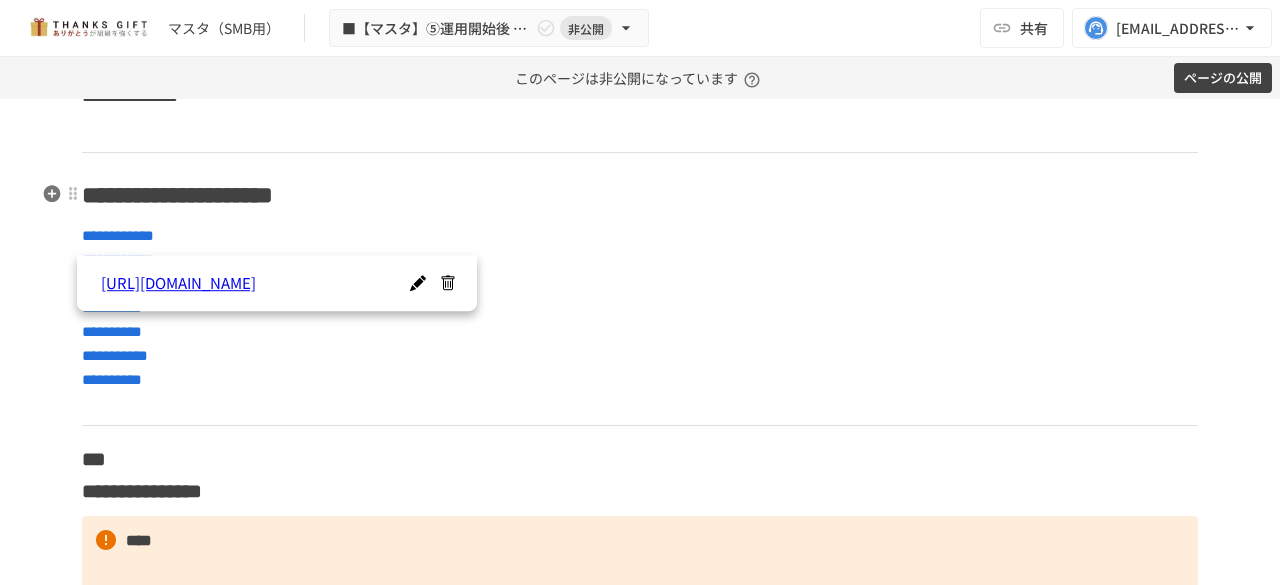 click on "**********" at bounding box center [177, 195] 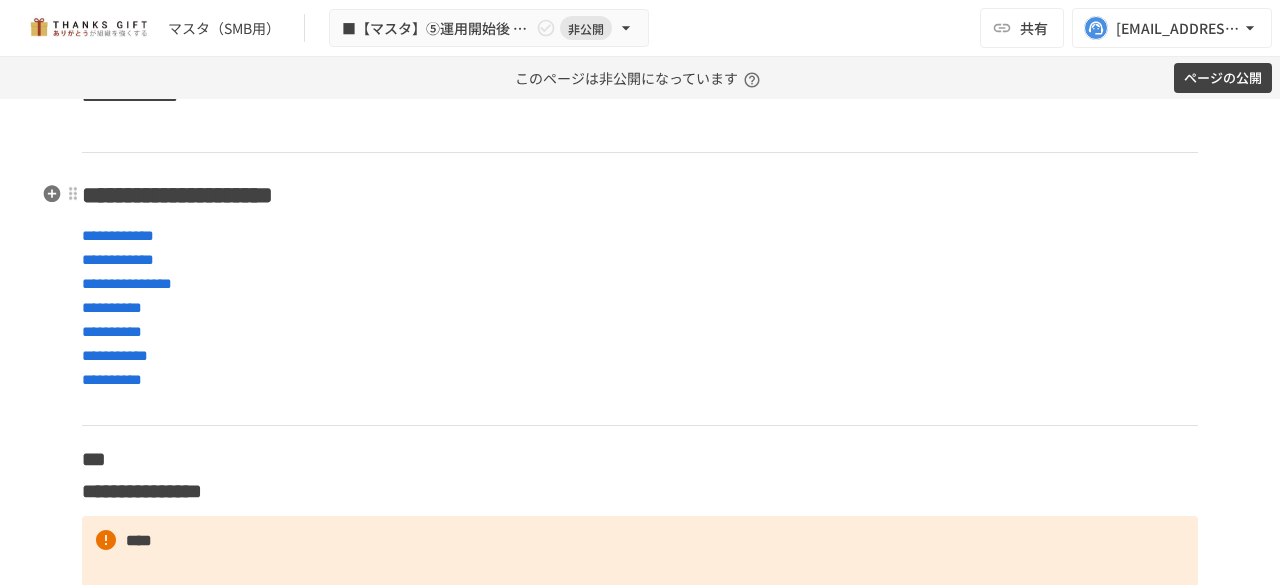 click on "**********" at bounding box center (640, 3737) 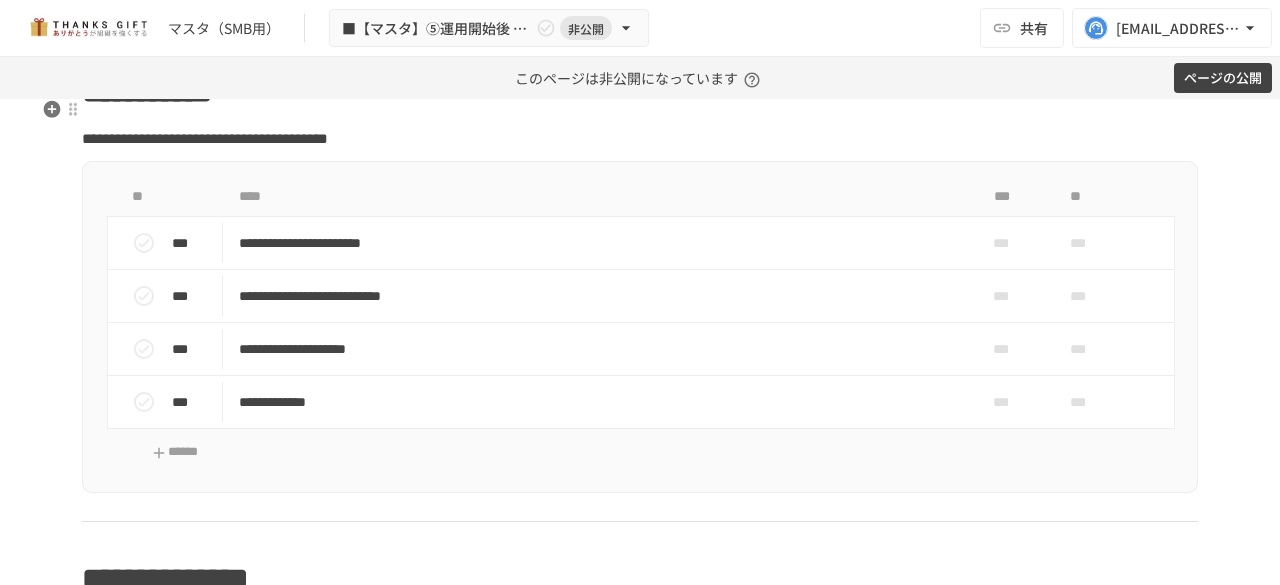 scroll, scrollTop: 7148, scrollLeft: 0, axis: vertical 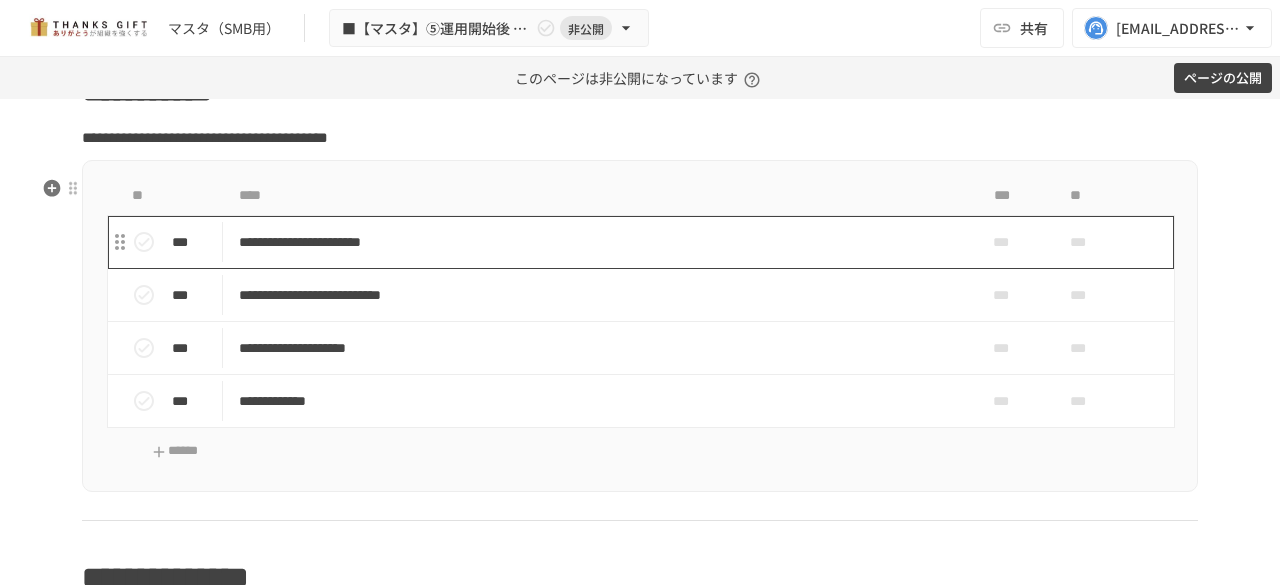 click on "**********" at bounding box center [598, 242] 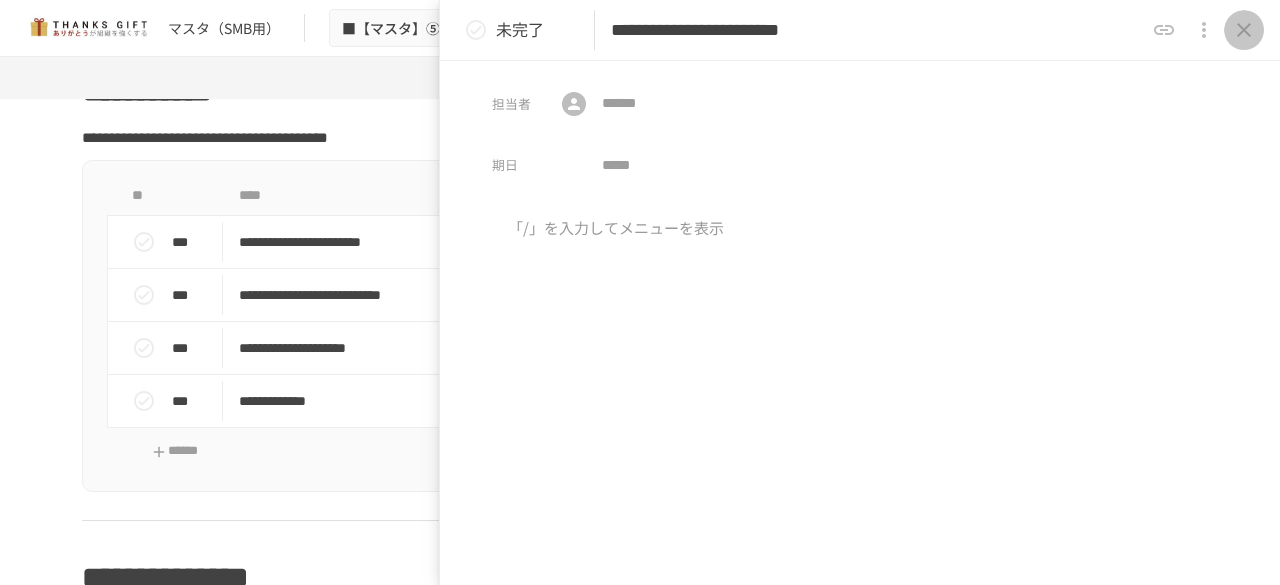 click at bounding box center (1244, 30) 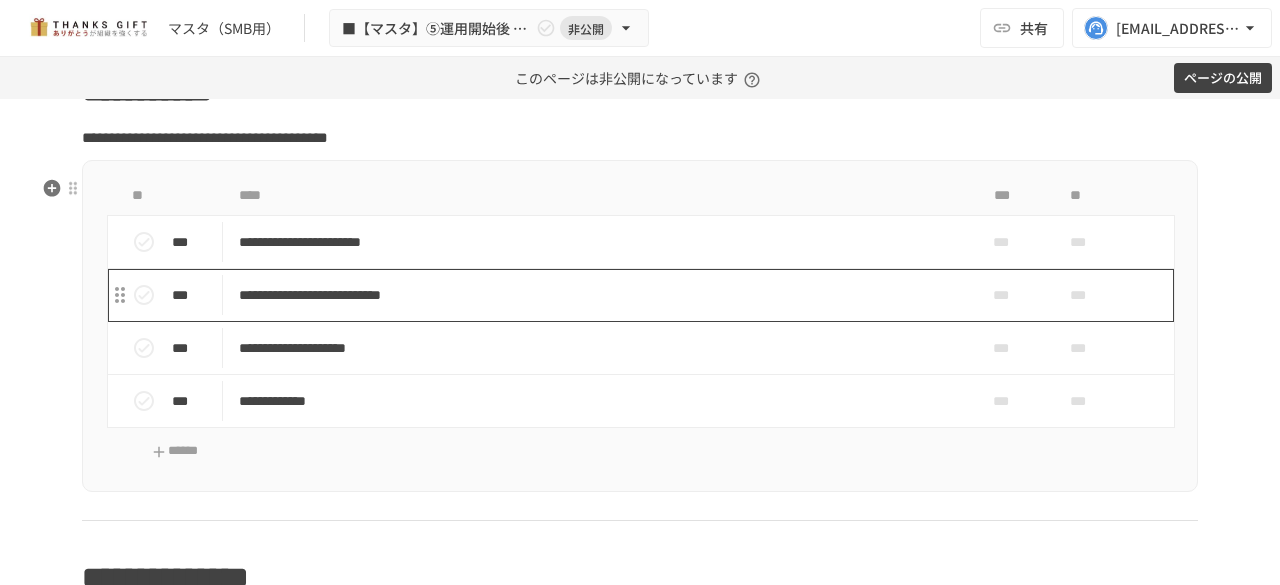 click on "**********" at bounding box center [598, 295] 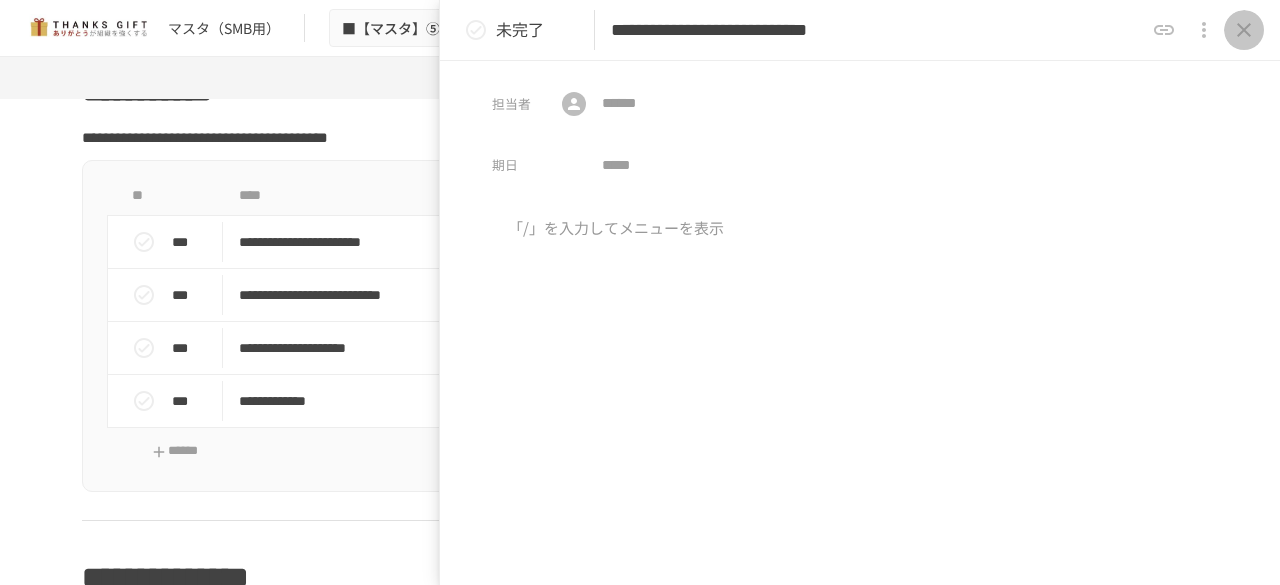 click 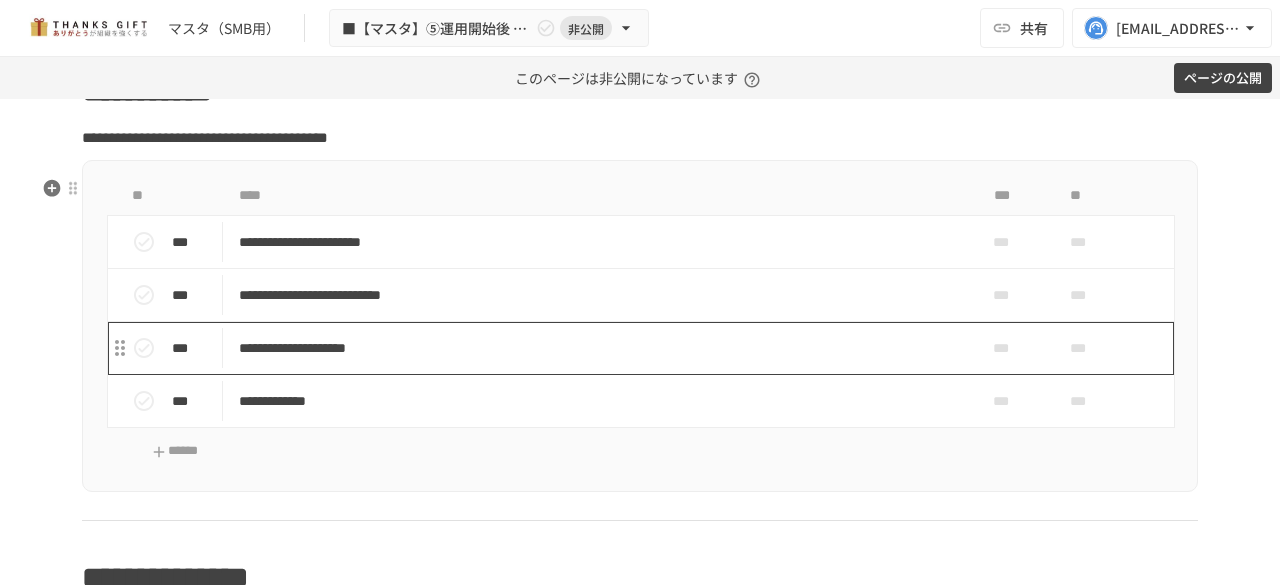 click on "**********" at bounding box center [598, 348] 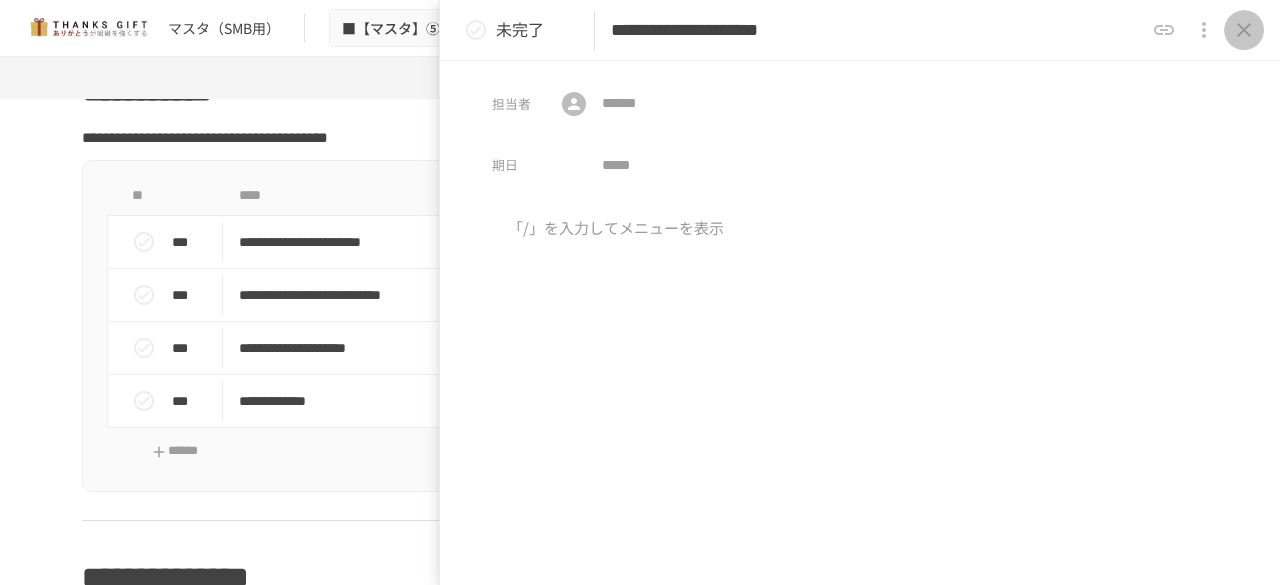 click 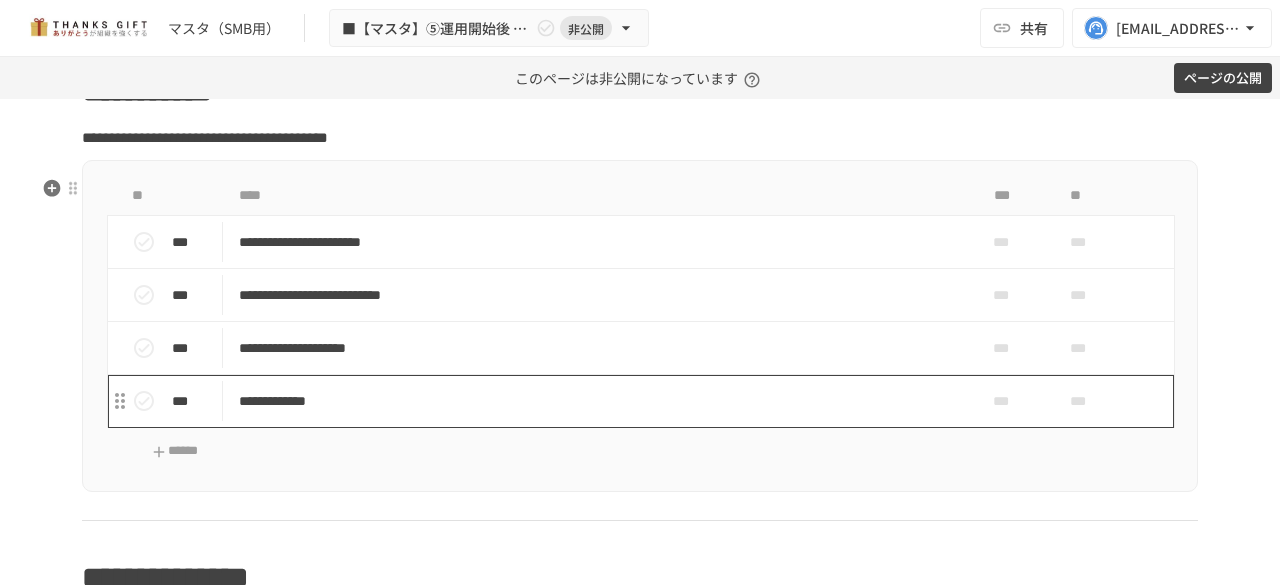 click on "**********" at bounding box center (598, 401) 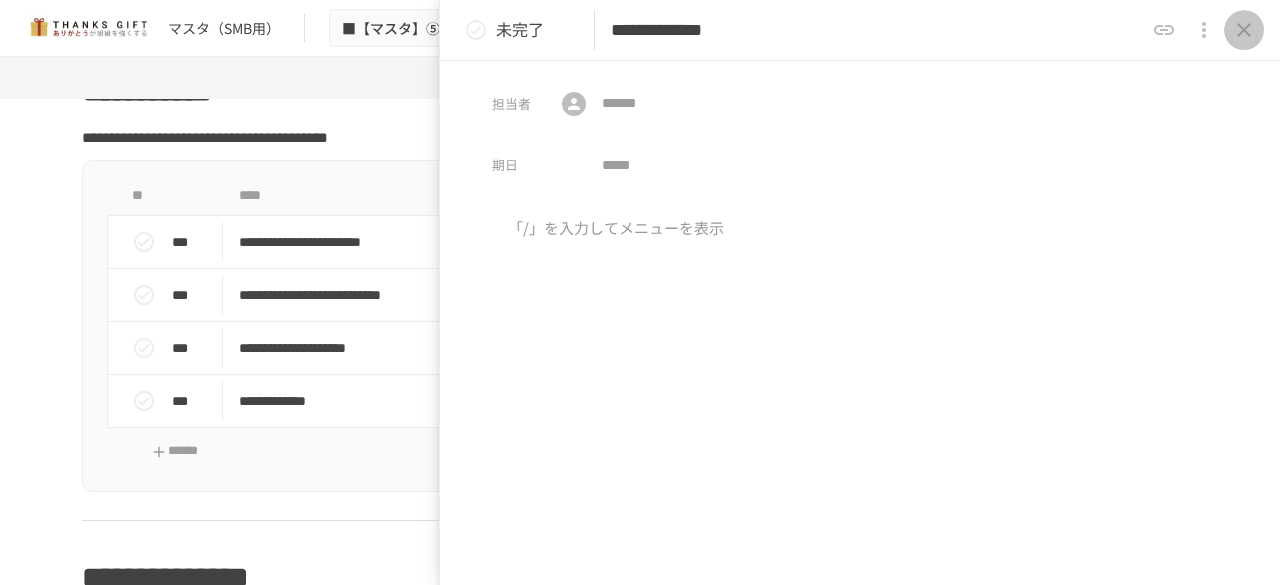 click 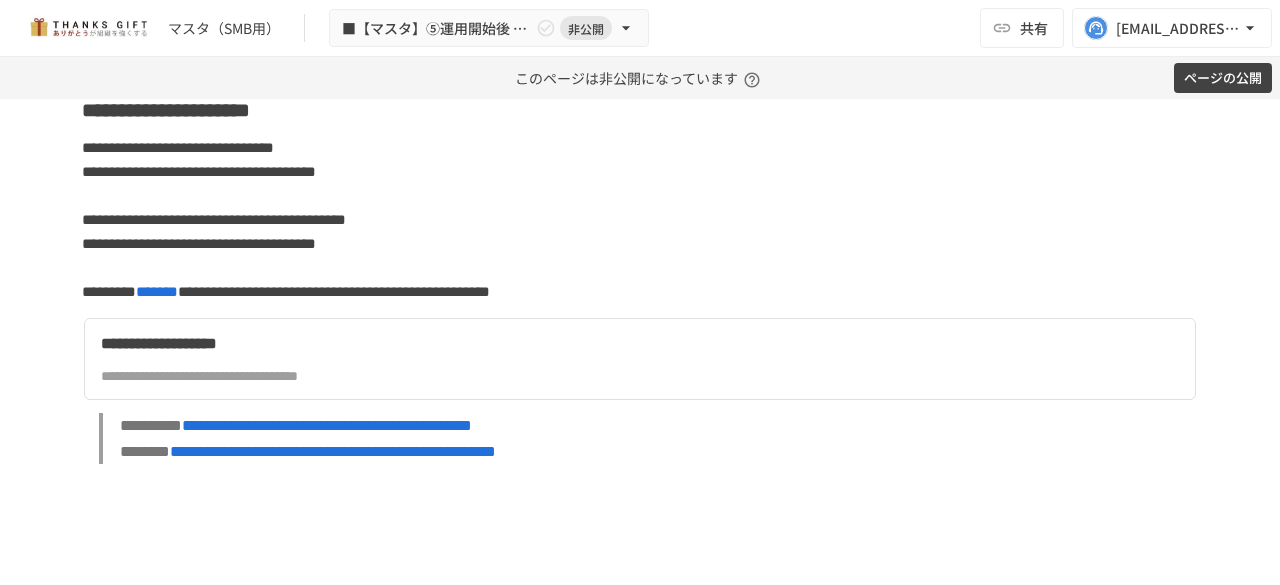 scroll, scrollTop: 8143, scrollLeft: 0, axis: vertical 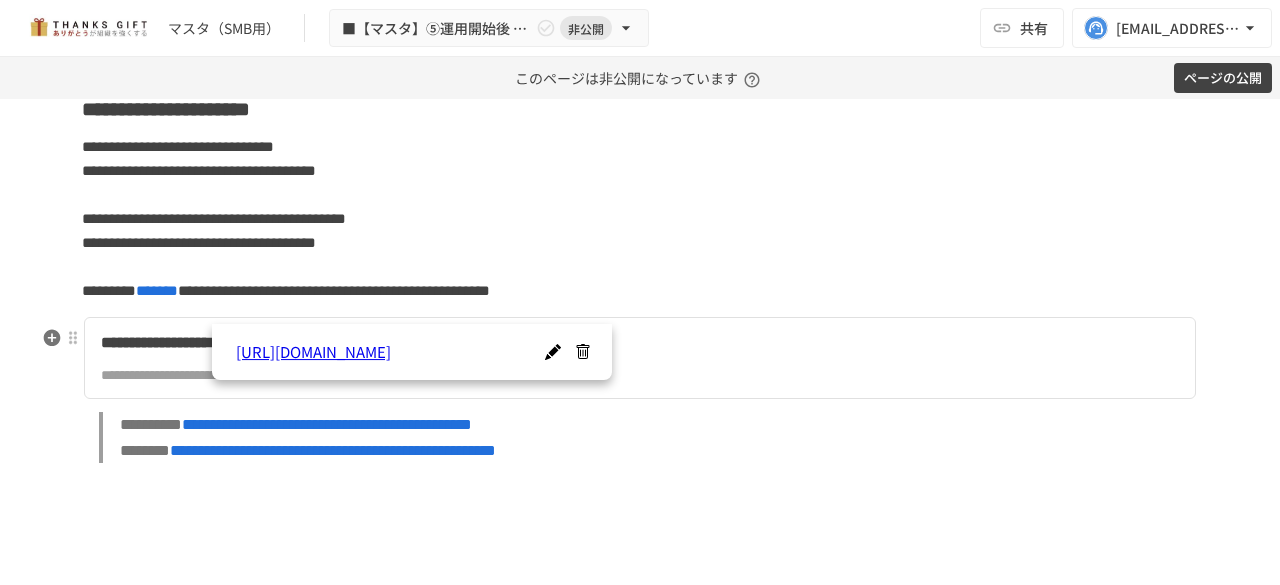 click on "**********" at bounding box center (451, 375) 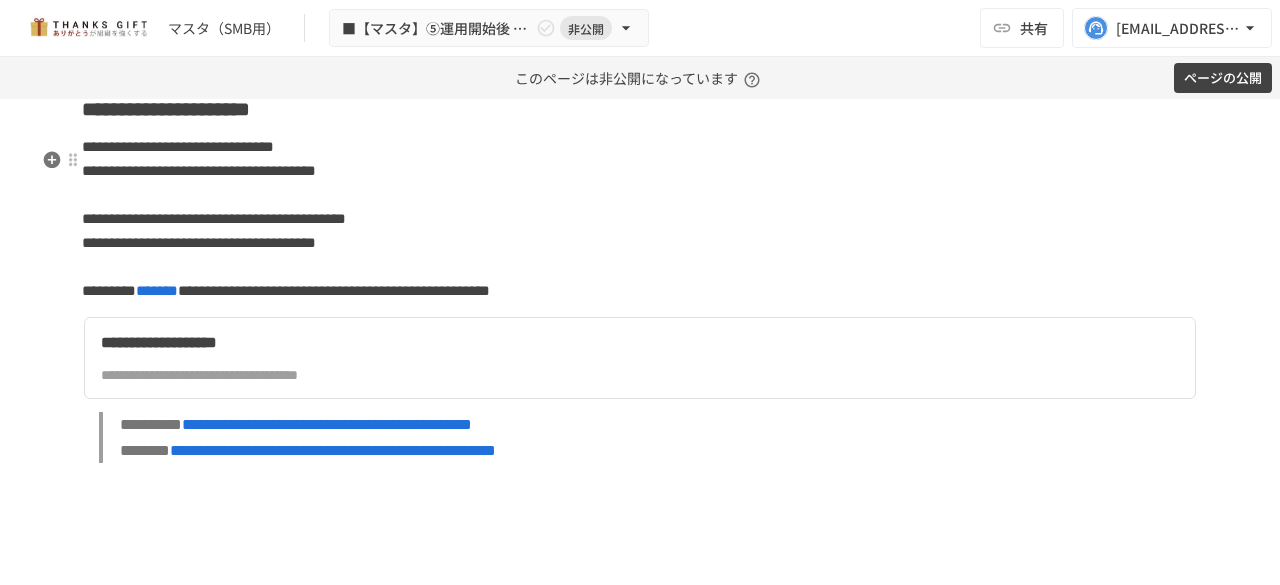 click on "**********" at bounding box center (640, 219) 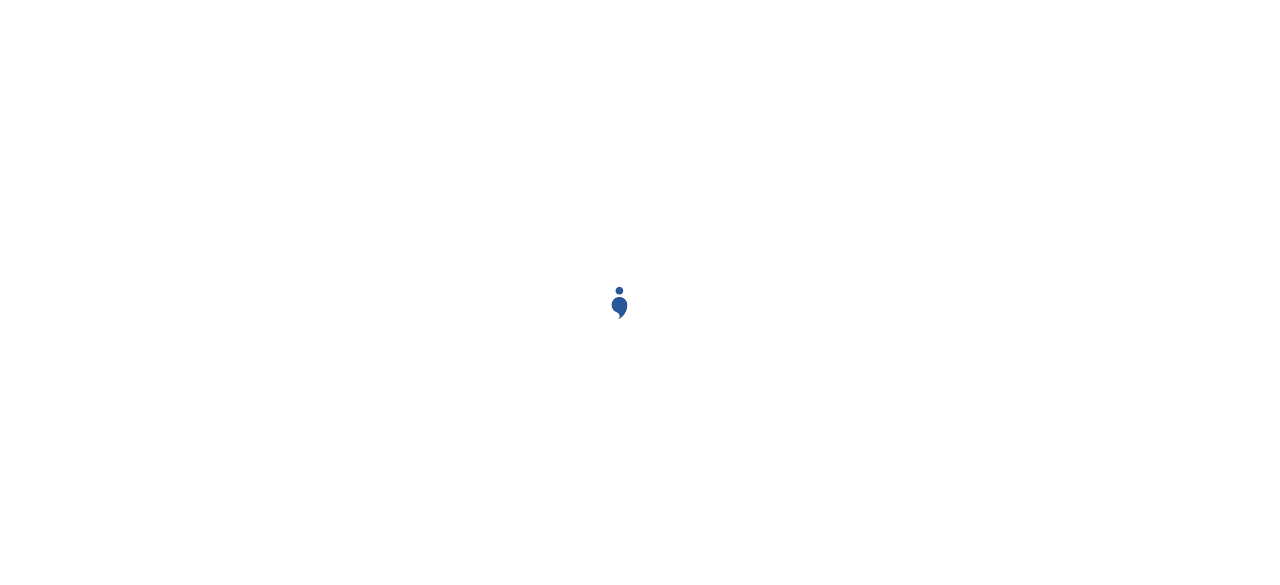 scroll, scrollTop: 0, scrollLeft: 0, axis: both 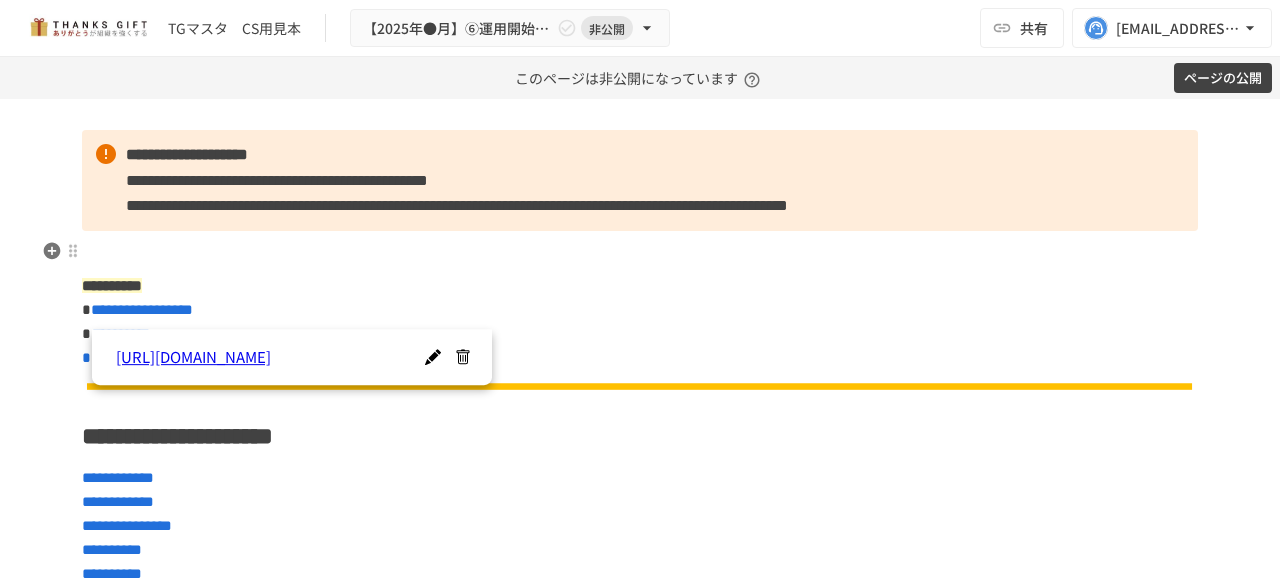 click at bounding box center [640, 252] 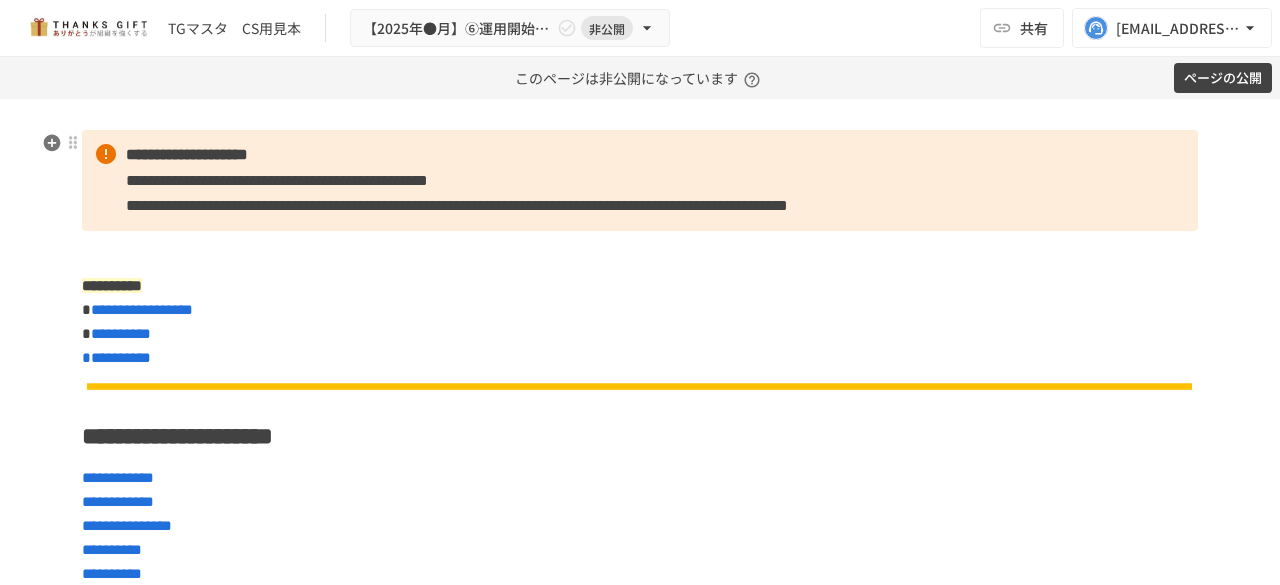 click on "**********" at bounding box center [457, 205] 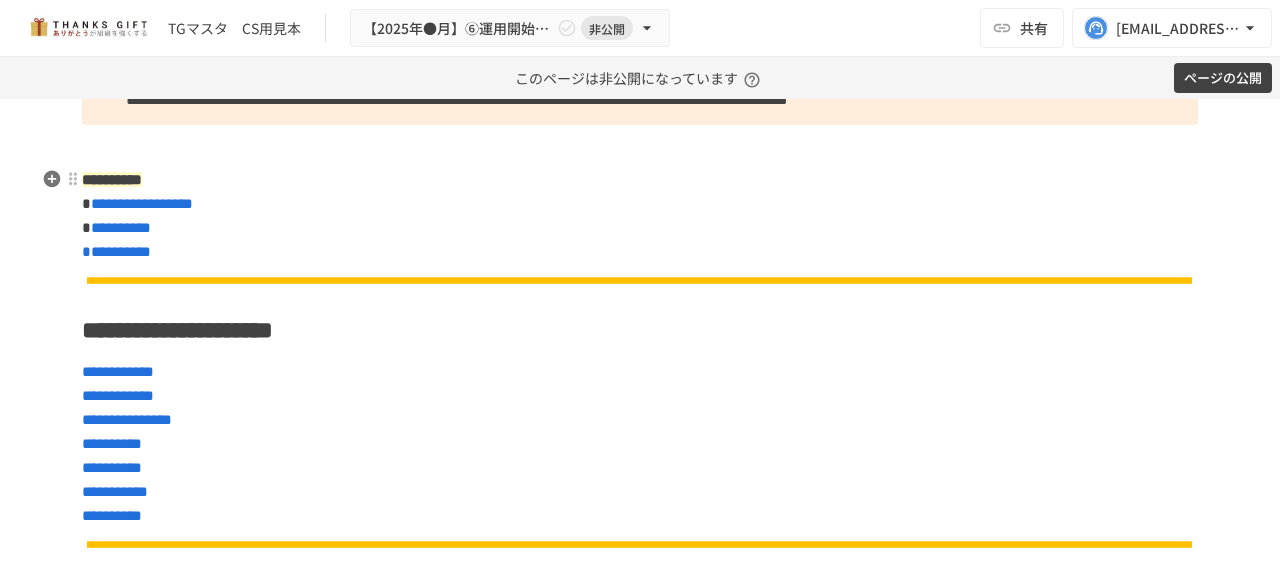 scroll, scrollTop: 516, scrollLeft: 0, axis: vertical 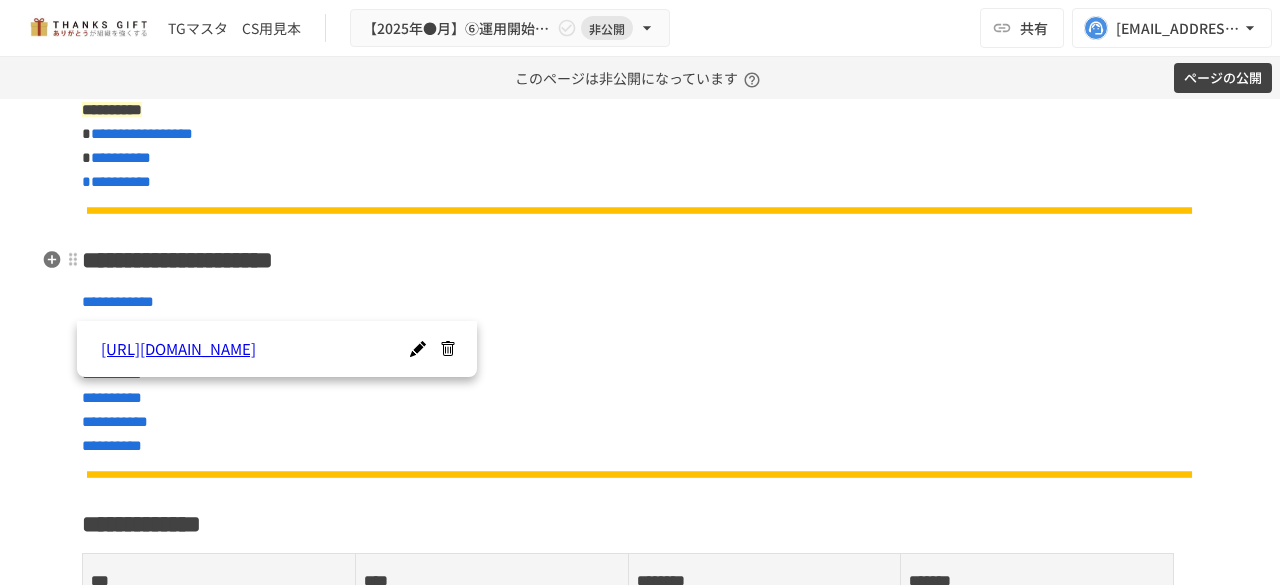 click on "**********" at bounding box center [640, 6327] 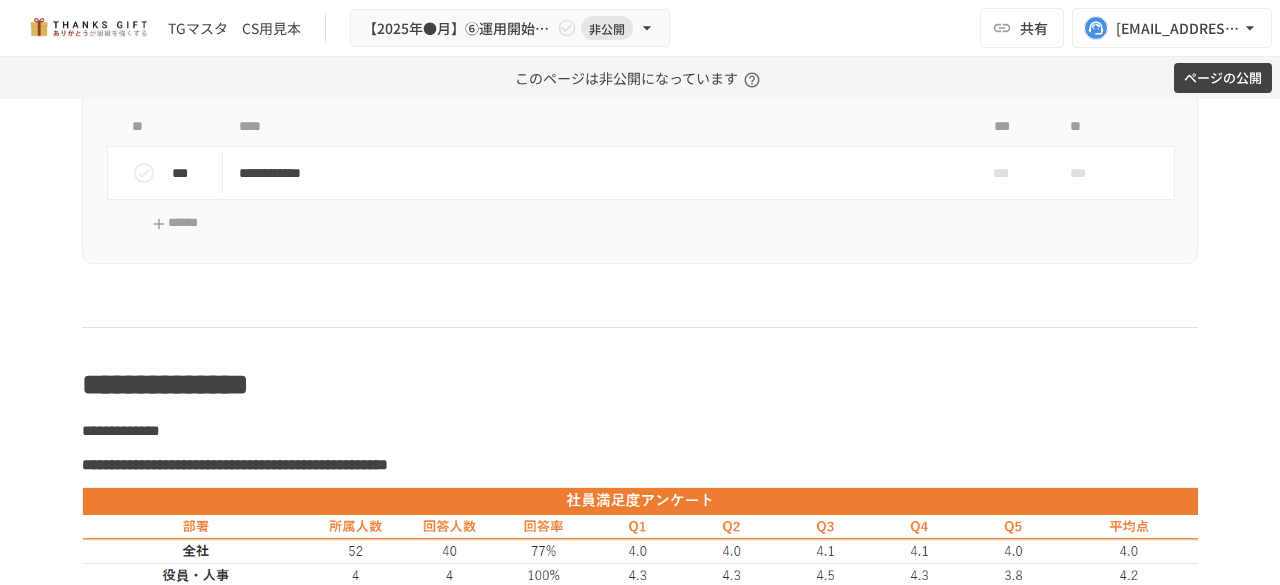 scroll, scrollTop: 7127, scrollLeft: 0, axis: vertical 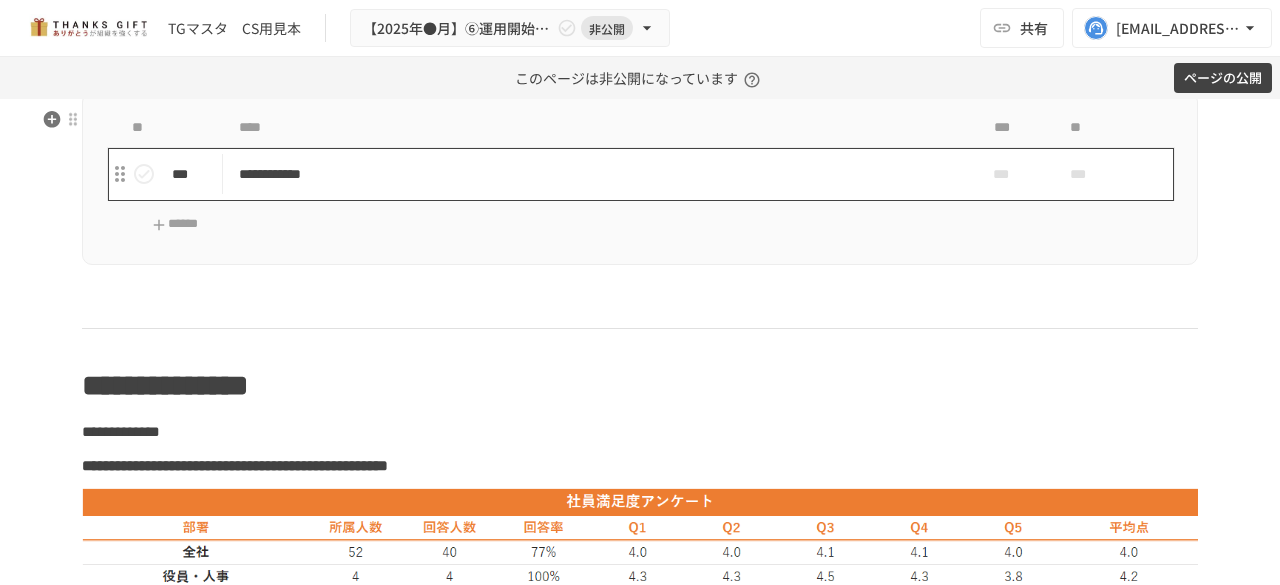 click on "**********" at bounding box center [598, 174] 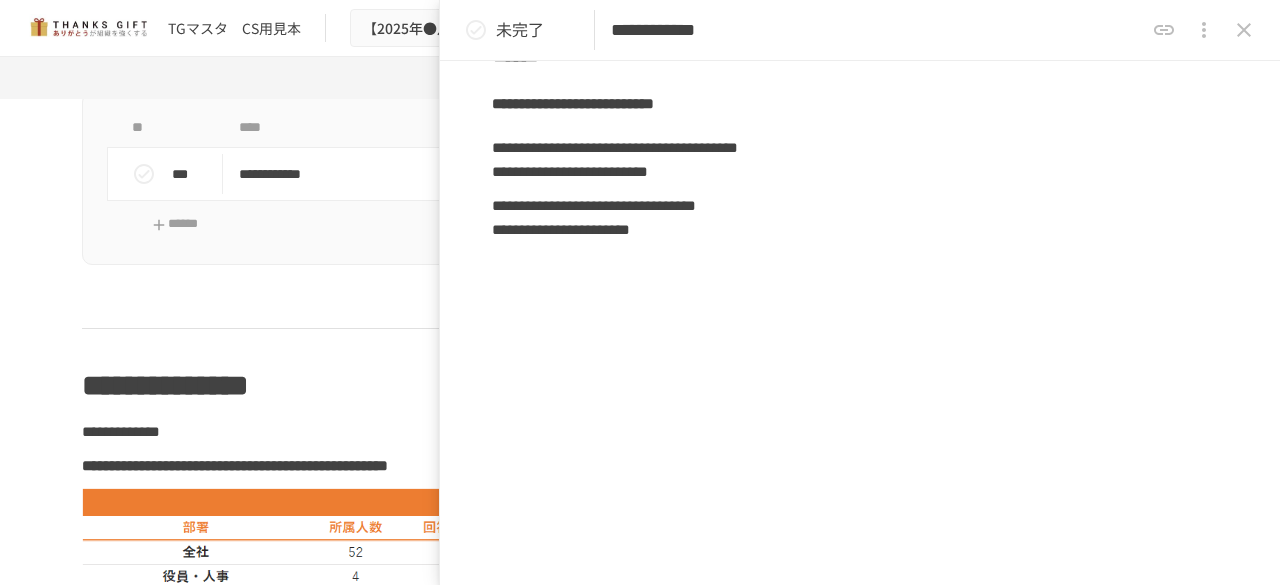 scroll, scrollTop: 4748, scrollLeft: 0, axis: vertical 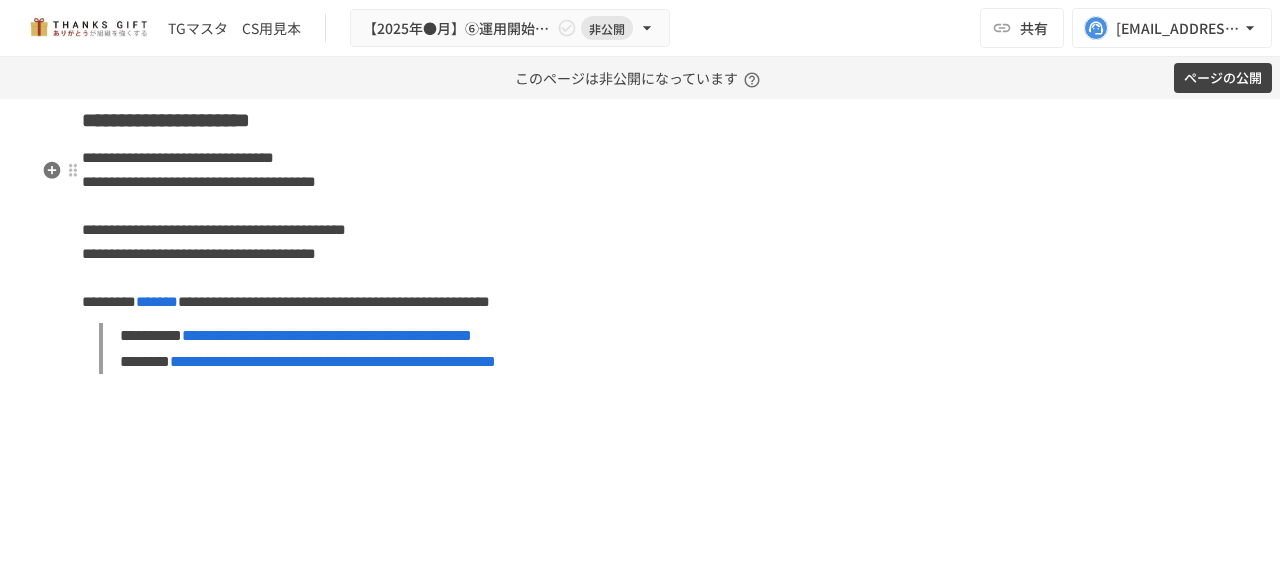 click on "**********" at bounding box center (640, 230) 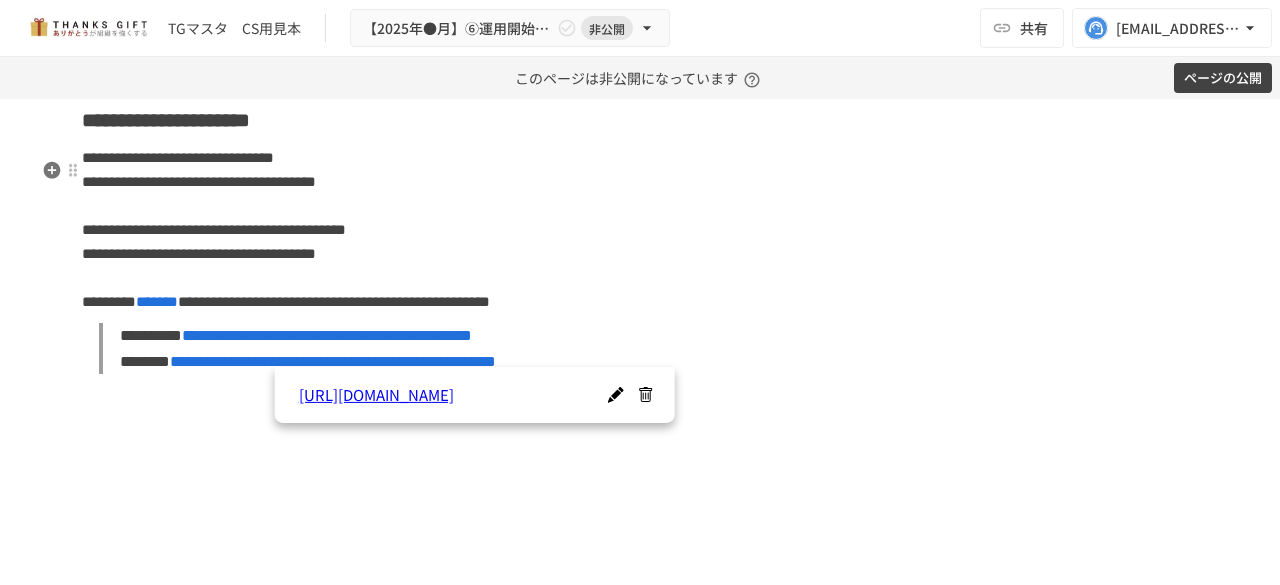 click on "**********" at bounding box center (334, 301) 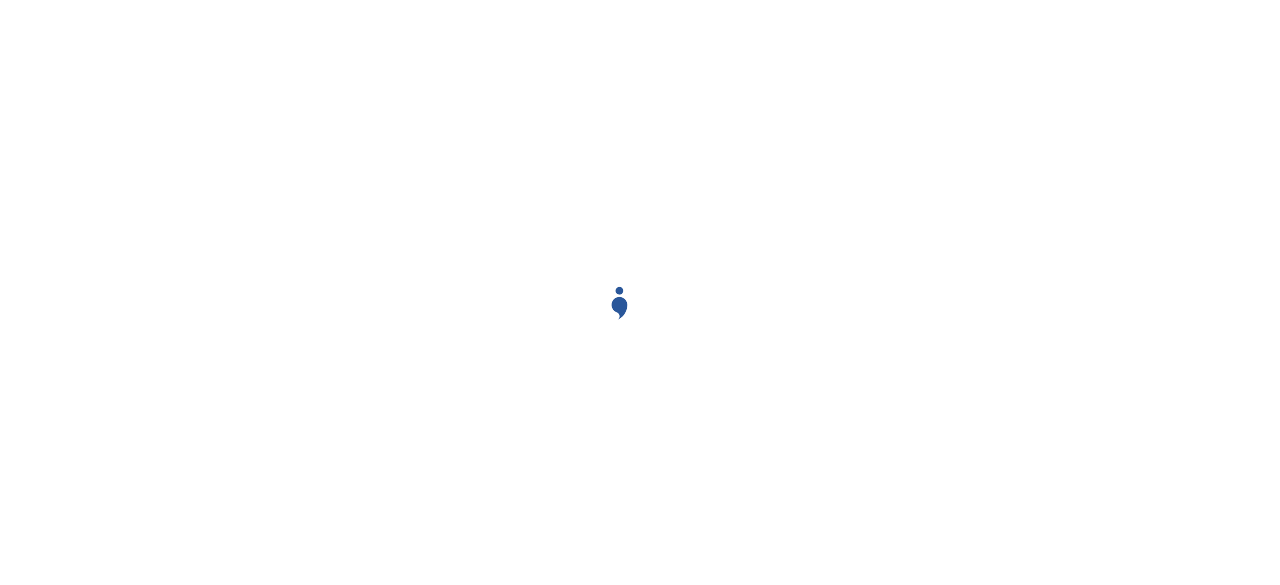 scroll, scrollTop: 0, scrollLeft: 0, axis: both 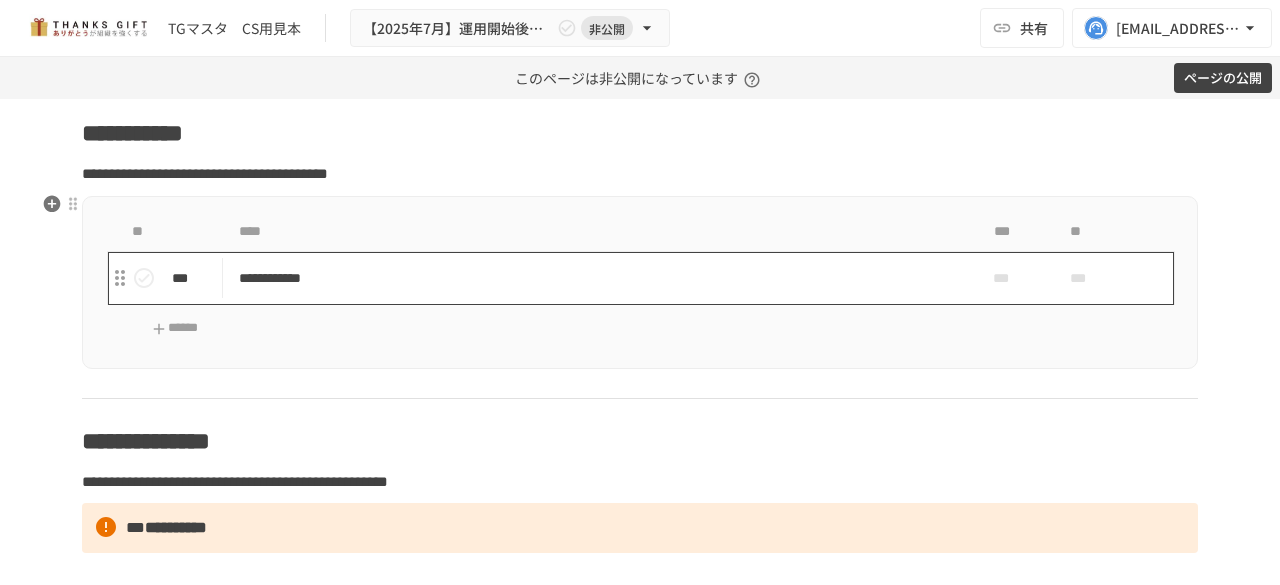 click on "**********" at bounding box center (598, 278) 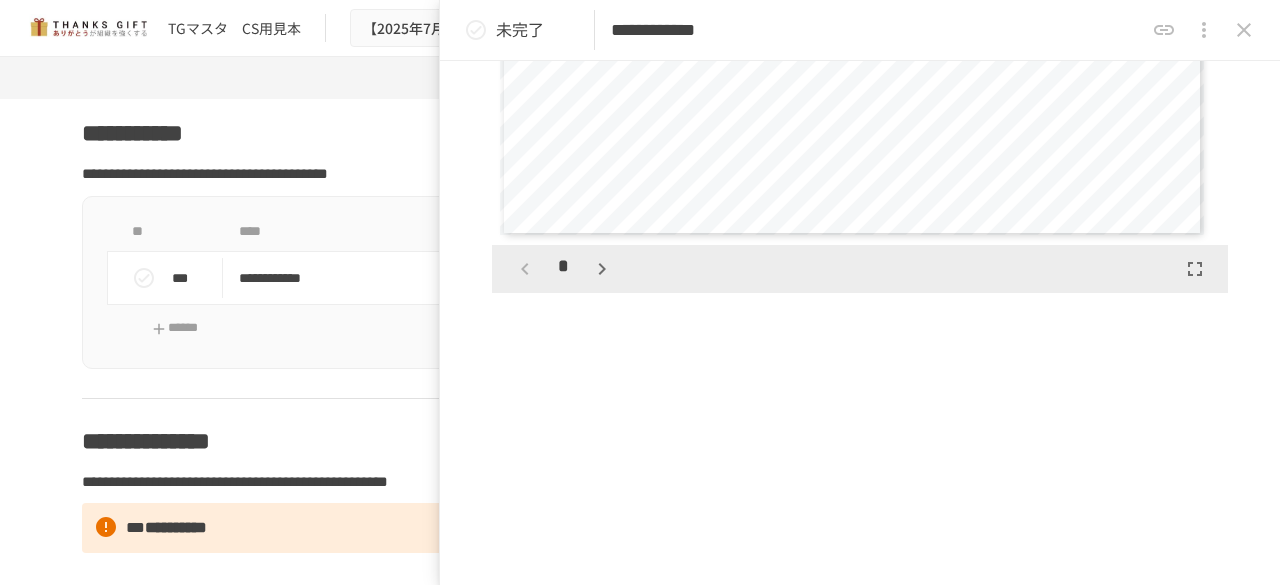 scroll, scrollTop: 744, scrollLeft: 0, axis: vertical 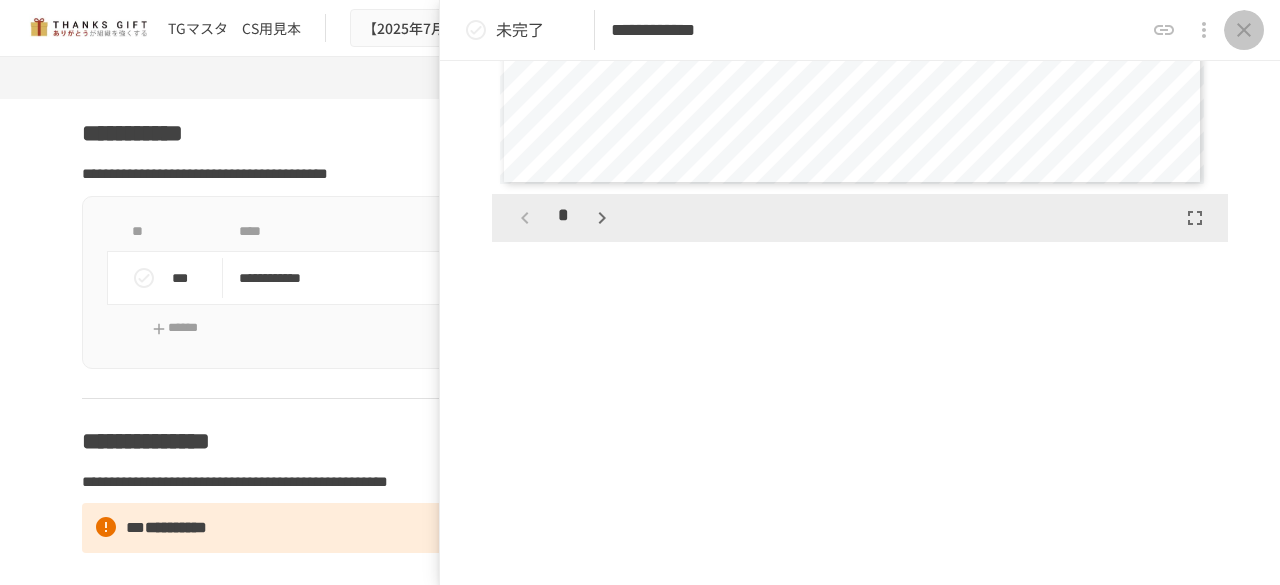 click 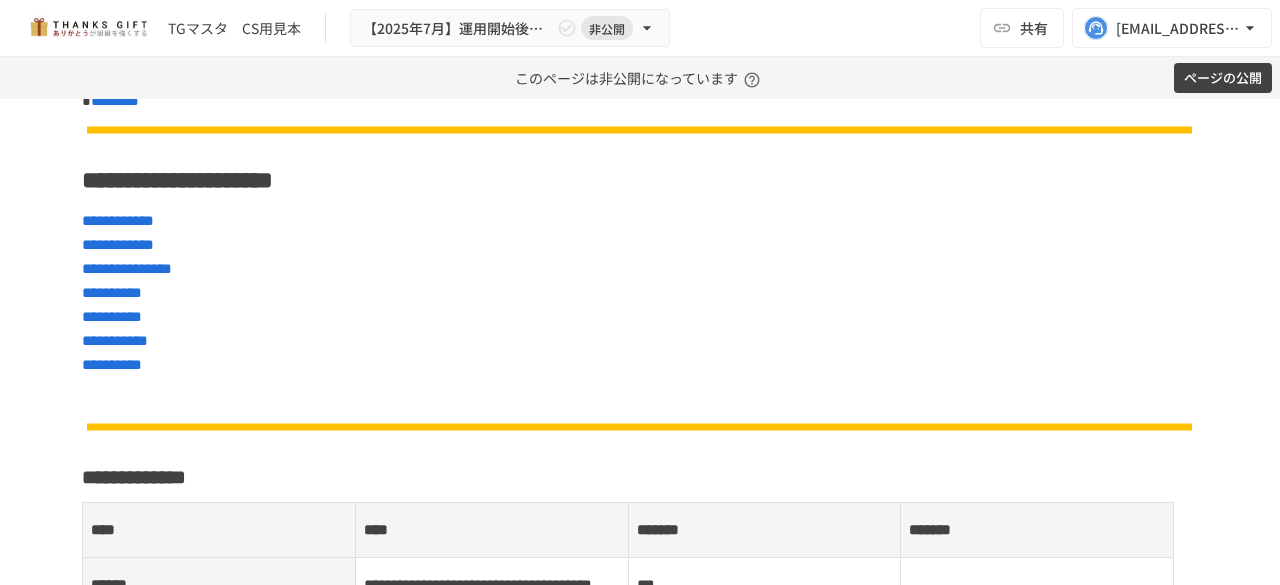 scroll, scrollTop: 415, scrollLeft: 0, axis: vertical 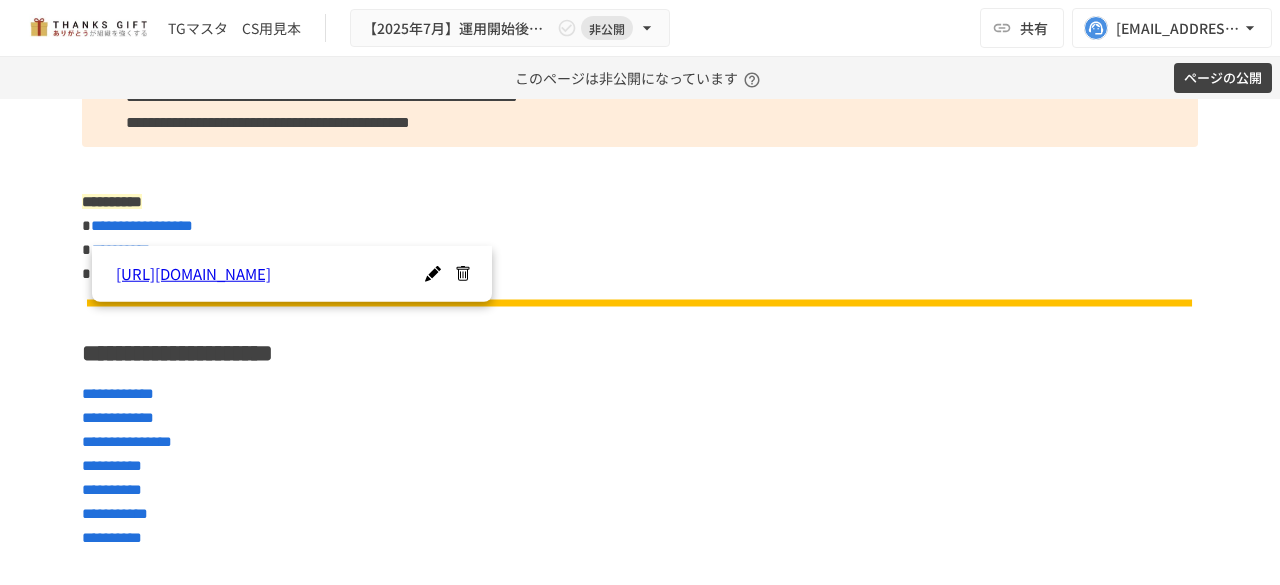 click on "**********" at bounding box center (640, 5071) 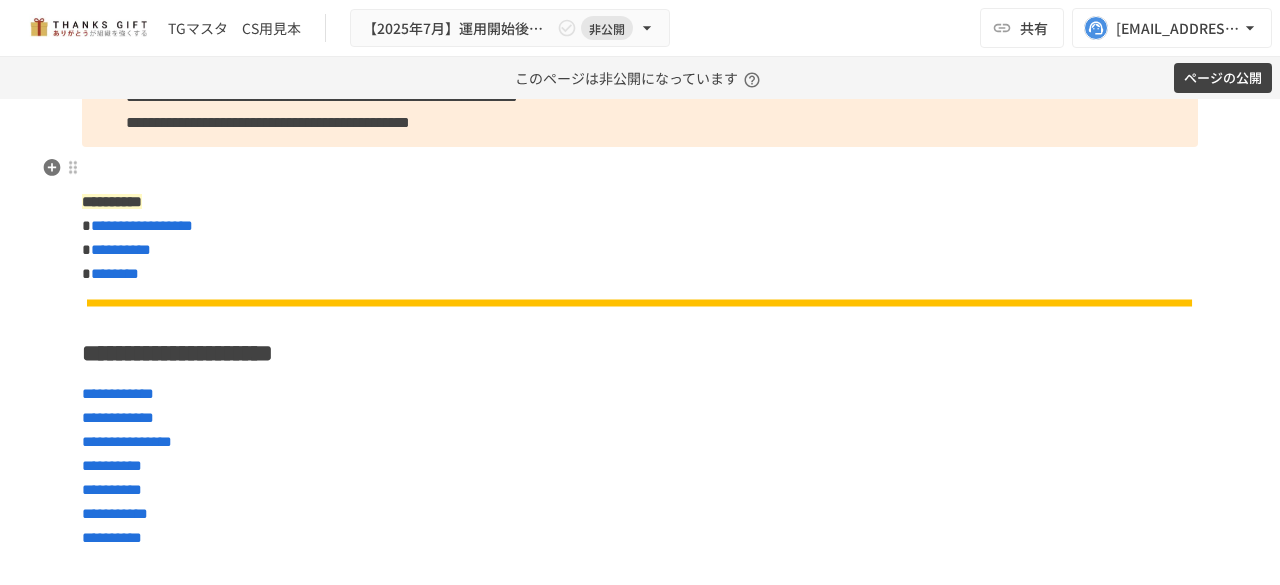 click at bounding box center [640, 168] 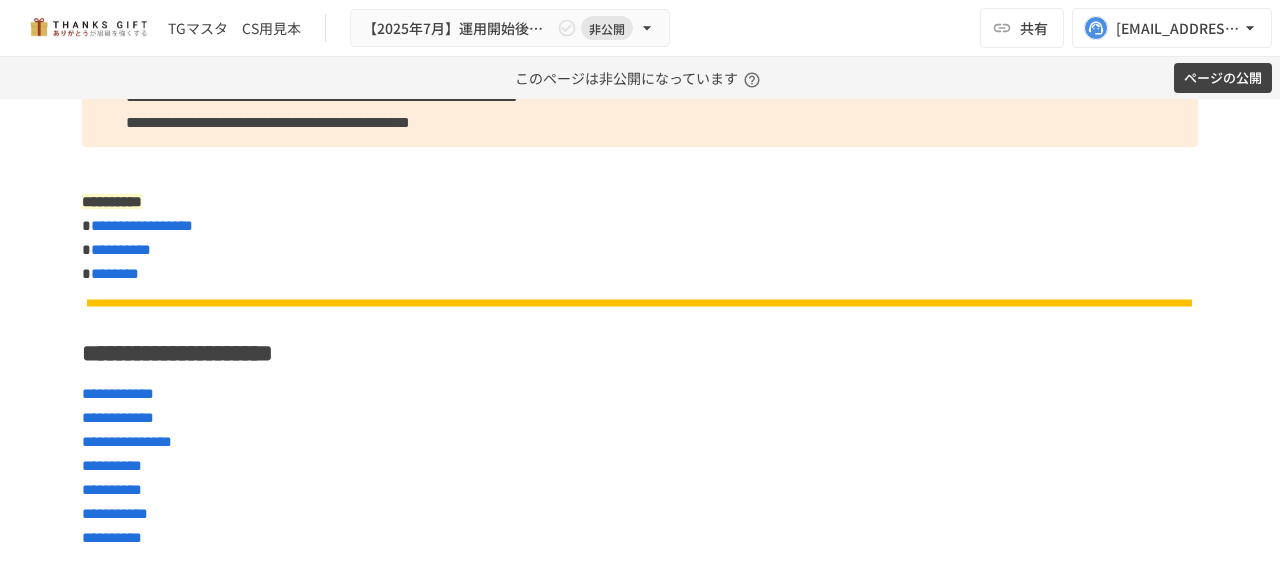 click on "**********" at bounding box center (268, 122) 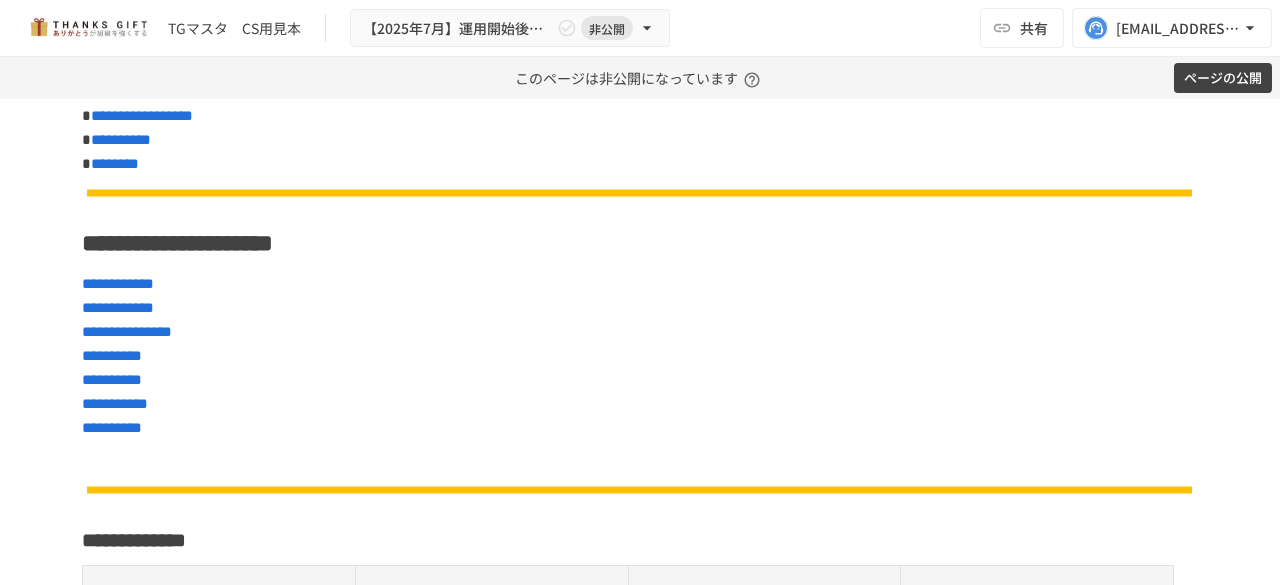 scroll, scrollTop: 533, scrollLeft: 0, axis: vertical 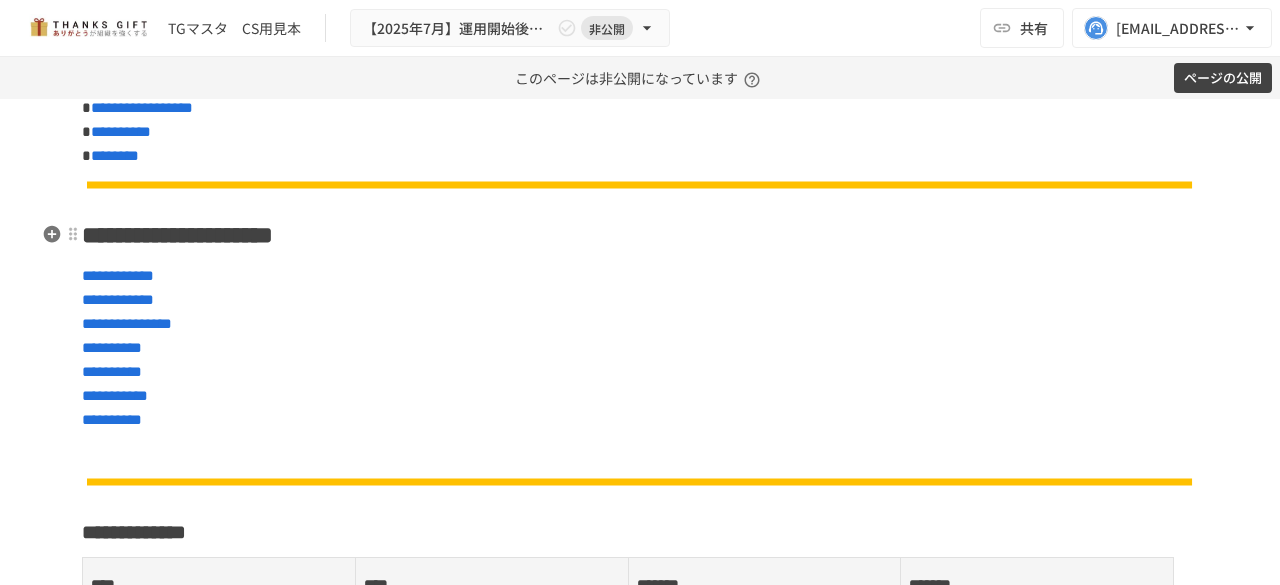 click on "**********" at bounding box center [177, 235] 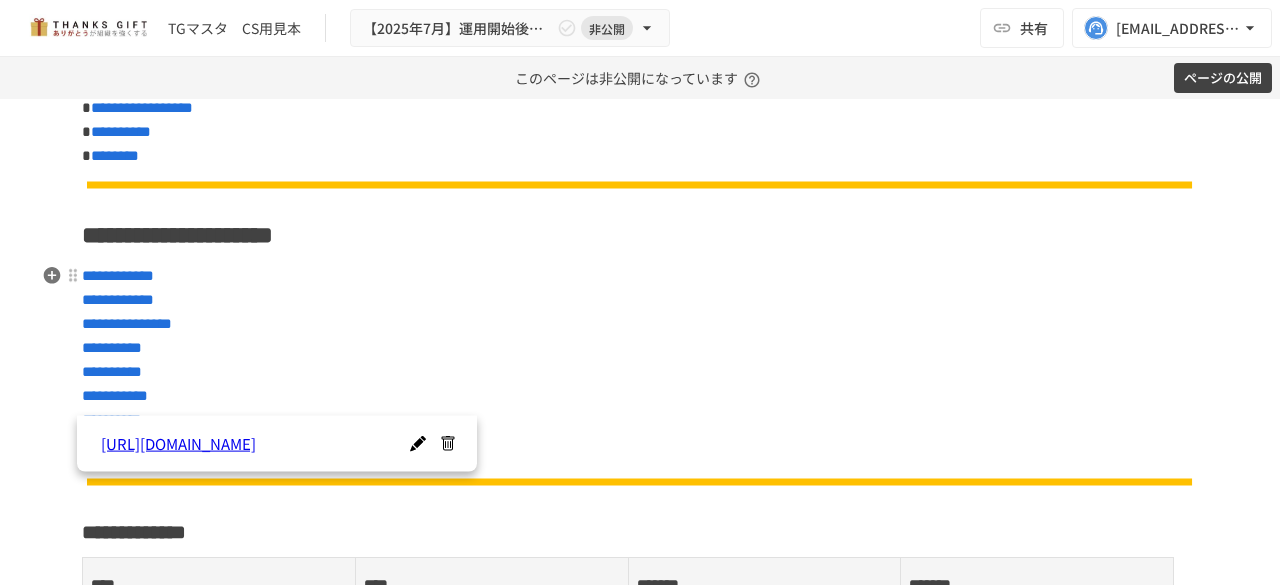 click on "**********" at bounding box center [640, 348] 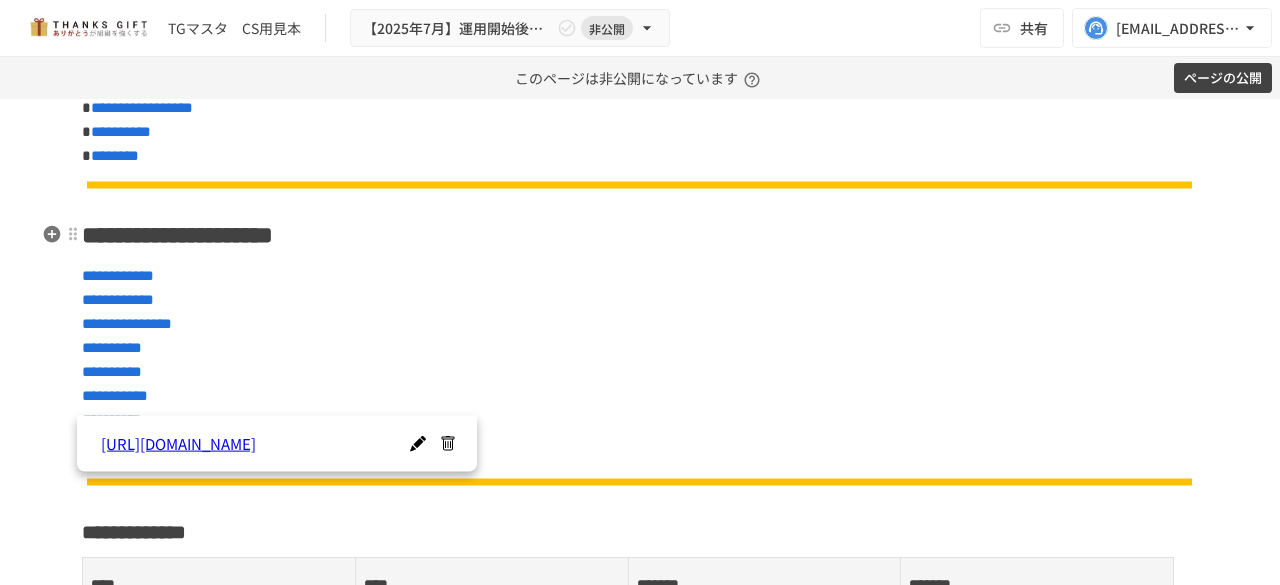 click on "**********" at bounding box center (177, 235) 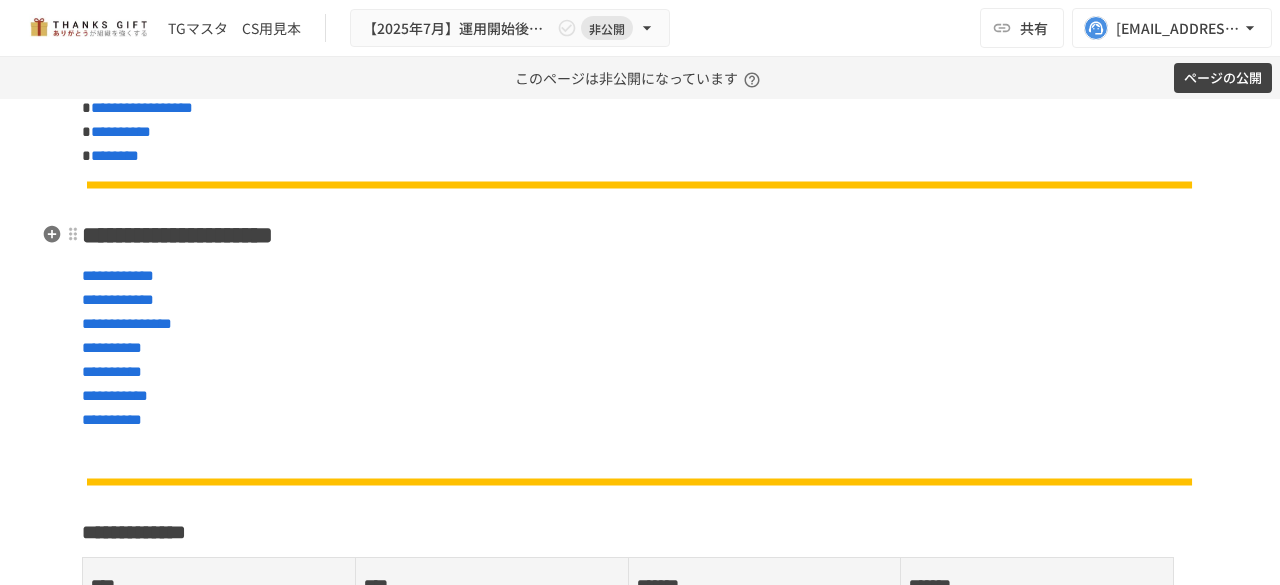click on "**********" at bounding box center (177, 235) 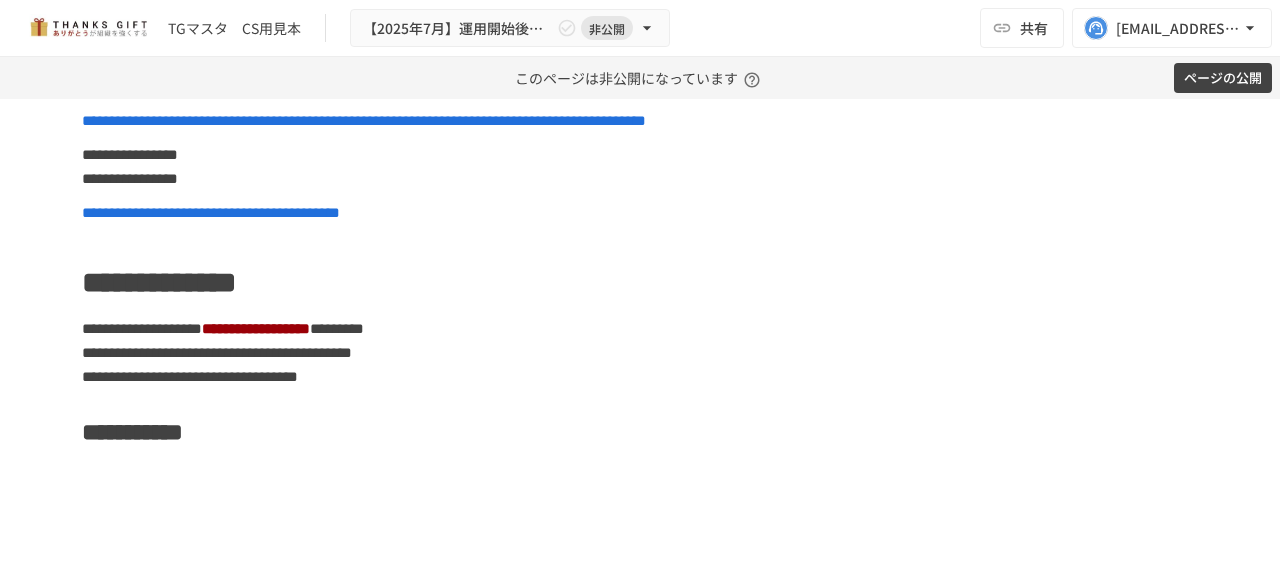 scroll, scrollTop: 7129, scrollLeft: 0, axis: vertical 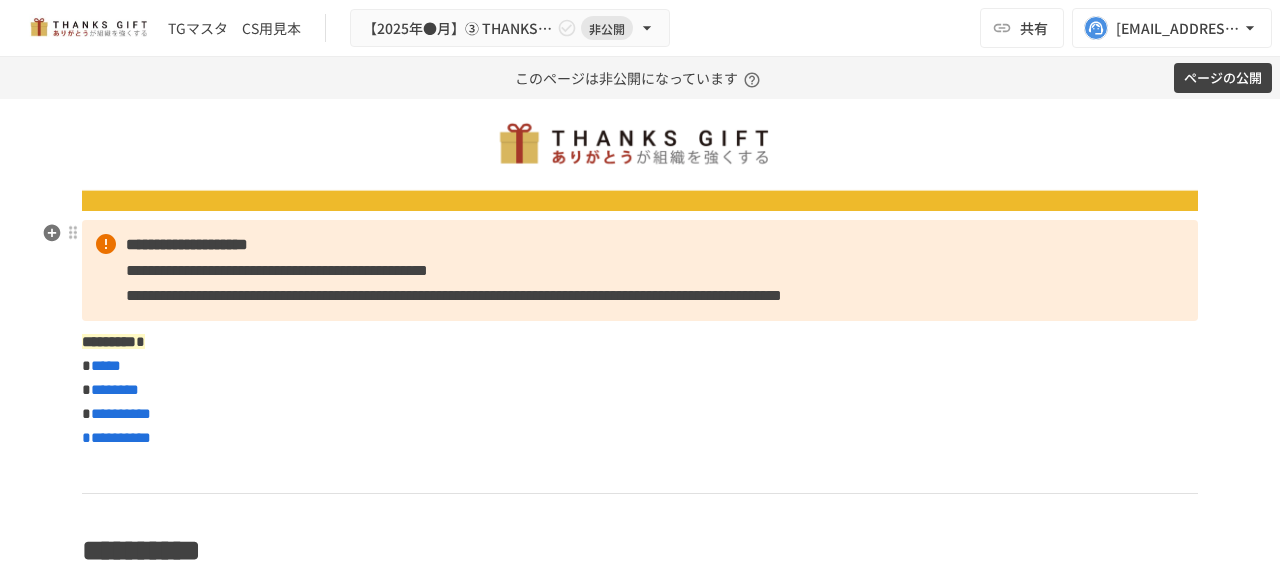 click on "**********" at bounding box center (187, 244) 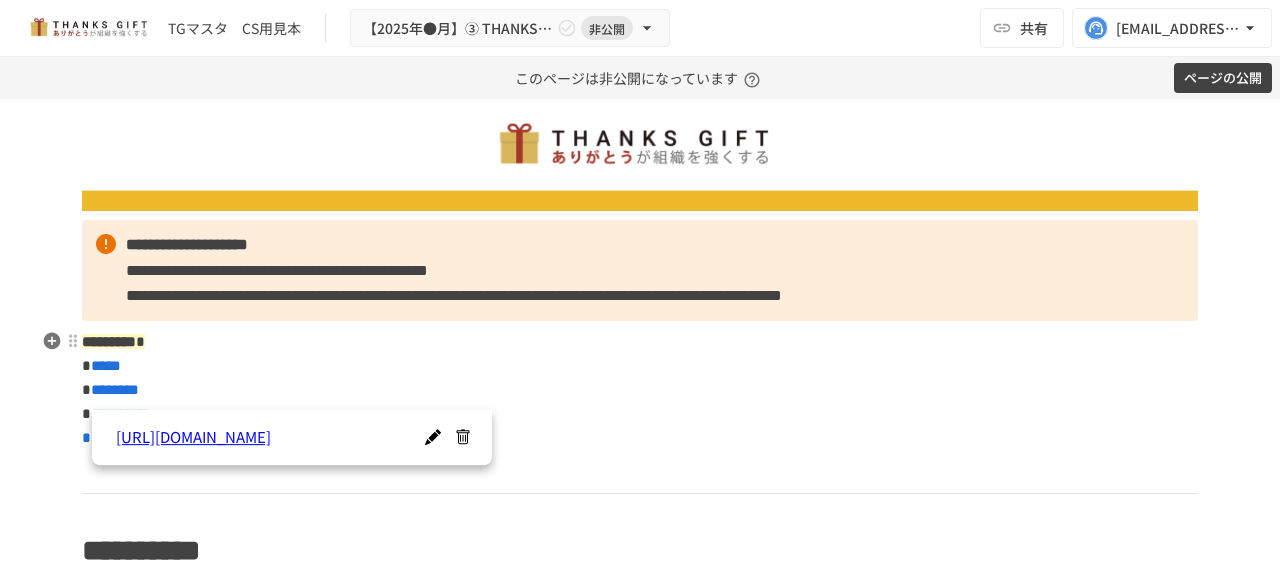 click on "**********" at bounding box center (640, 390) 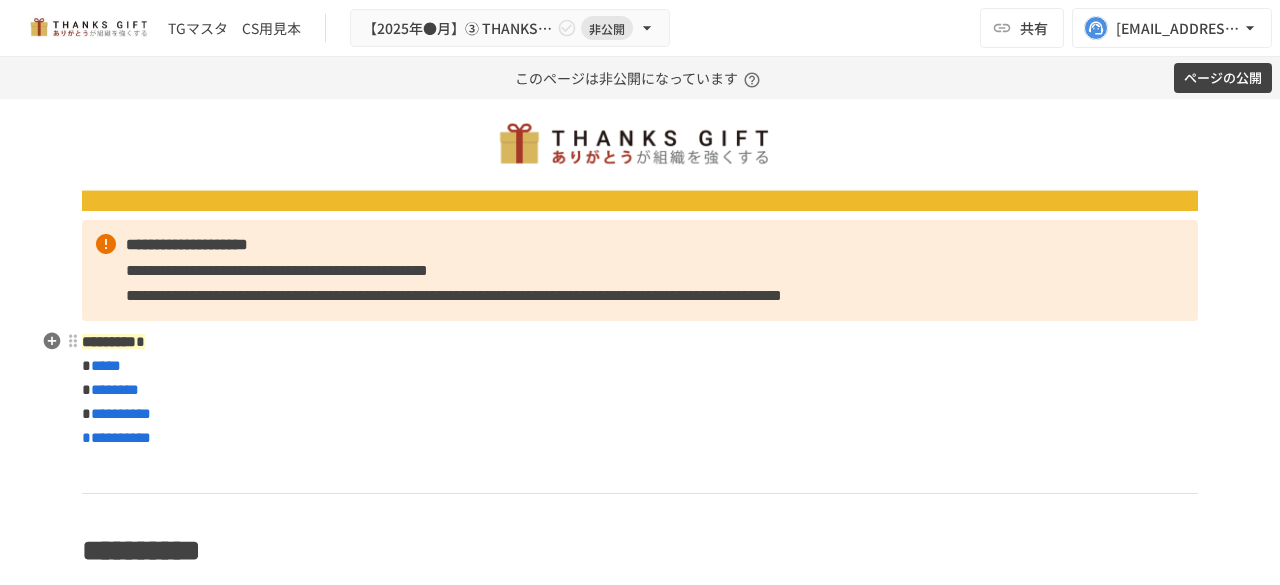 click on "*" at bounding box center [140, 341] 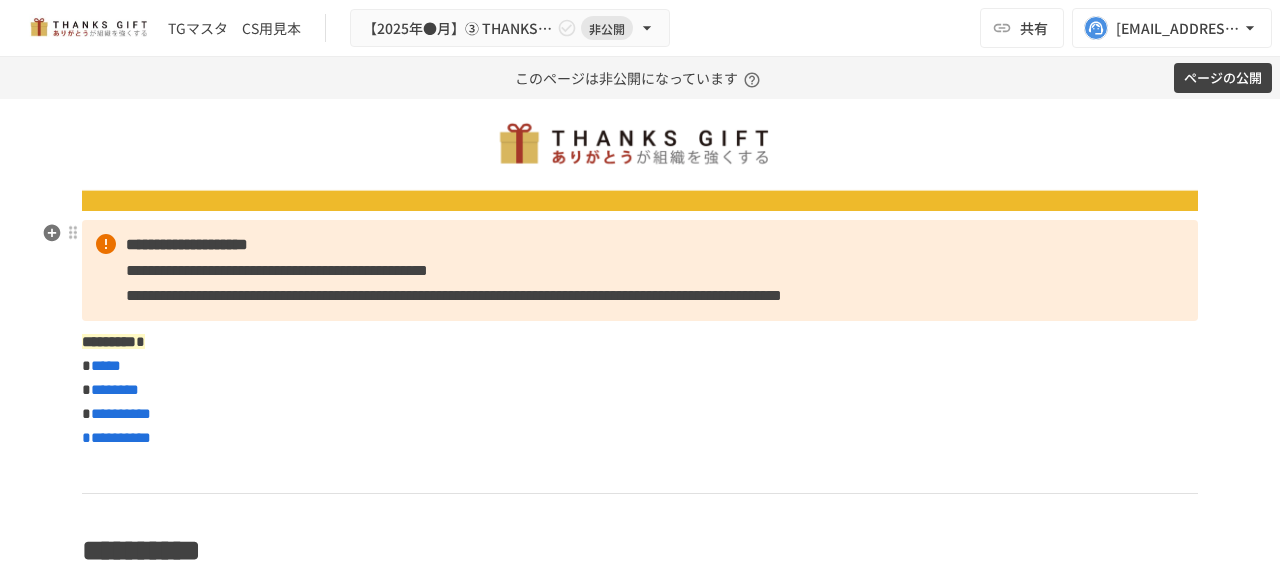 click on "**********" at bounding box center (454, 295) 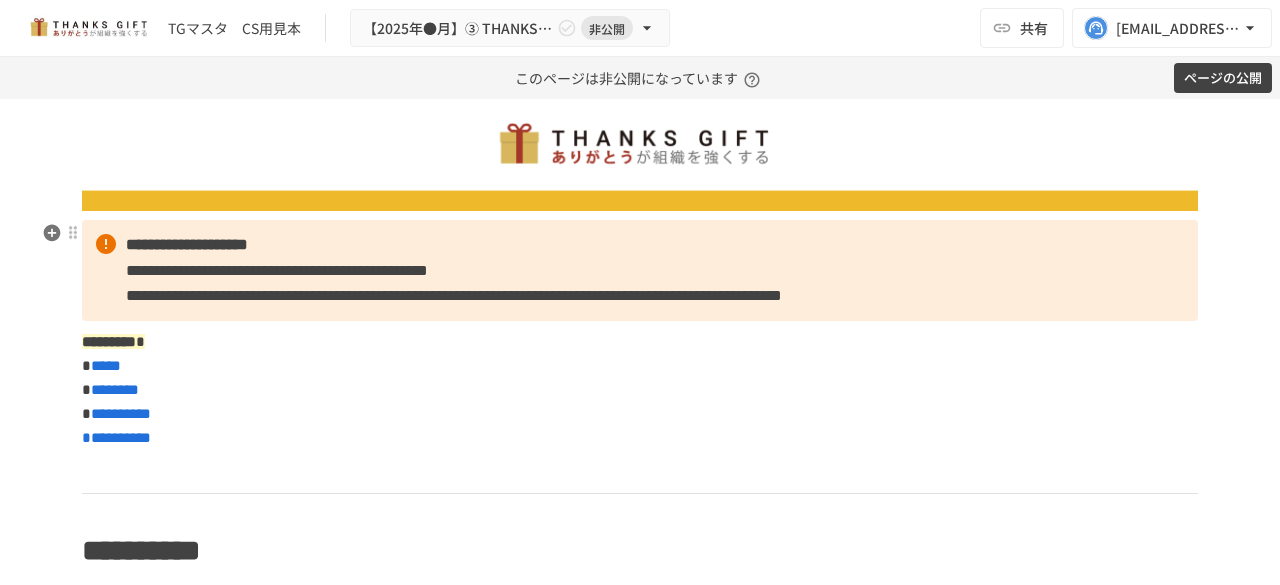 click on "**********" at bounding box center (454, 295) 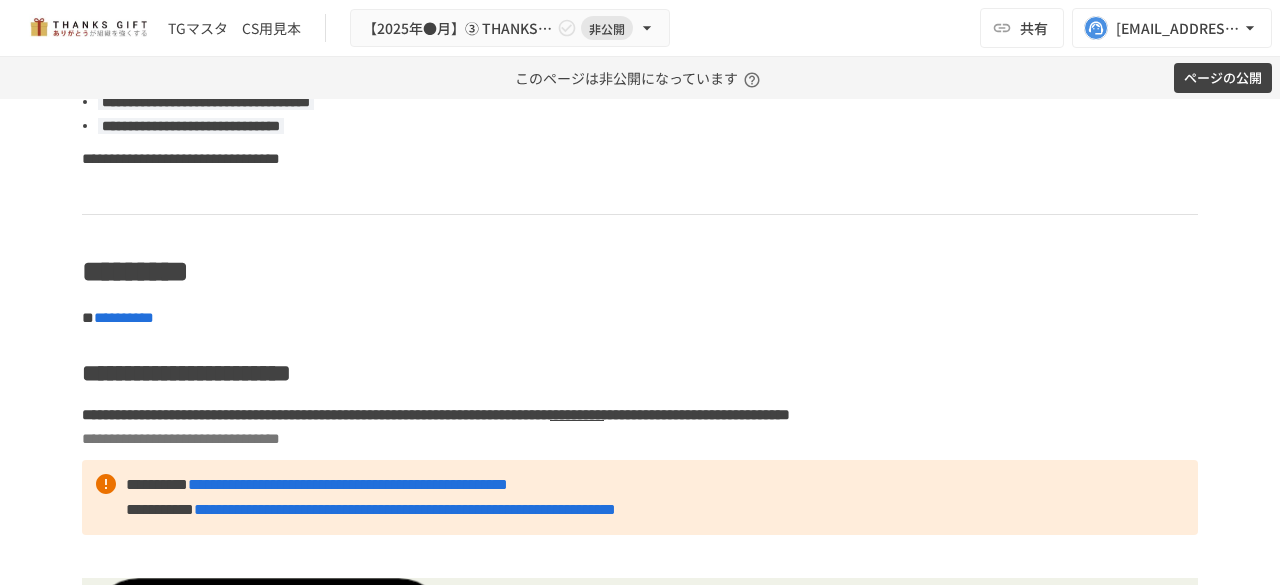scroll, scrollTop: 1102, scrollLeft: 0, axis: vertical 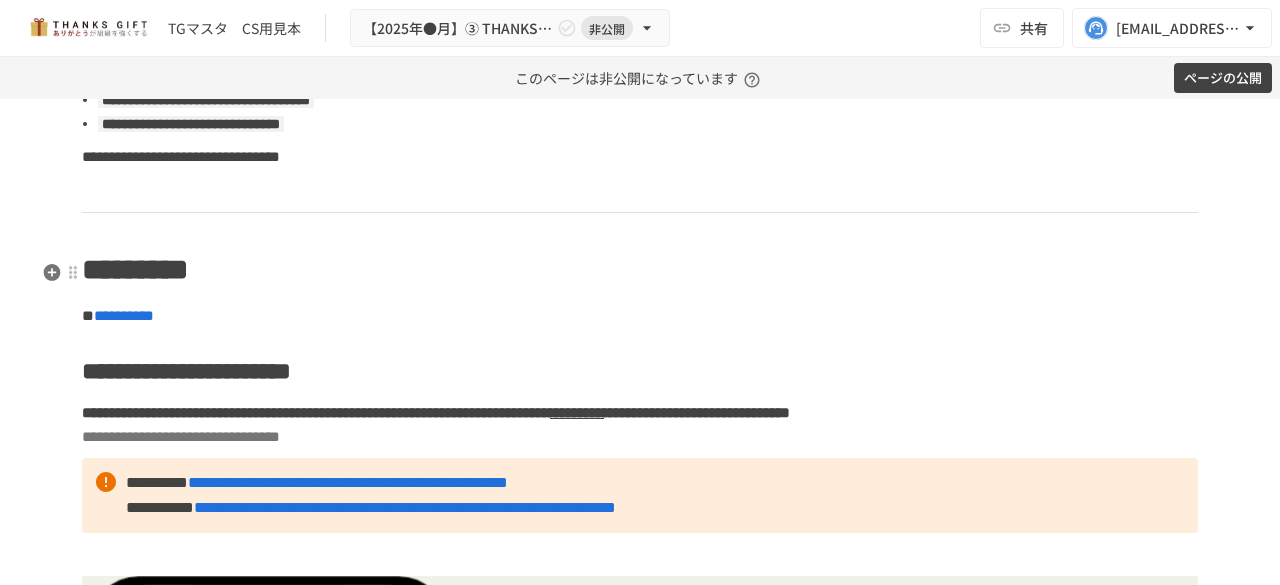 click on "**********" at bounding box center (640, 9765) 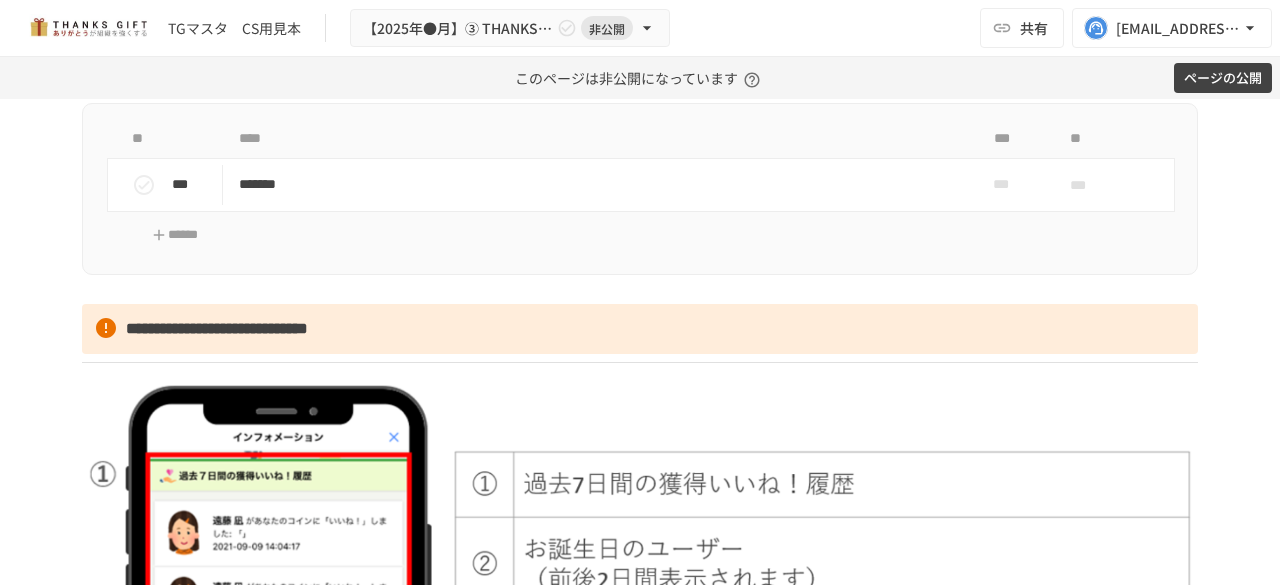 scroll, scrollTop: 2494, scrollLeft: 0, axis: vertical 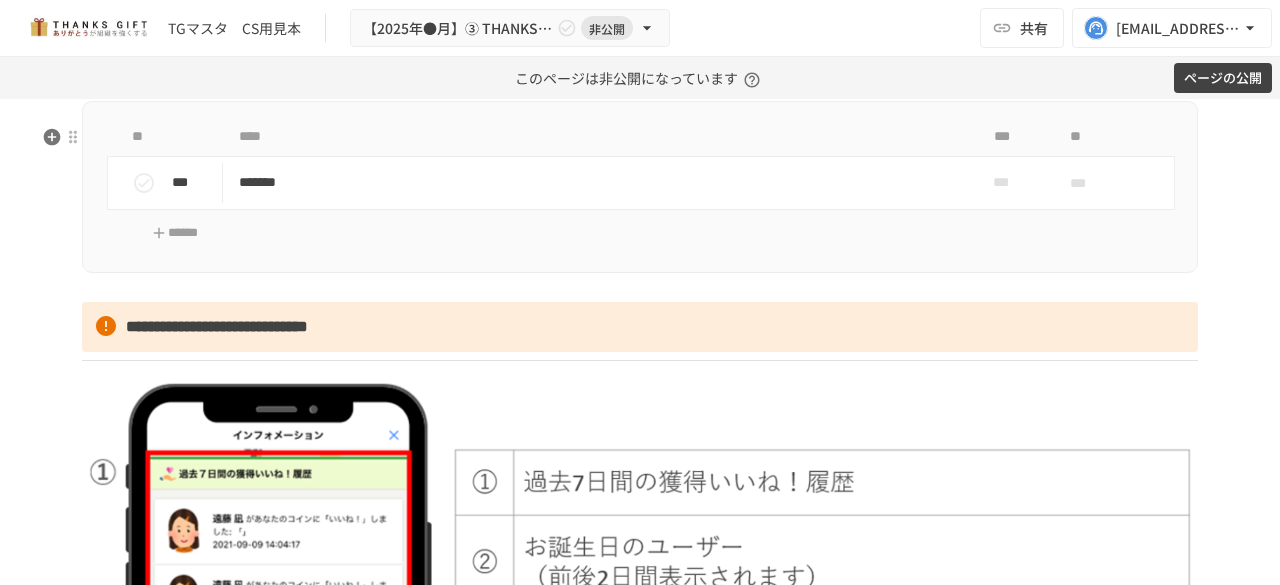 click on "** **** *** ** *** ******* *** *** ******" at bounding box center [640, 187] 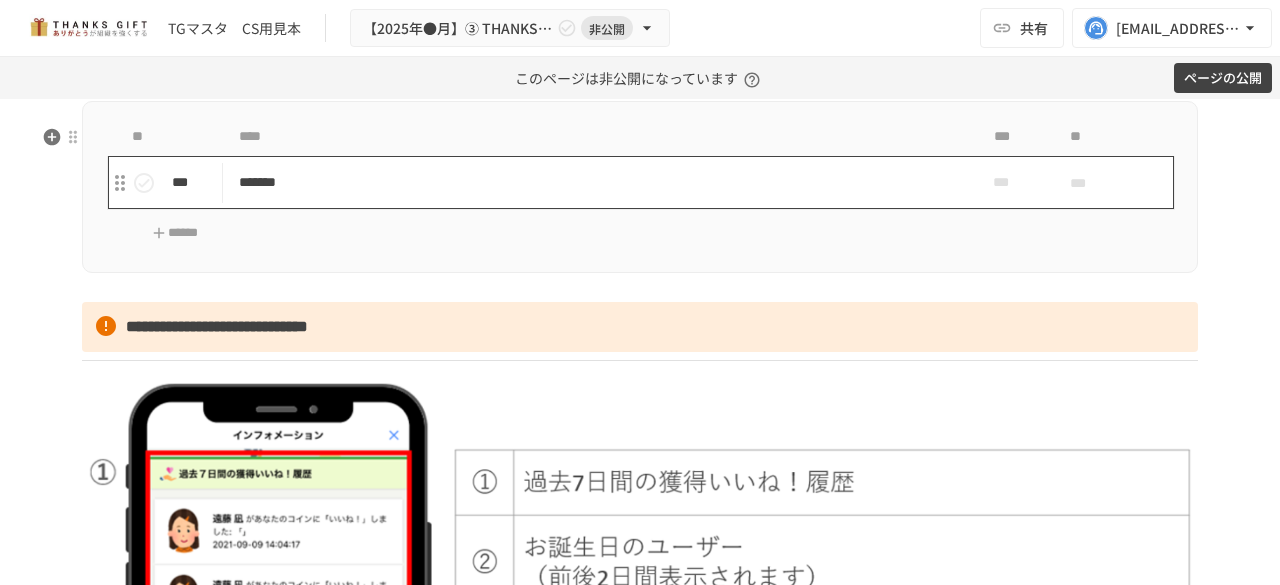 click on "*******" at bounding box center (598, 182) 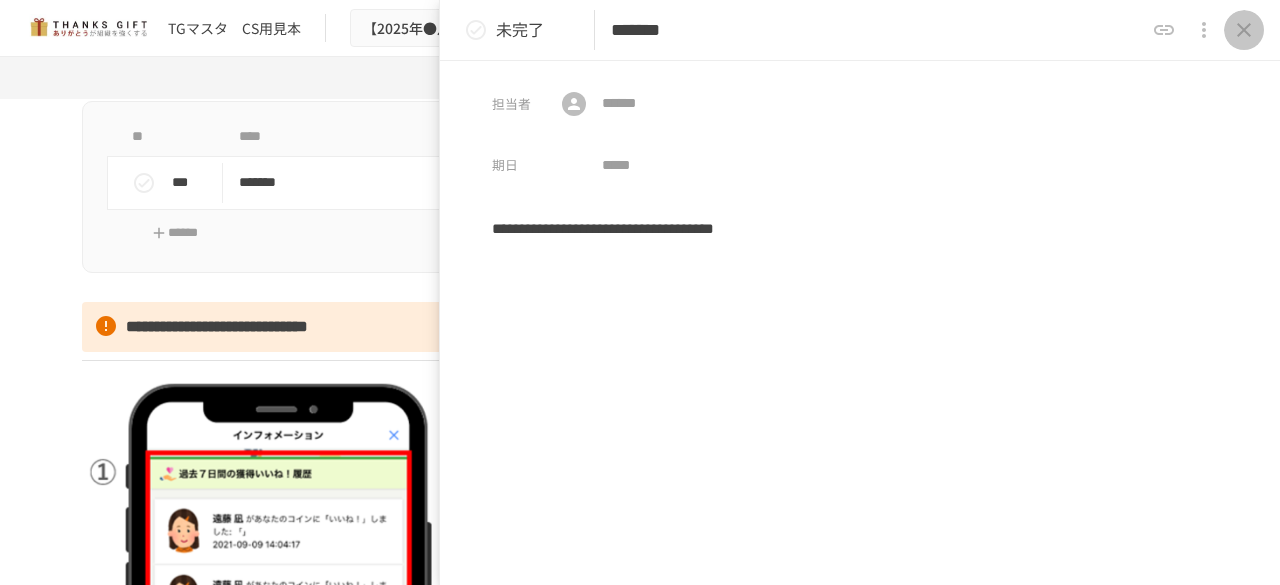 click 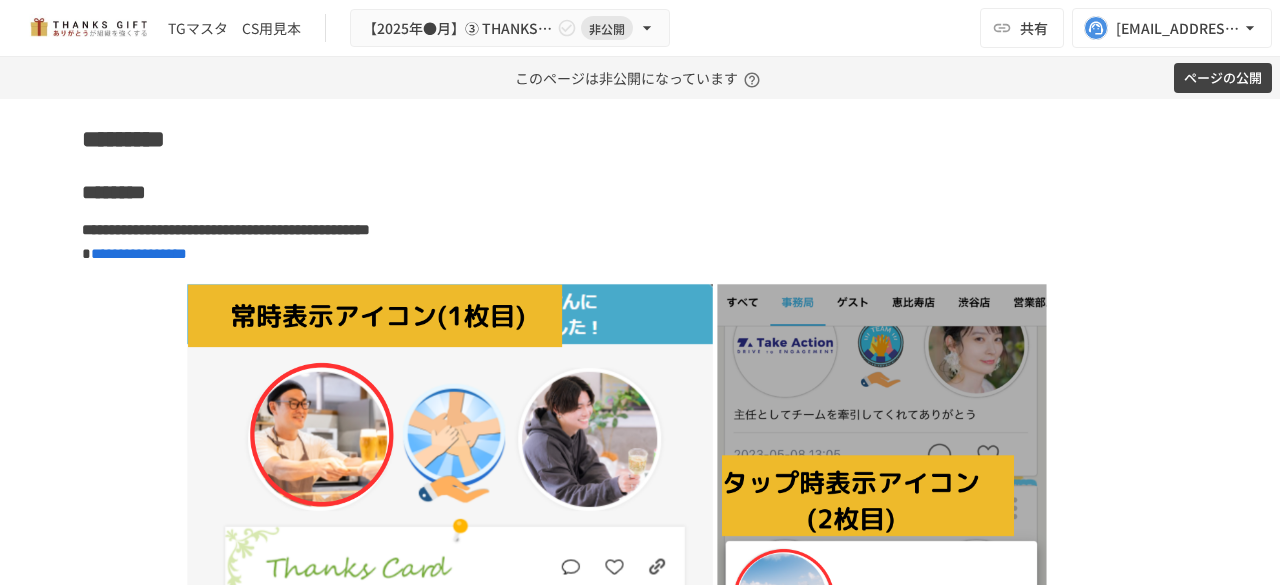 scroll, scrollTop: 3466, scrollLeft: 0, axis: vertical 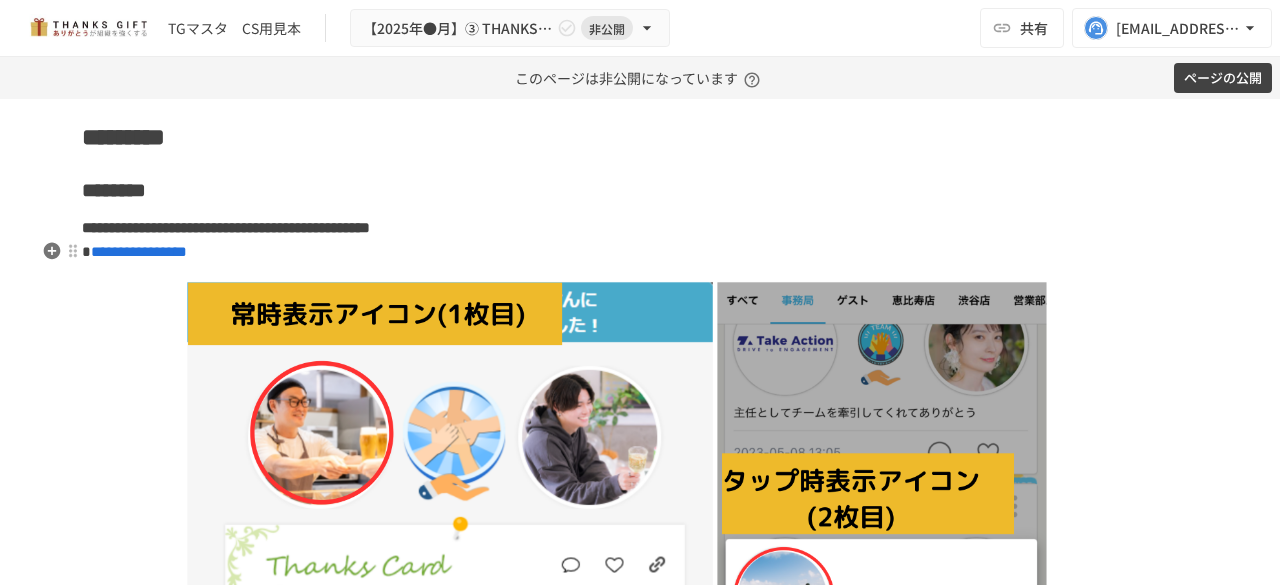 click on "**********" at bounding box center [226, 227] 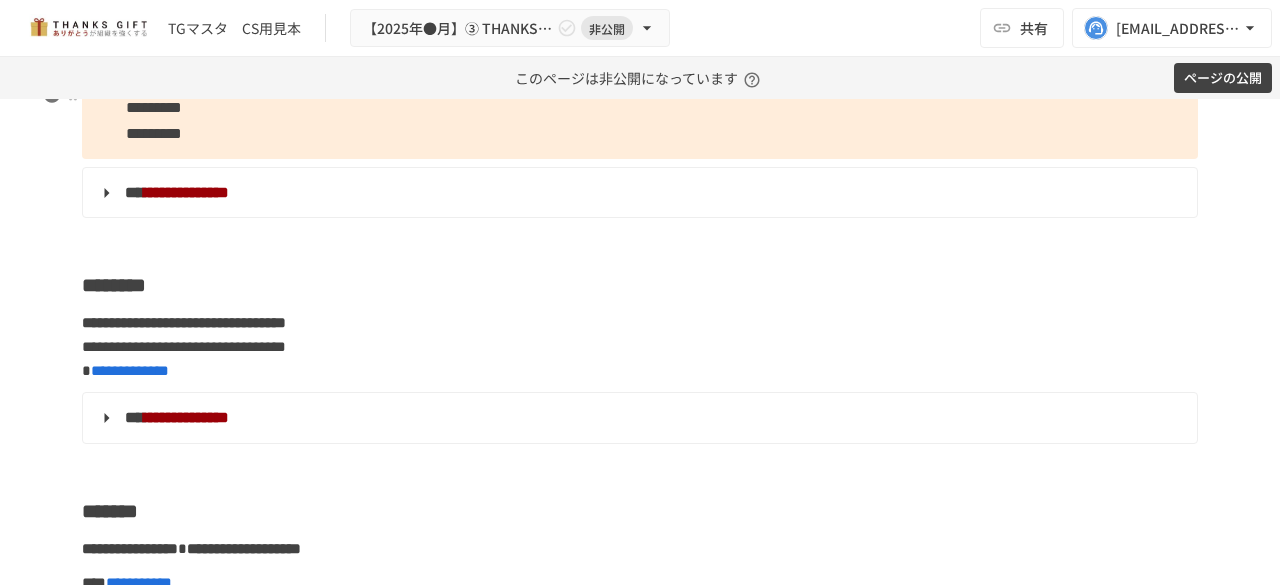 scroll, scrollTop: 4338, scrollLeft: 0, axis: vertical 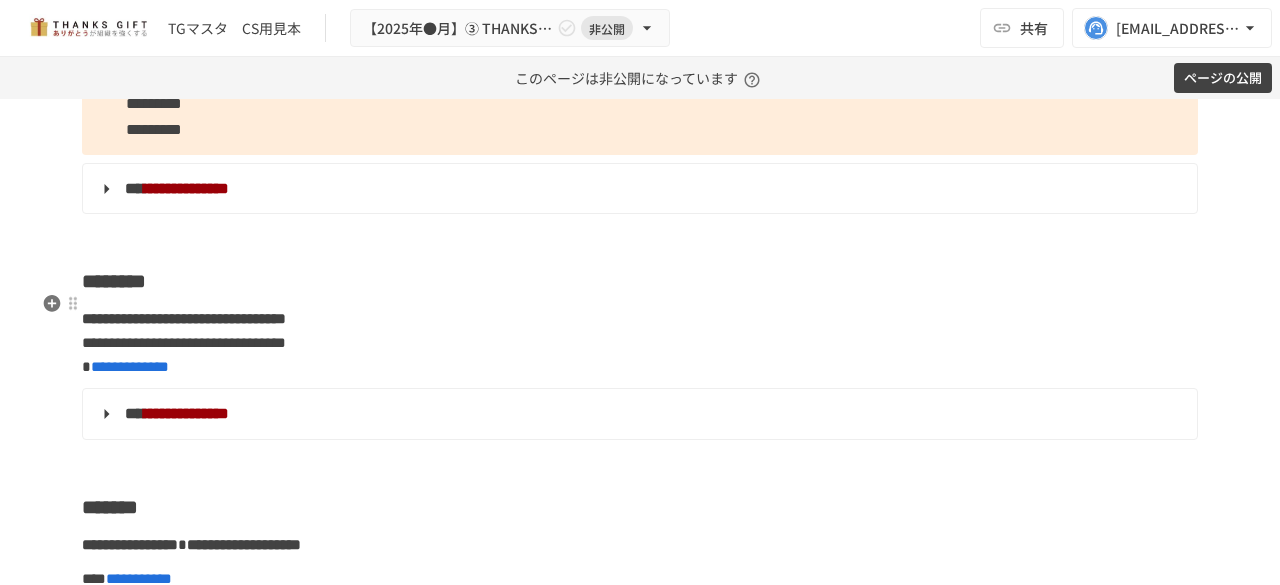 click on "********" at bounding box center [640, 281] 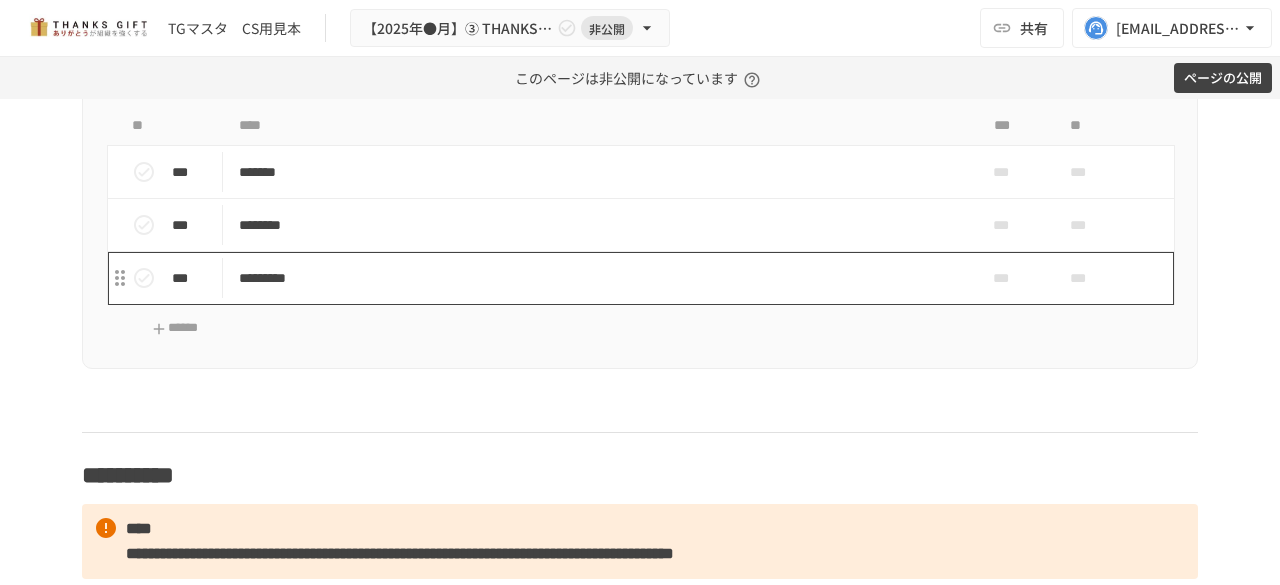 scroll, scrollTop: 4906, scrollLeft: 0, axis: vertical 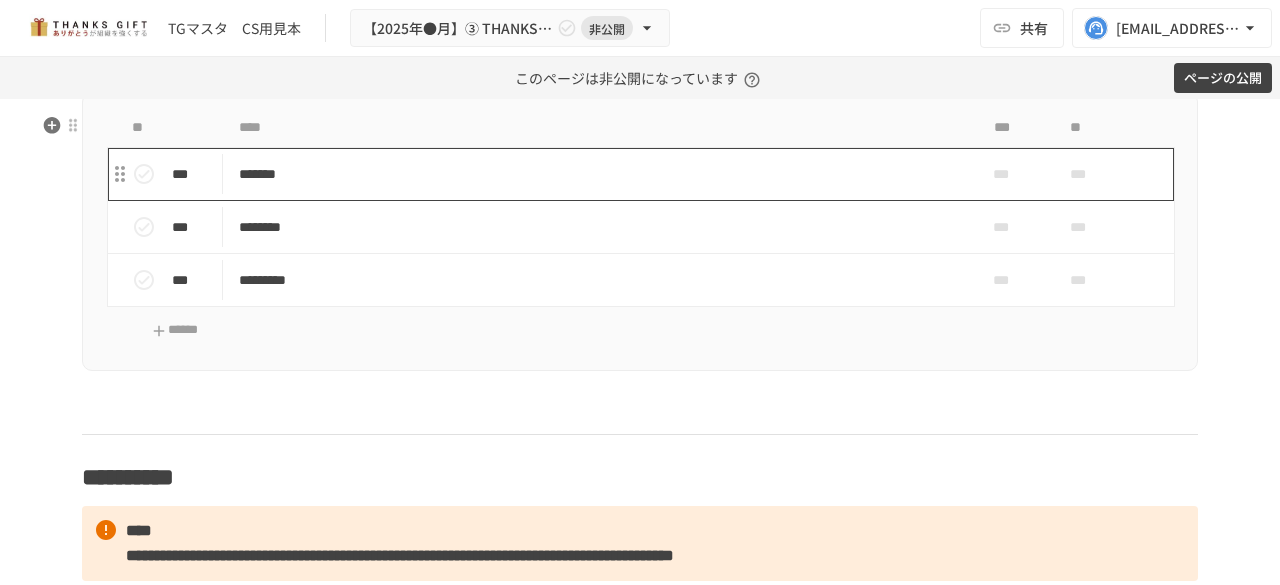 click on "*******" at bounding box center (598, 174) 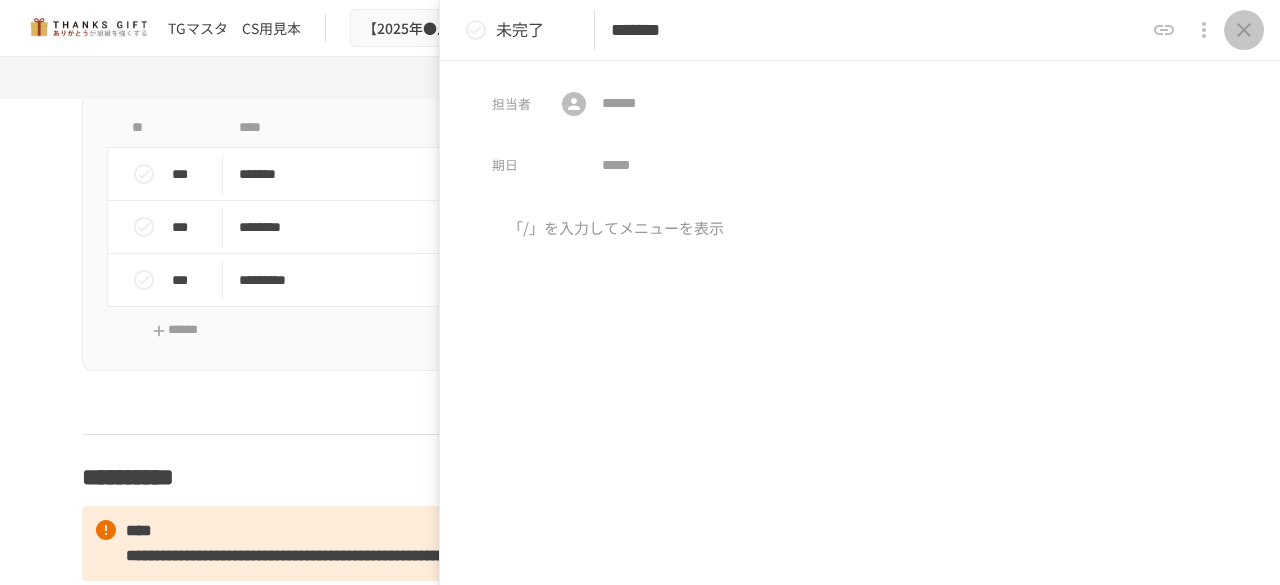 click at bounding box center (1244, 30) 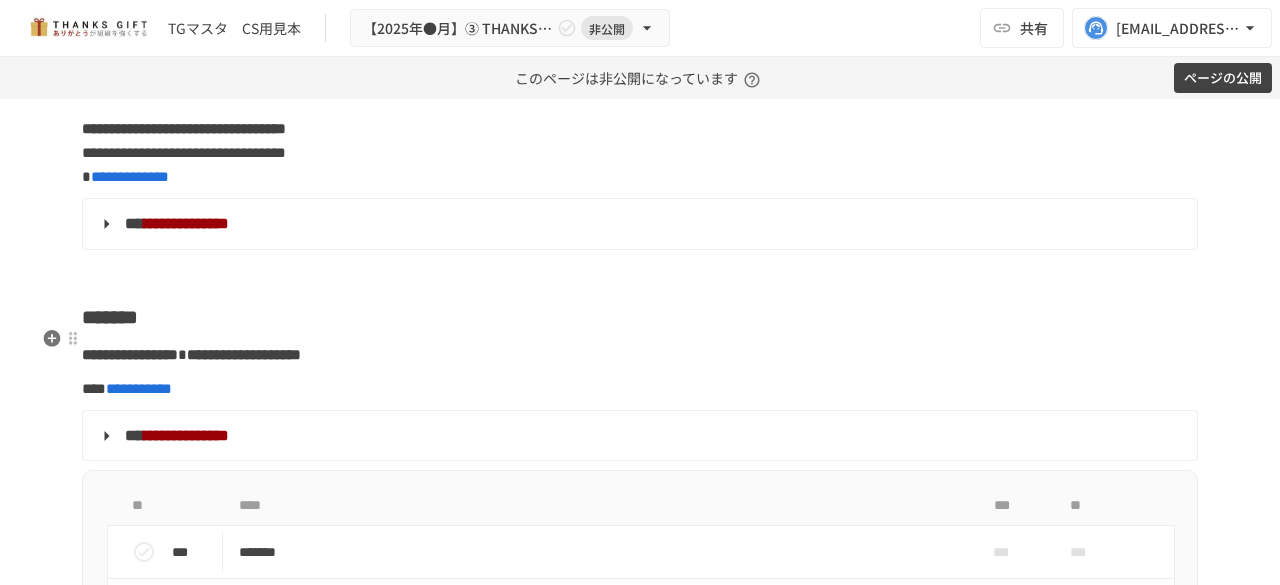 scroll, scrollTop: 4810, scrollLeft: 0, axis: vertical 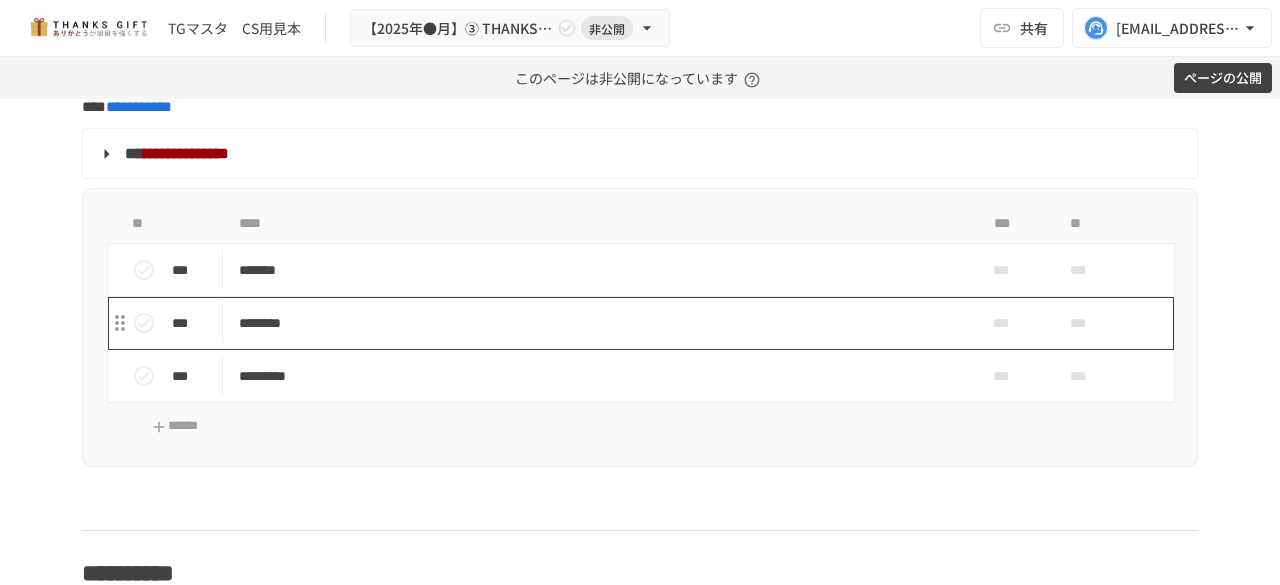 click on "********" at bounding box center [598, 323] 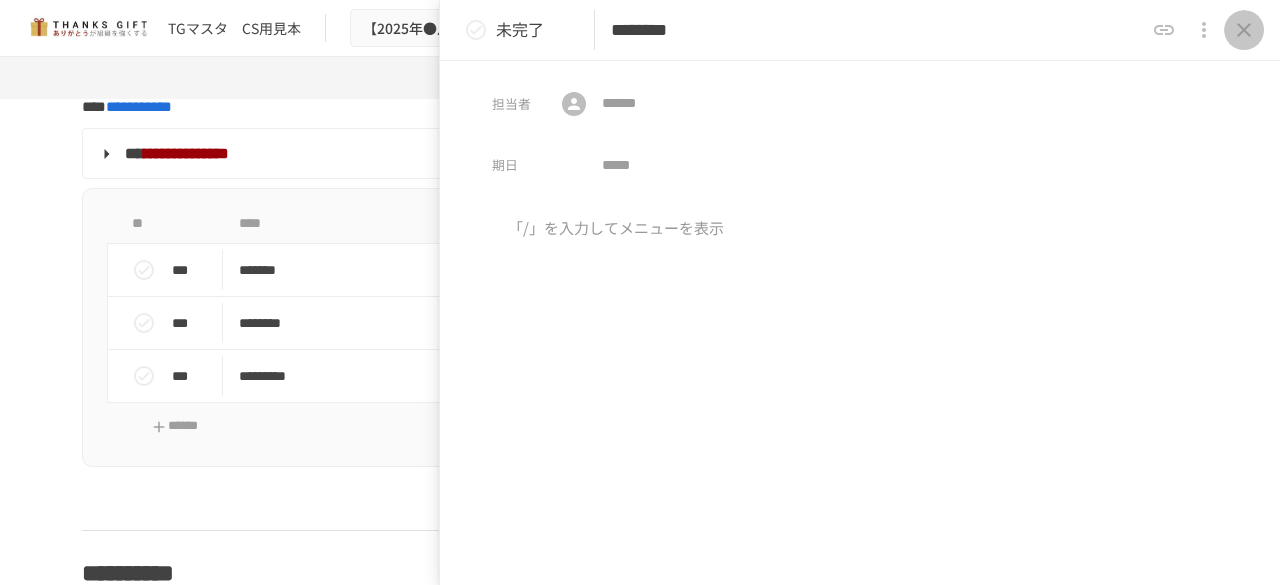 click 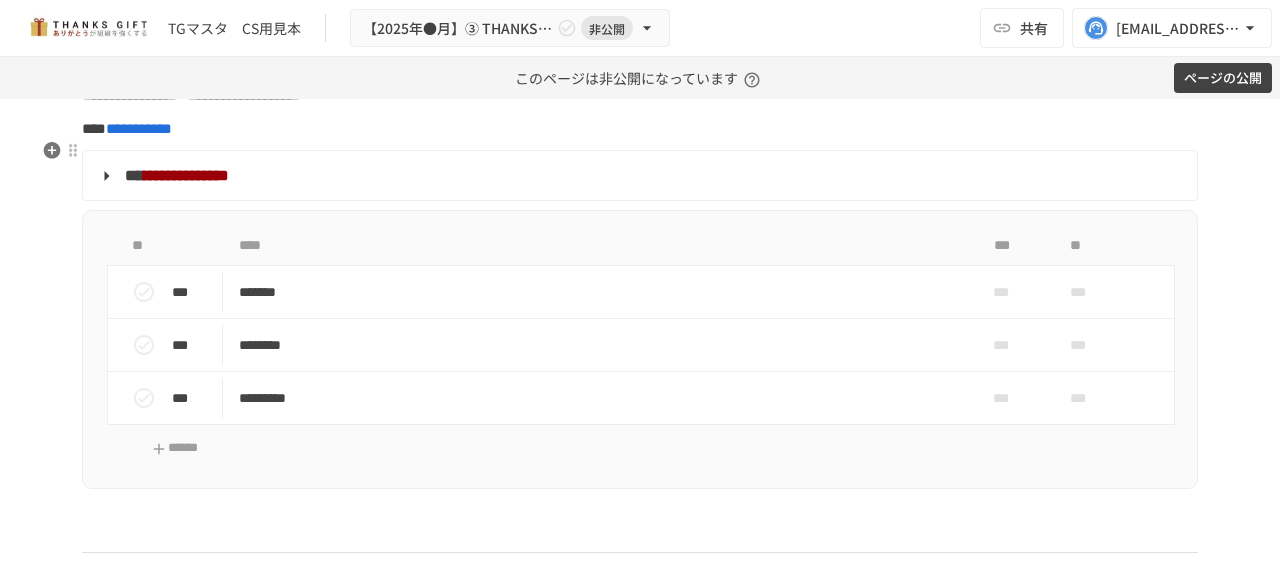 scroll, scrollTop: 4790, scrollLeft: 0, axis: vertical 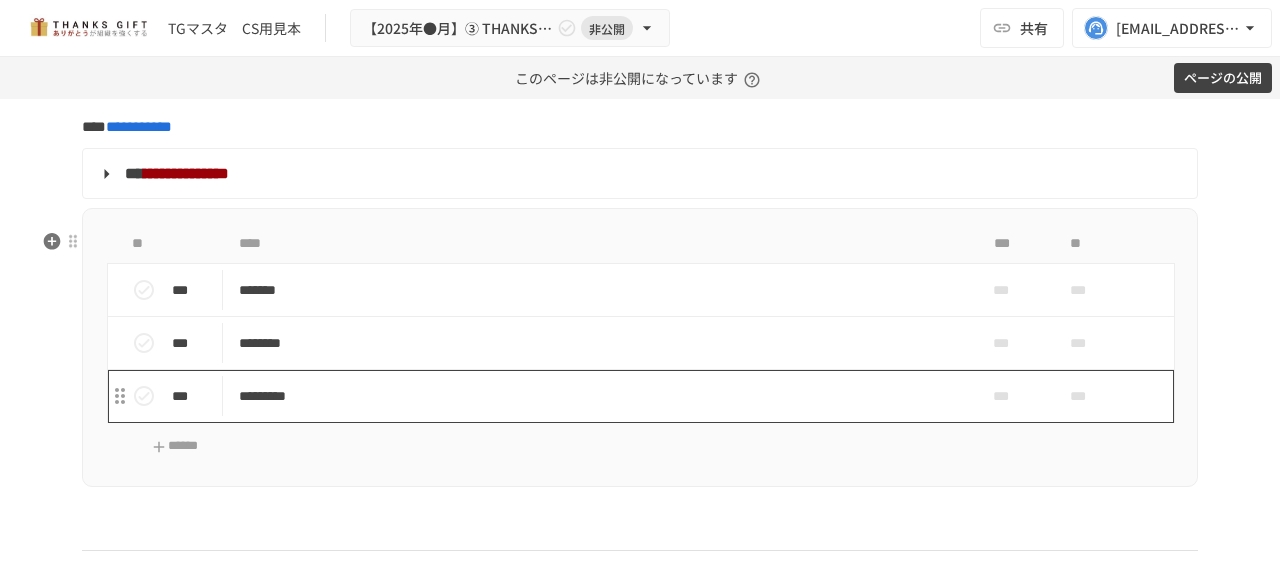click on "*********" at bounding box center [598, 396] 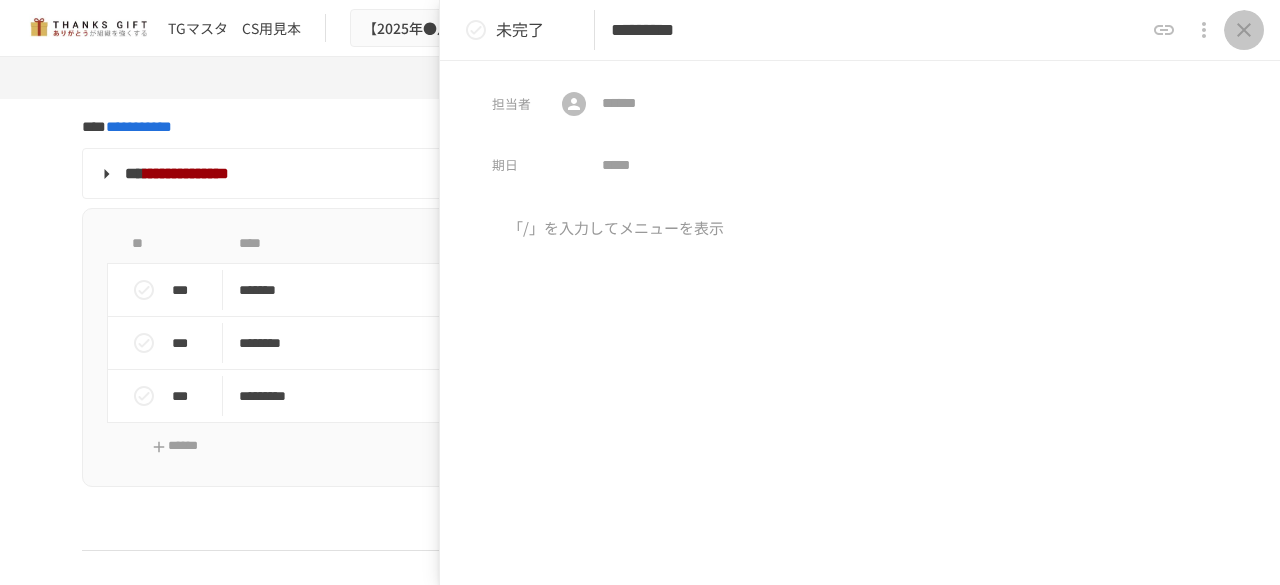 click 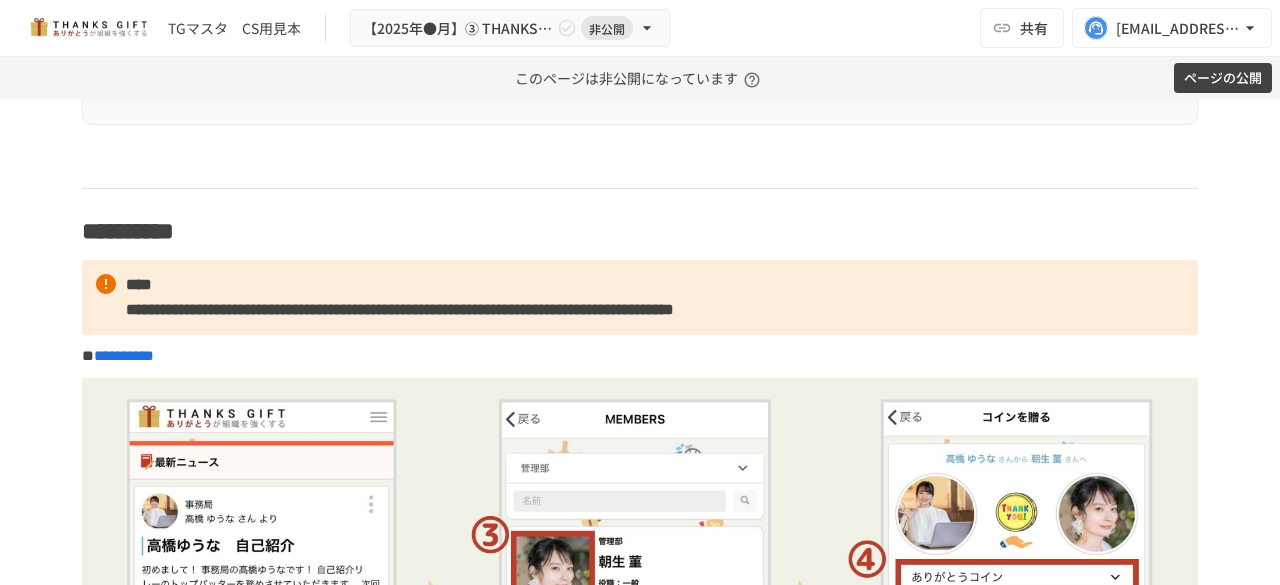 scroll, scrollTop: 5432, scrollLeft: 0, axis: vertical 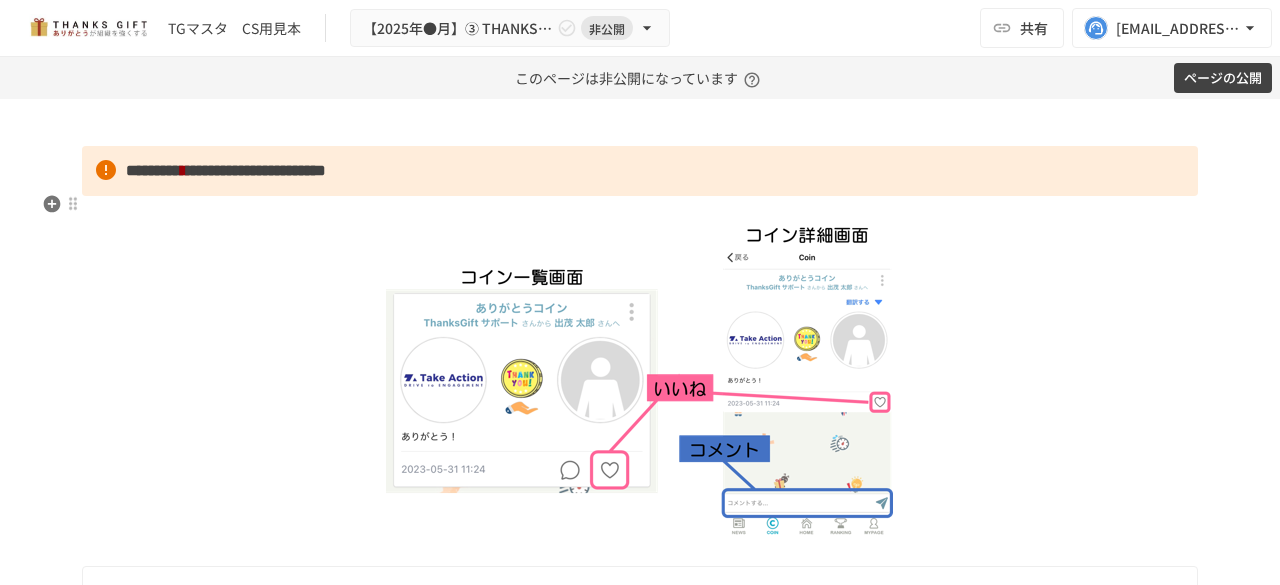 click on "**********" at bounding box center (256, 170) 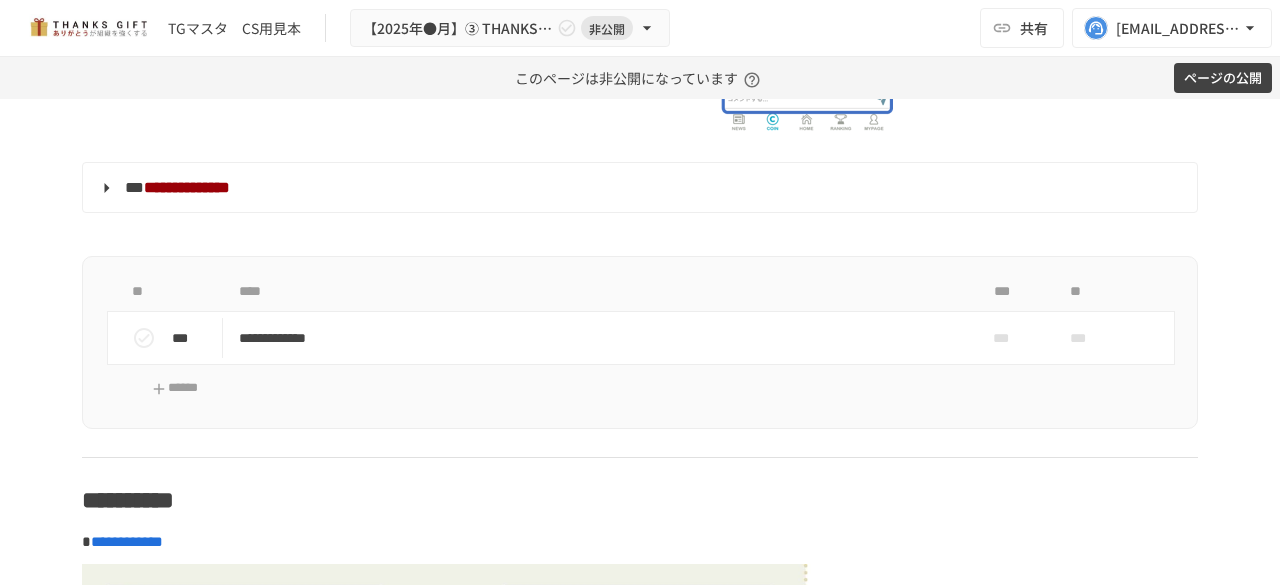 scroll, scrollTop: 7924, scrollLeft: 0, axis: vertical 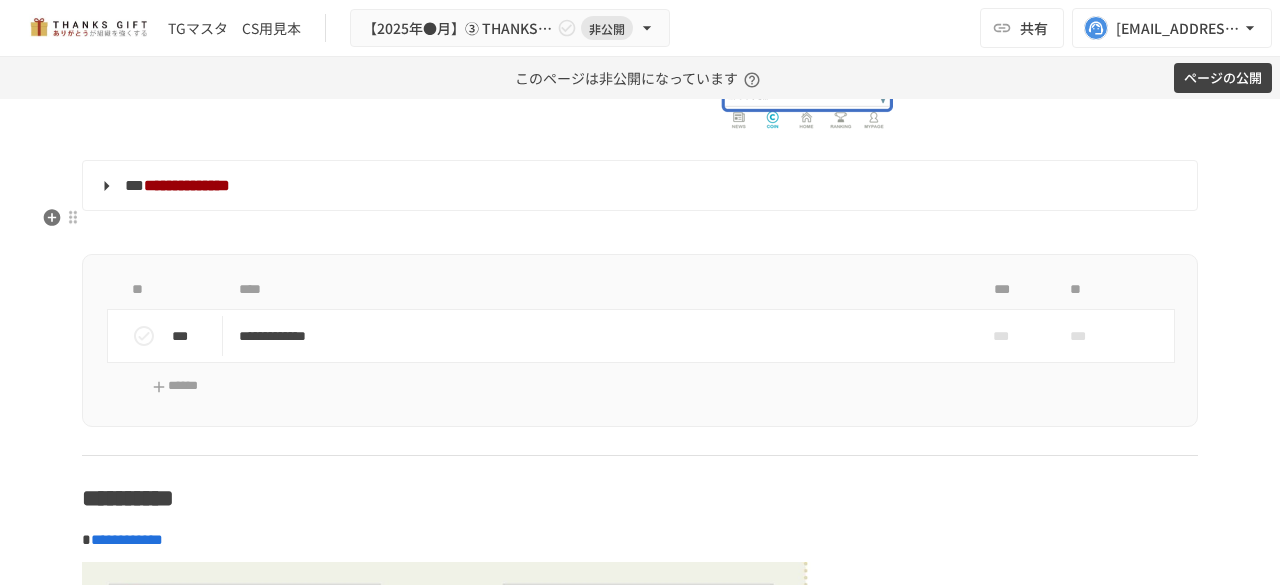 click on "**********" at bounding box center [638, 186] 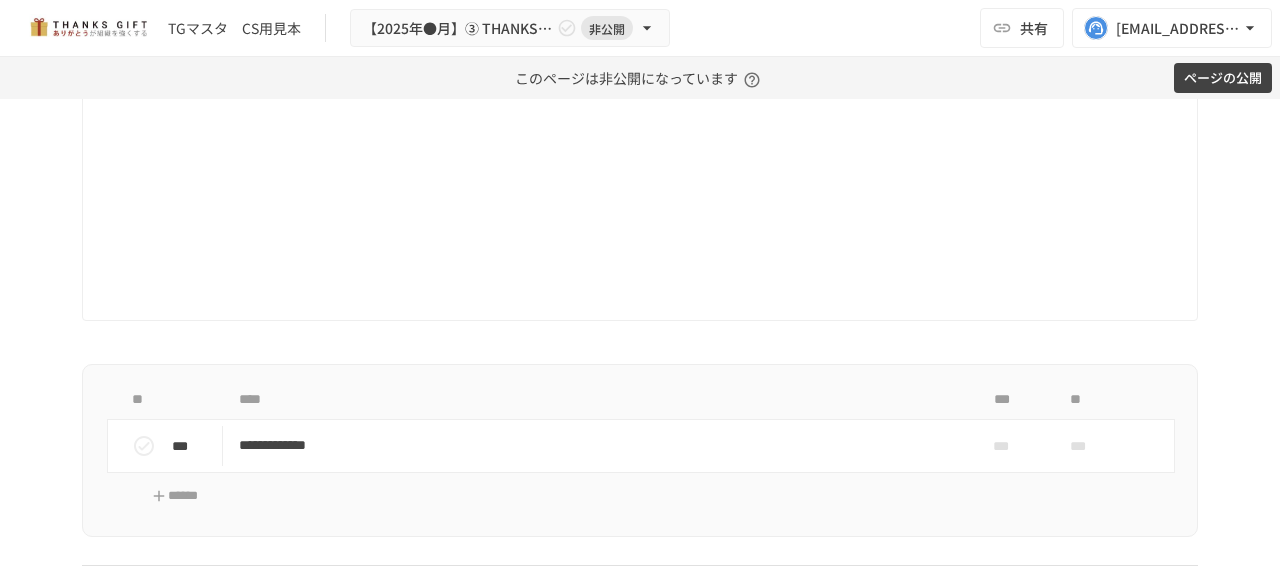 scroll, scrollTop: 8680, scrollLeft: 0, axis: vertical 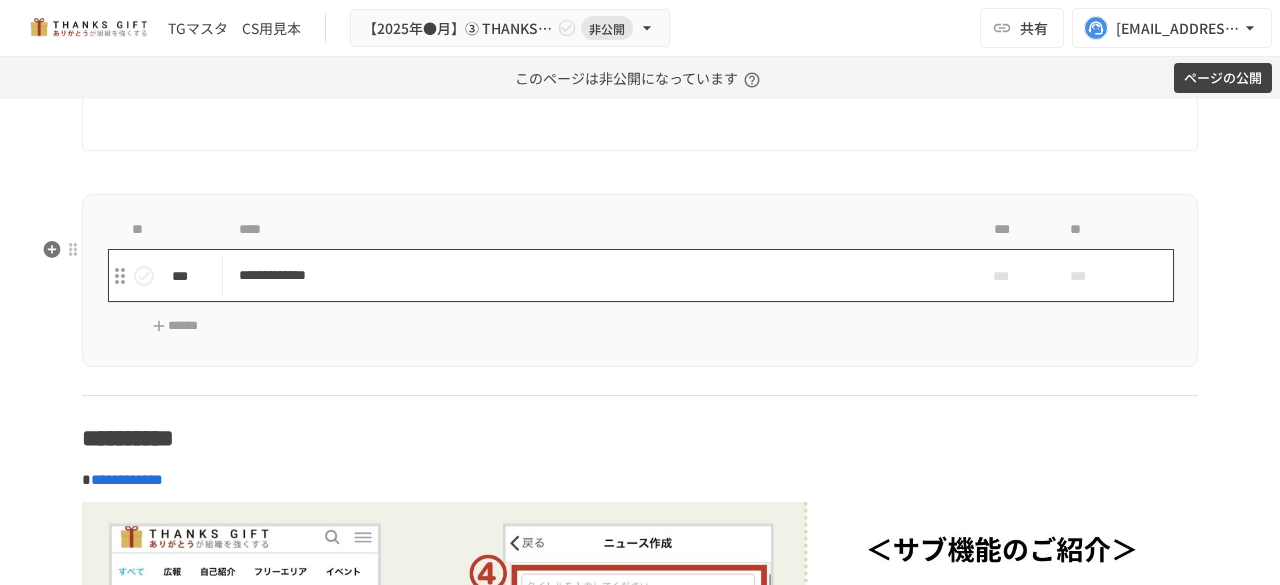 click on "**********" at bounding box center (598, 275) 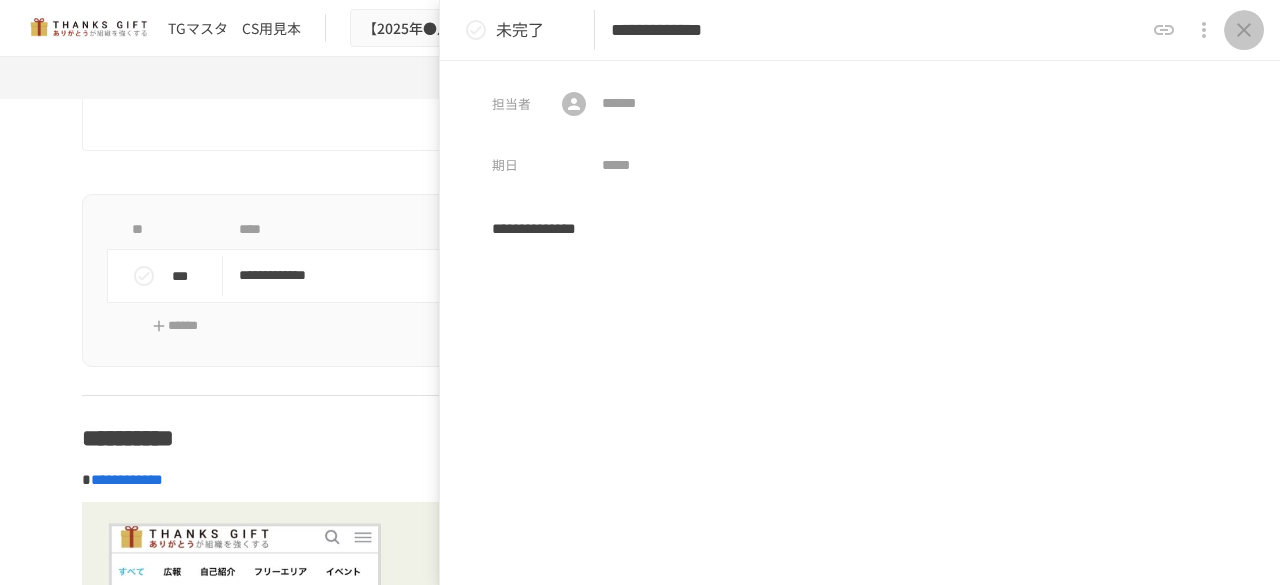 click 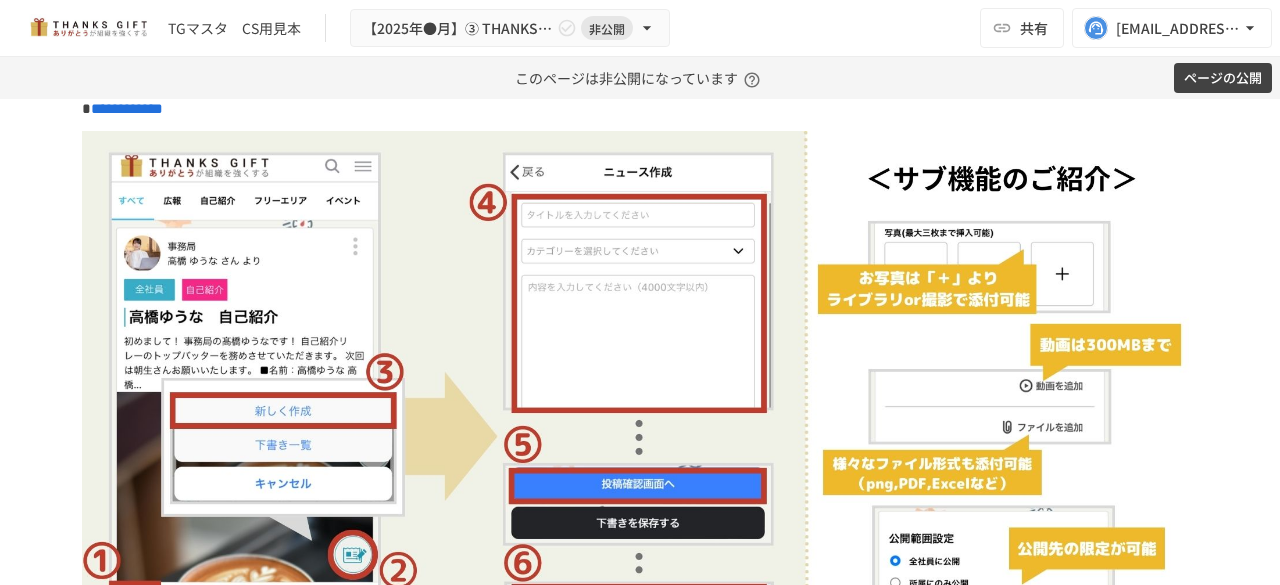 scroll, scrollTop: 9052, scrollLeft: 0, axis: vertical 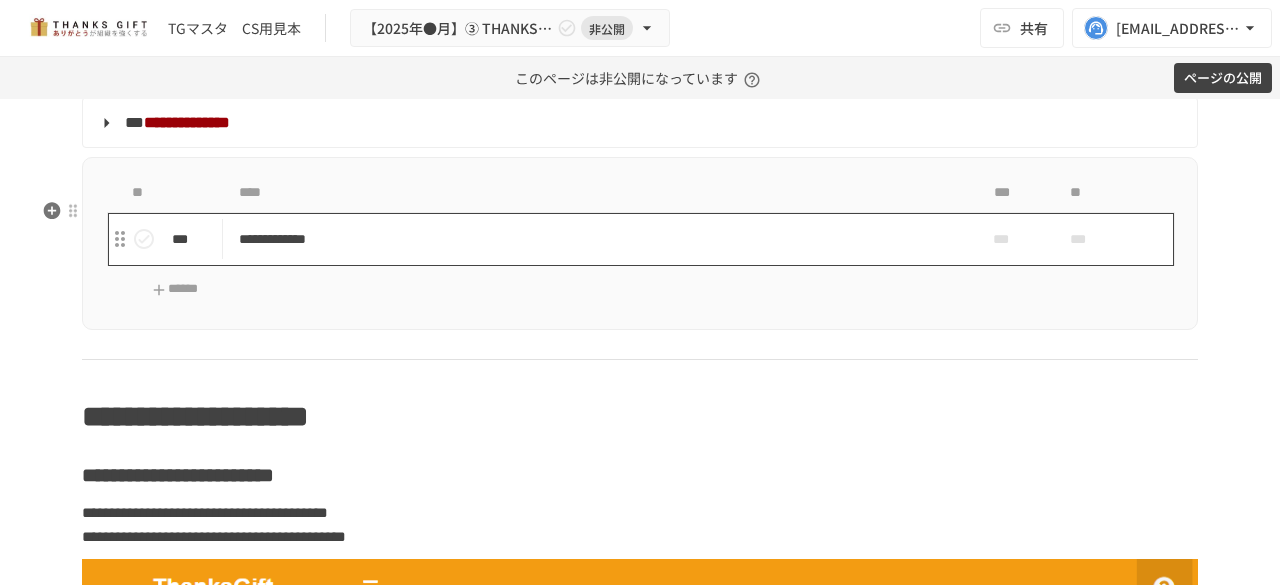 click on "**********" at bounding box center [598, 239] 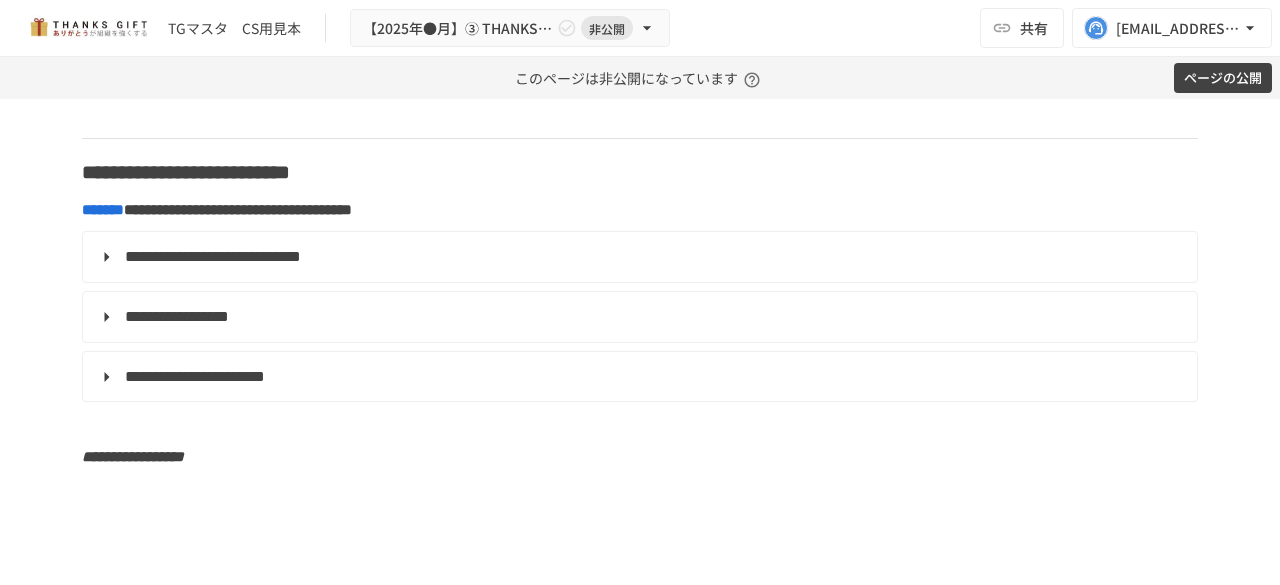 scroll, scrollTop: 12234, scrollLeft: 0, axis: vertical 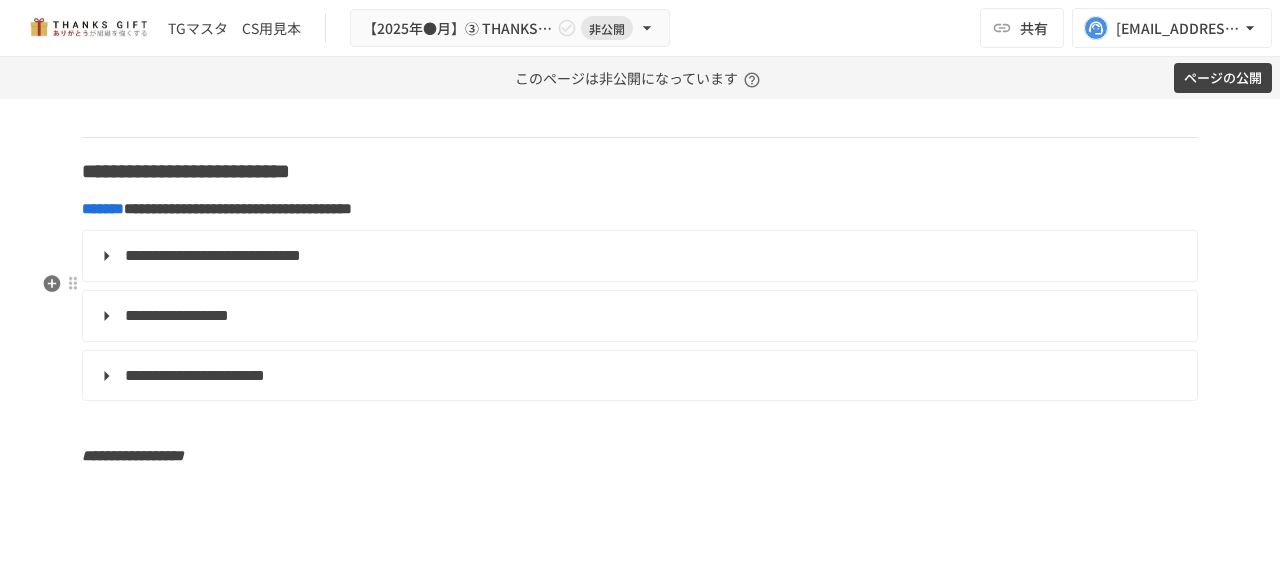 click on "**********" at bounding box center (213, 255) 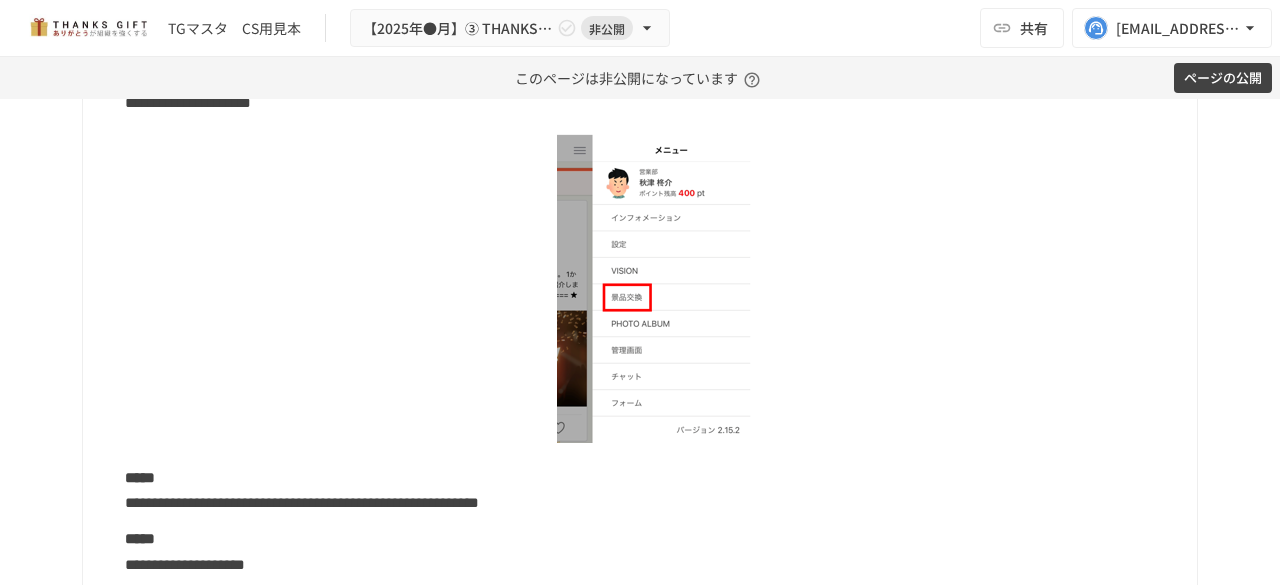 scroll, scrollTop: 12444, scrollLeft: 0, axis: vertical 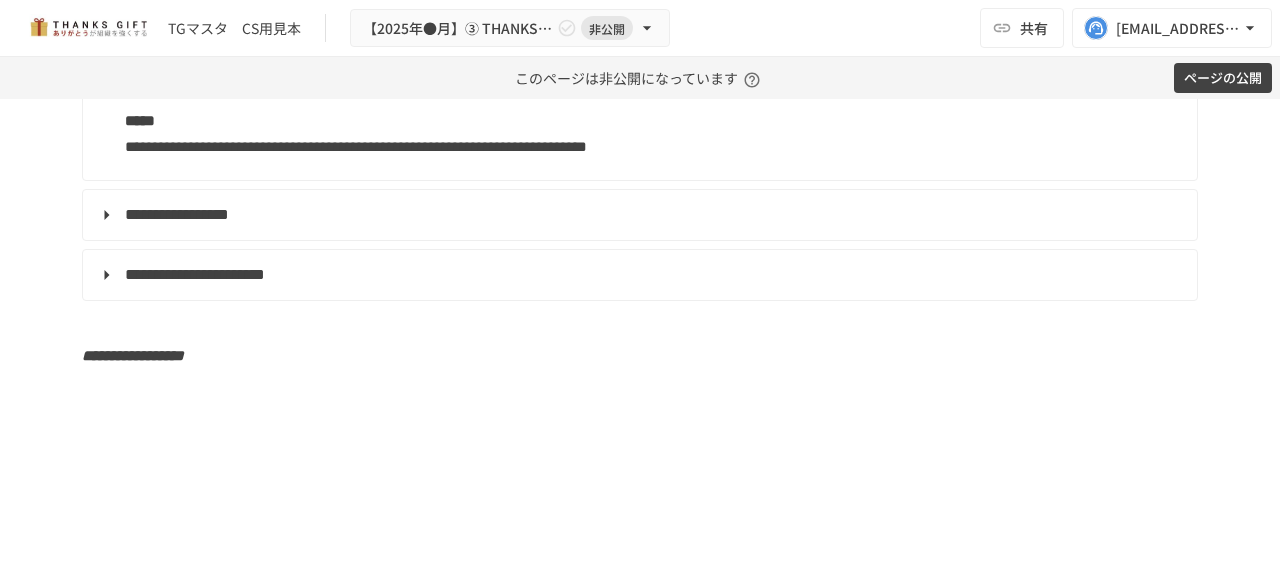 click on "**********" at bounding box center [177, 214] 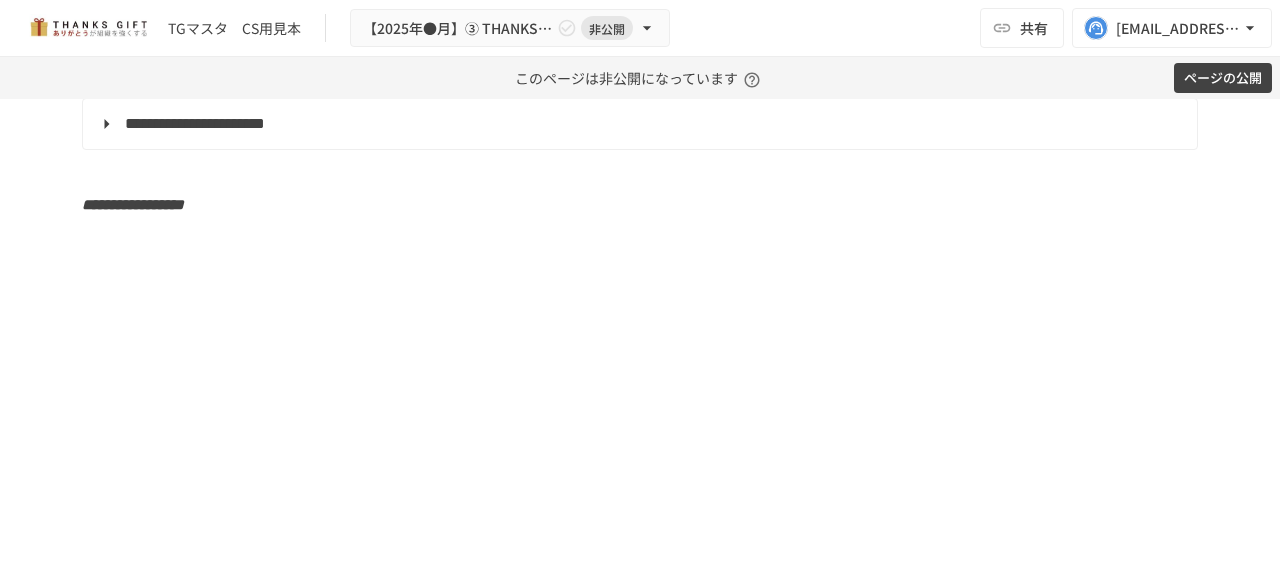 scroll, scrollTop: 14523, scrollLeft: 0, axis: vertical 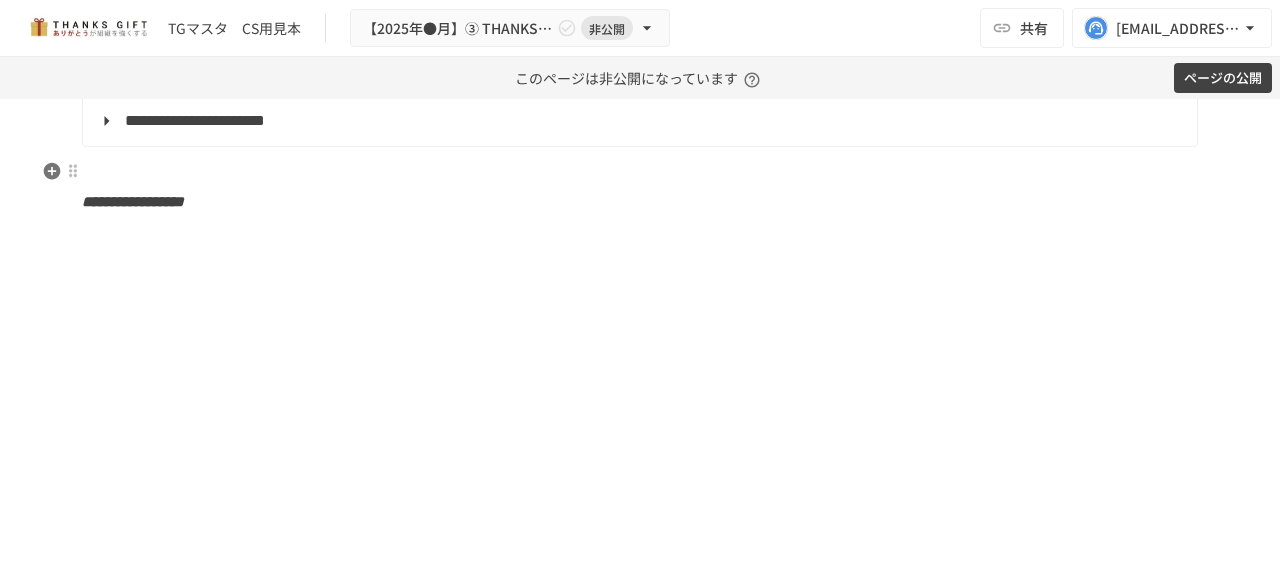 click on "**********" at bounding box center (640, 121) 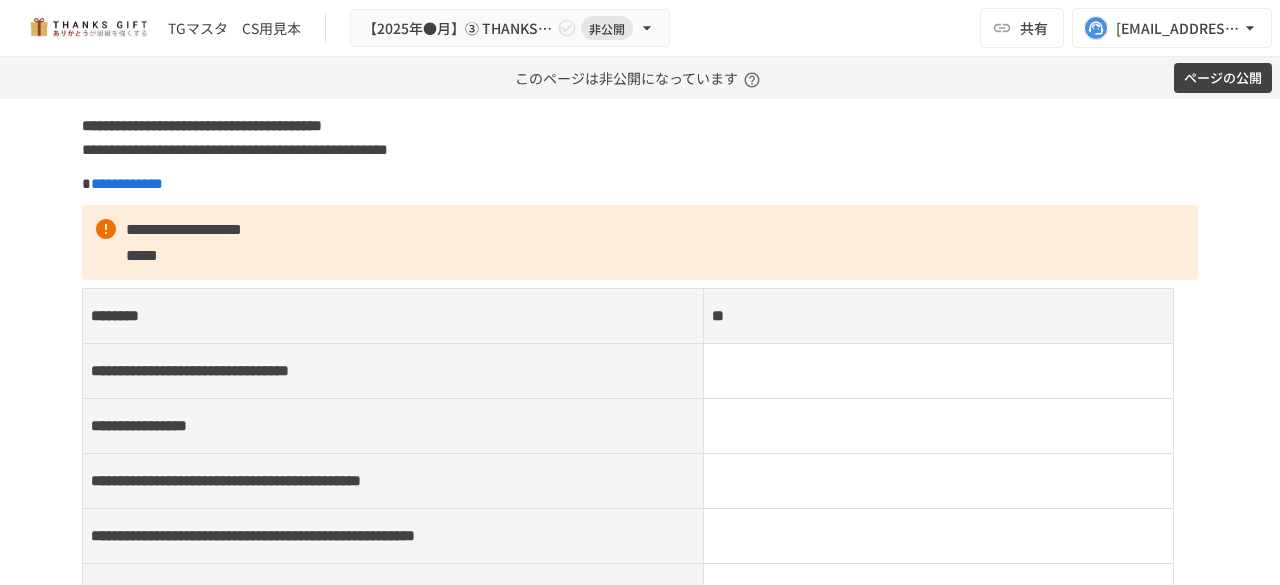 scroll, scrollTop: 16458, scrollLeft: 0, axis: vertical 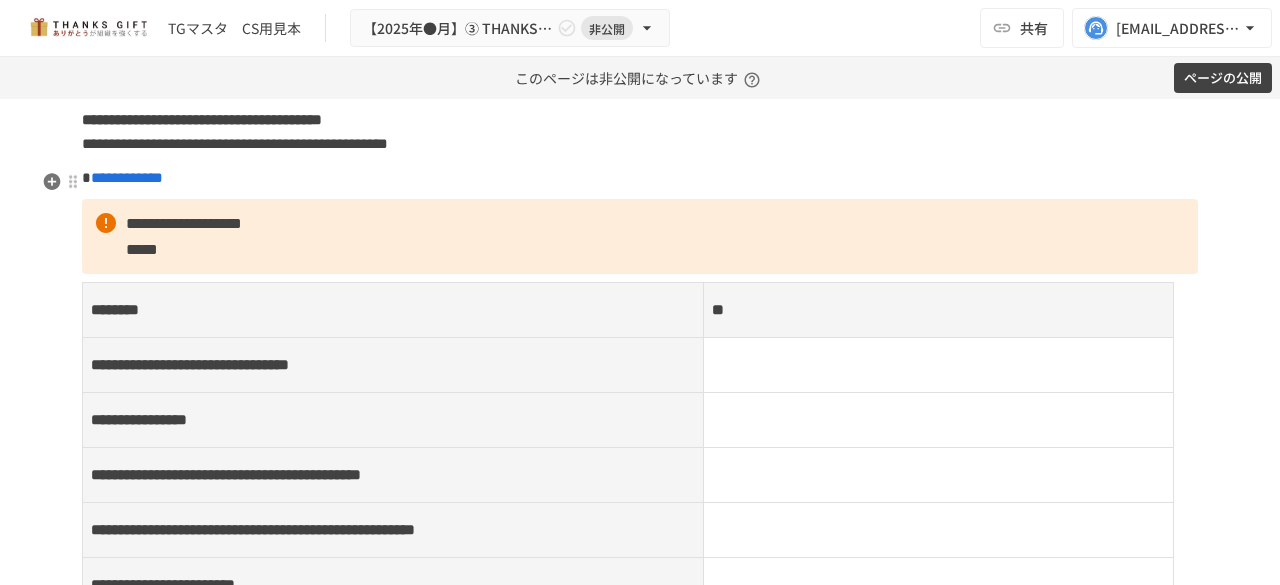 click on "**********" at bounding box center (235, 143) 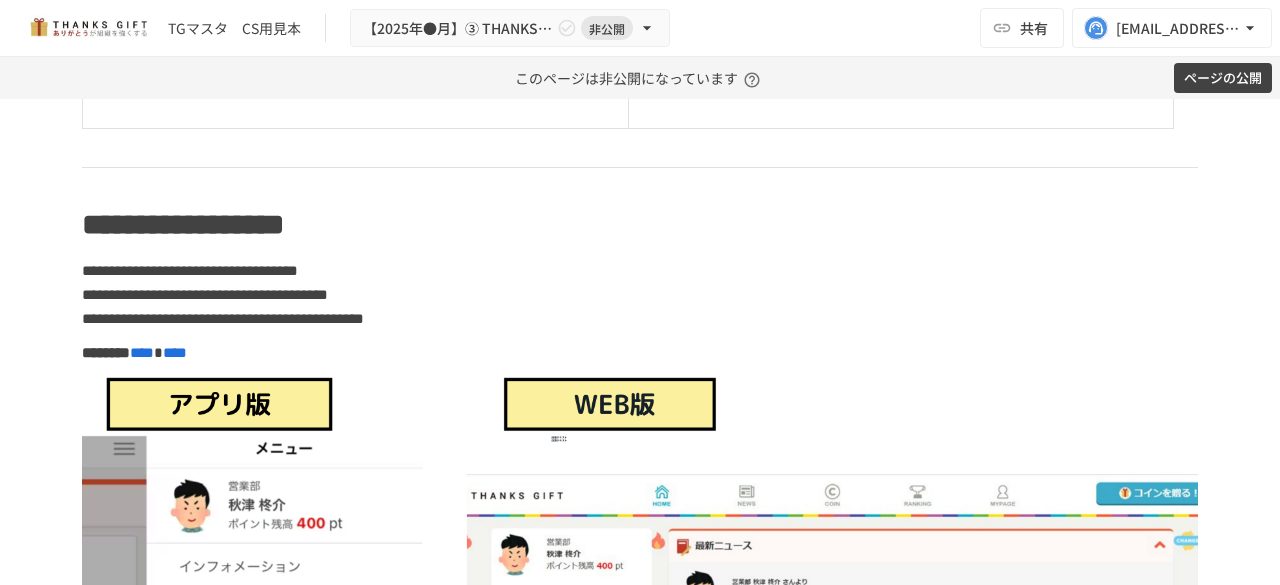 scroll, scrollTop: 17773, scrollLeft: 0, axis: vertical 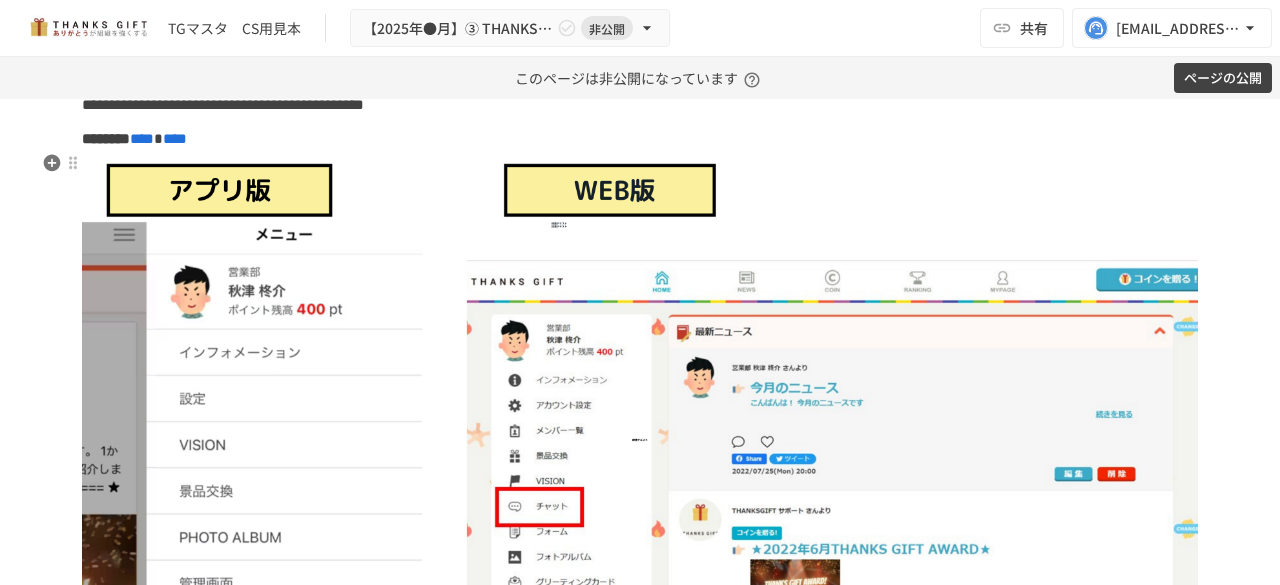 click on "**********" at bounding box center [205, 80] 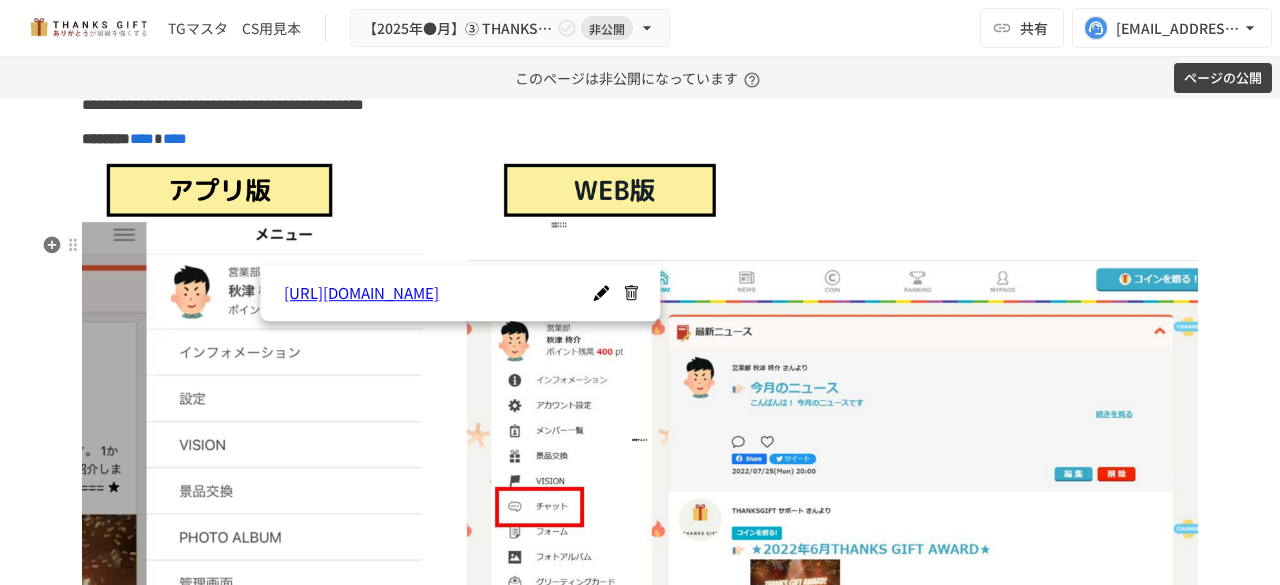 click on "******** **** * ****" at bounding box center (640, 139) 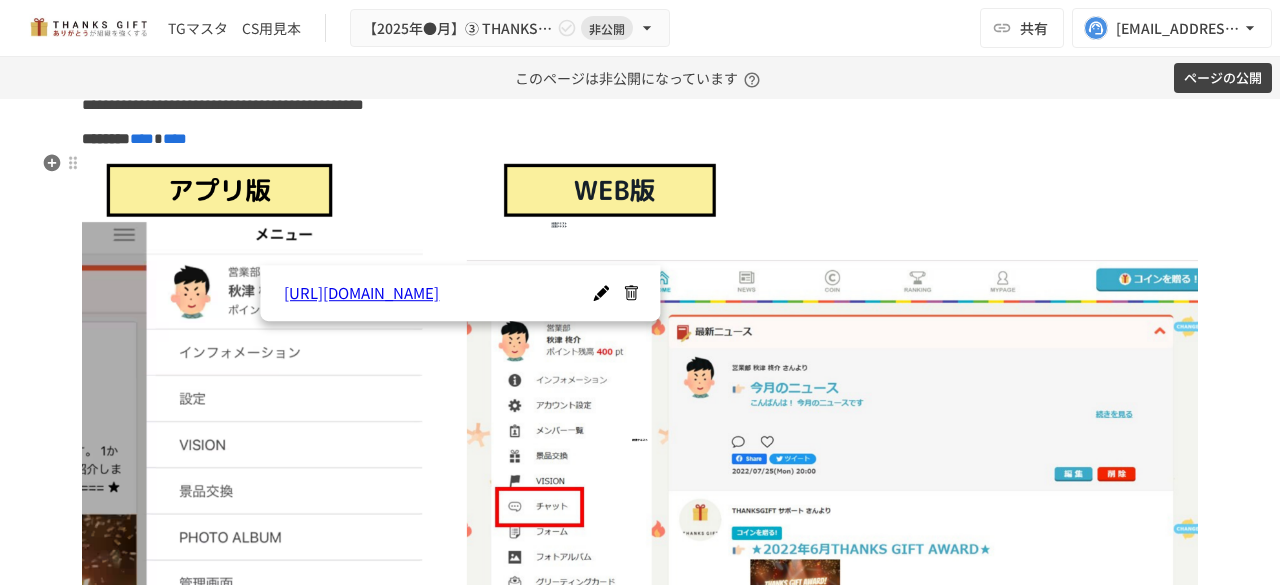 click on "**********" at bounding box center [223, 104] 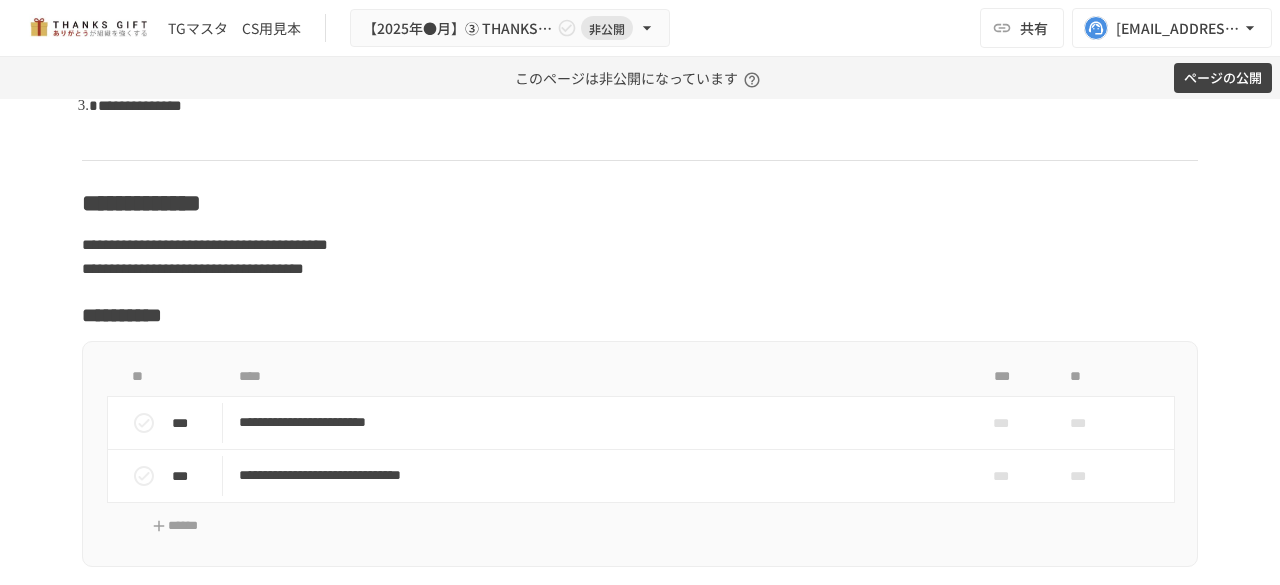scroll, scrollTop: 19003, scrollLeft: 0, axis: vertical 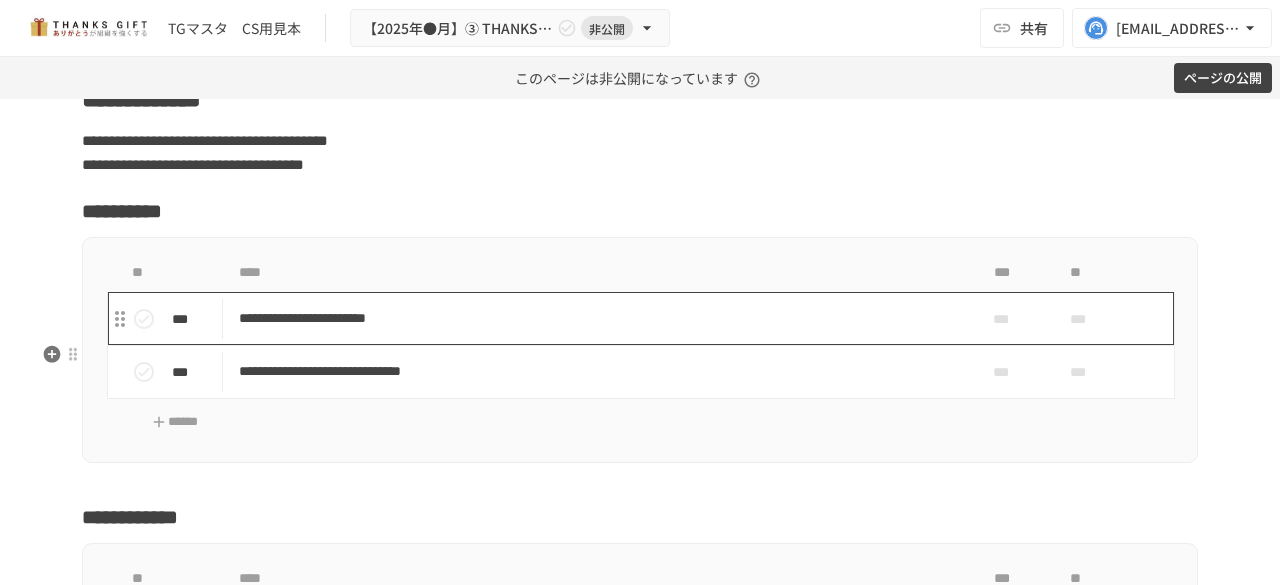 click on "**********" at bounding box center (598, 318) 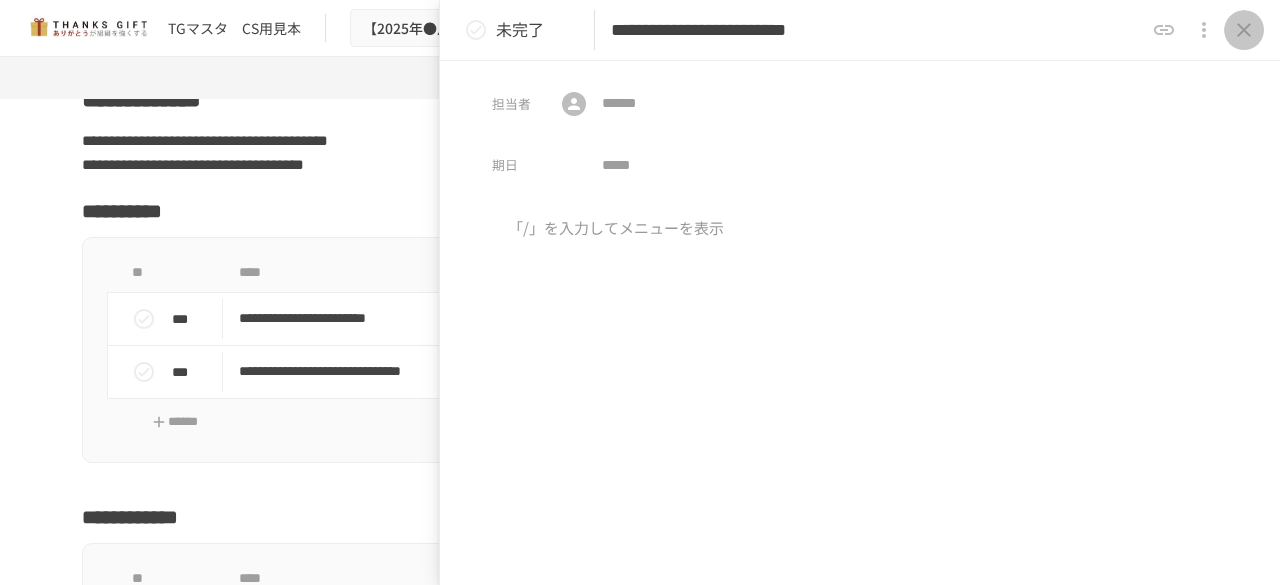 click 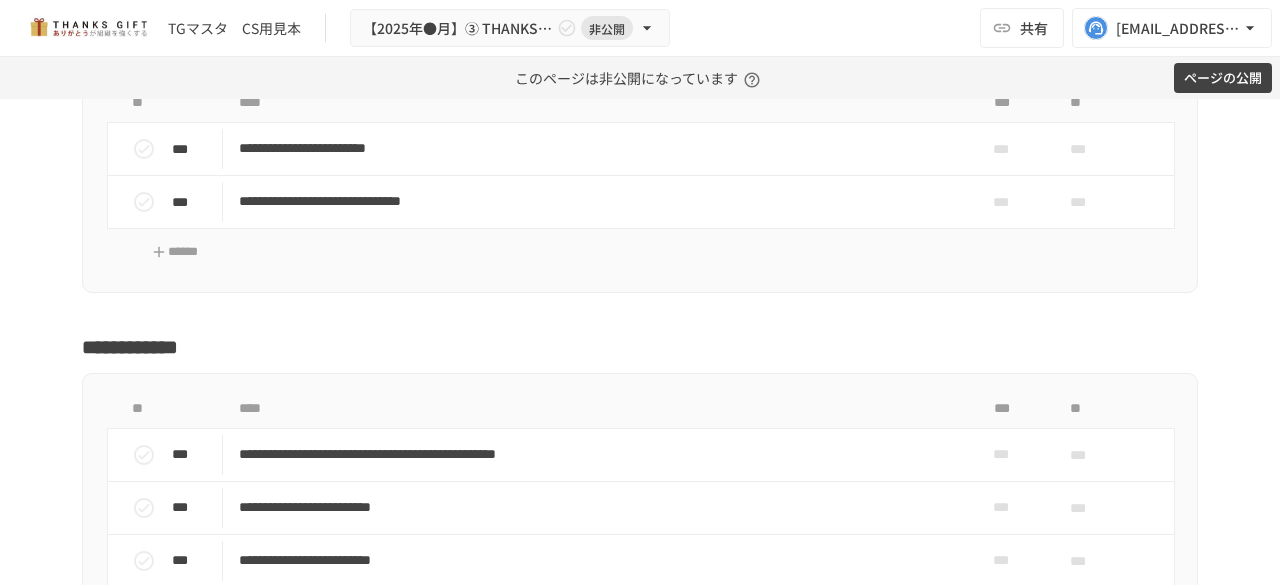 scroll, scrollTop: 19181, scrollLeft: 0, axis: vertical 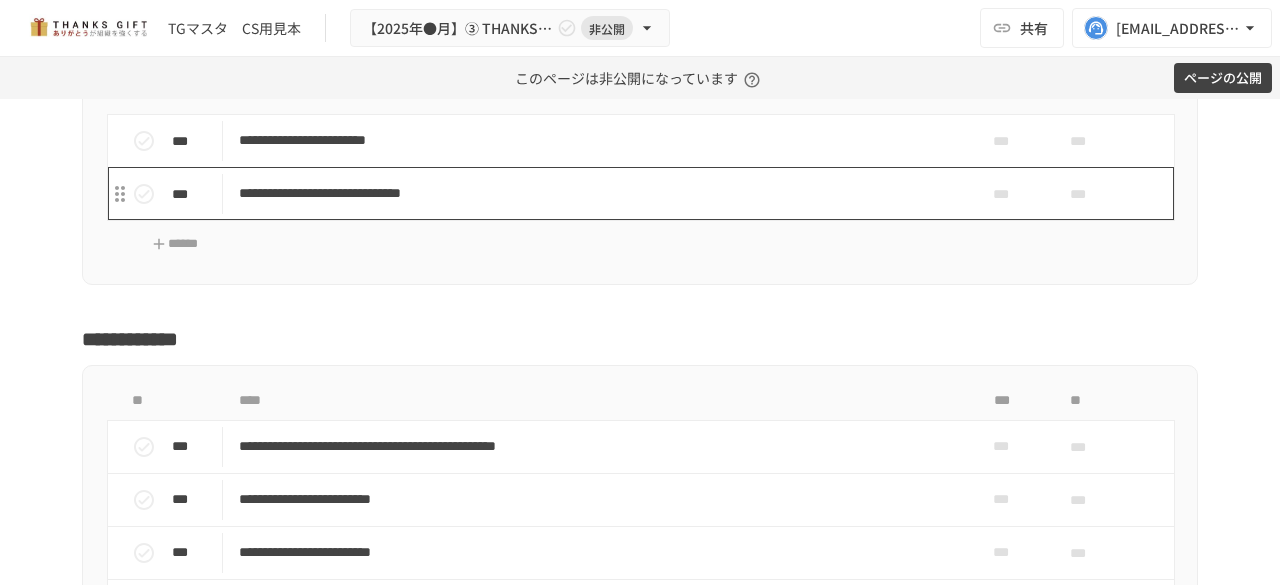 click on "**********" at bounding box center [598, 193] 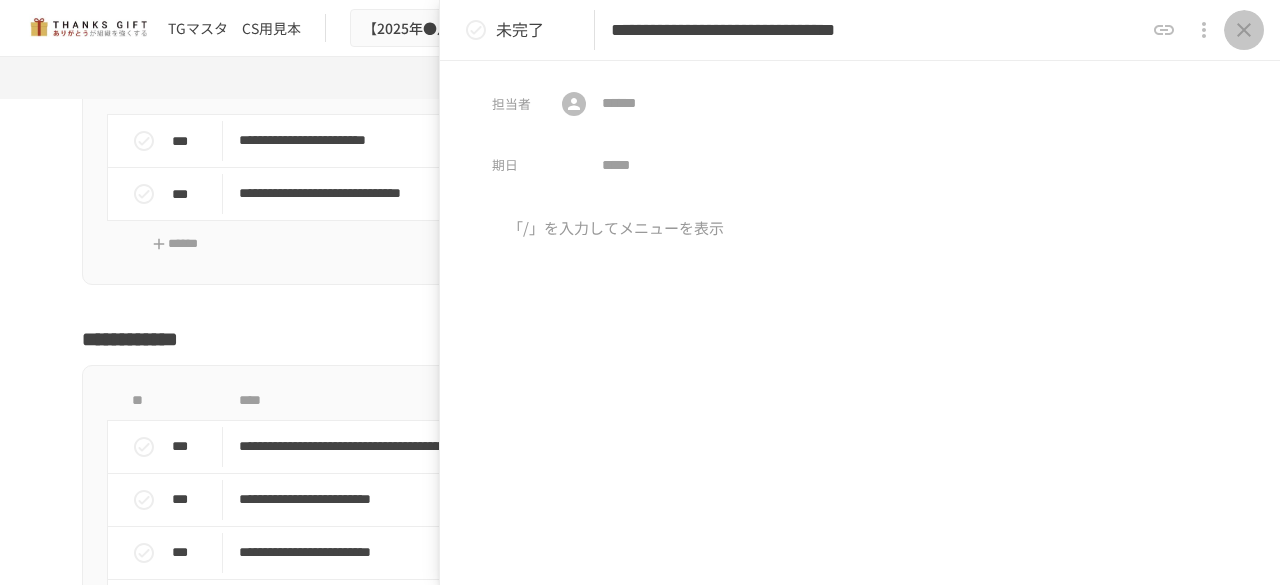 click 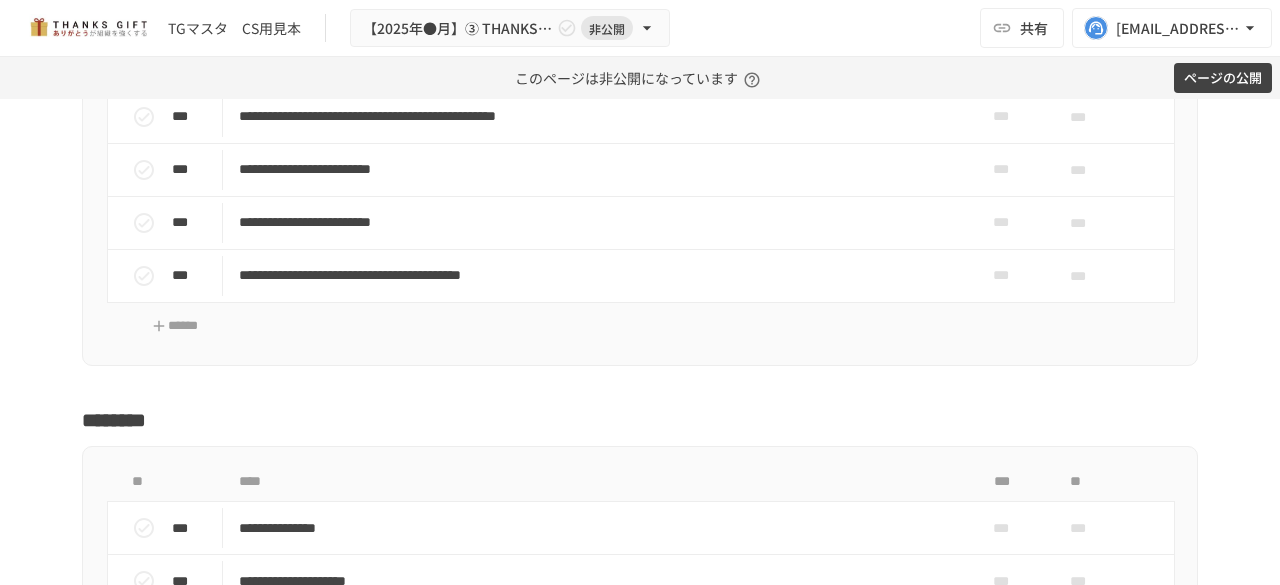 scroll, scrollTop: 19515, scrollLeft: 0, axis: vertical 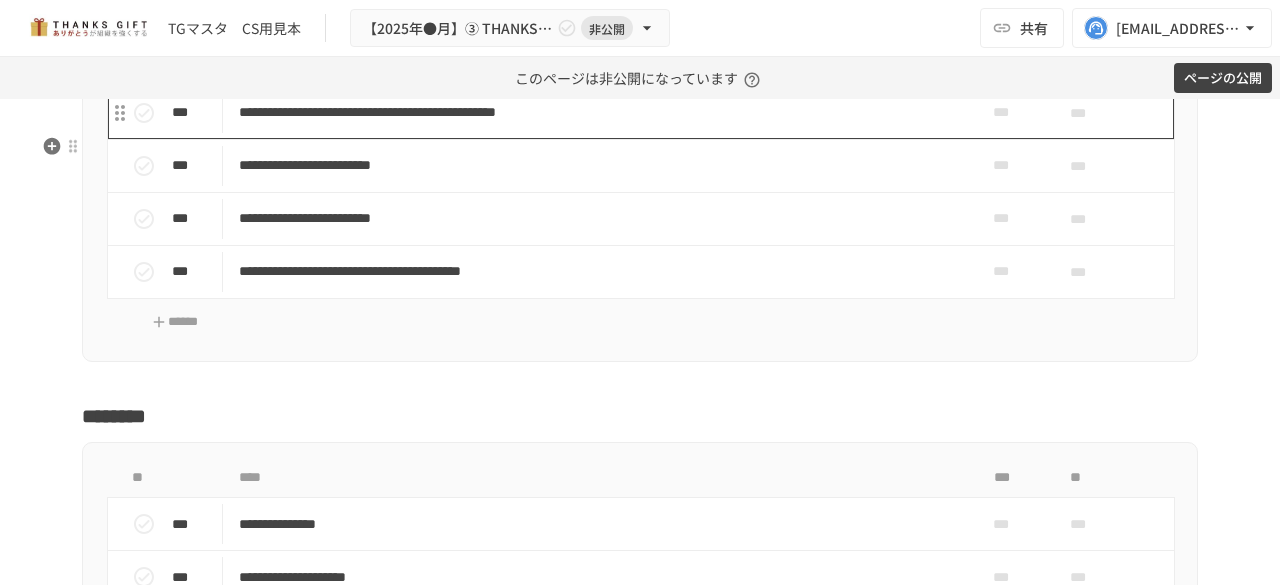 click on "**********" at bounding box center [598, 112] 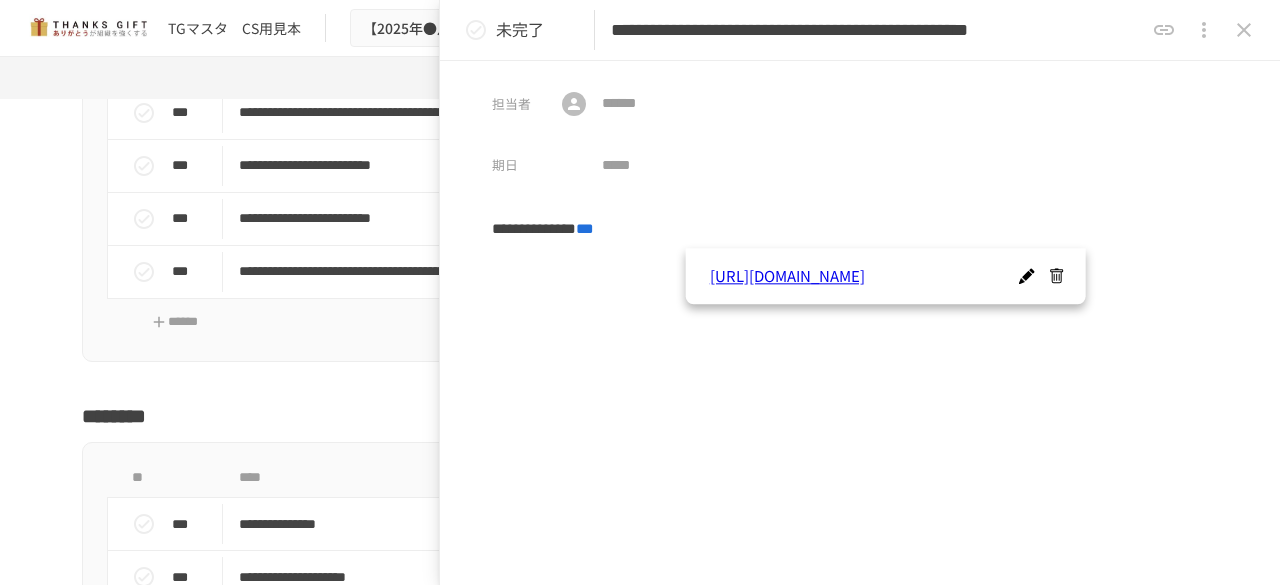 click on "https://help.thanks-gift.net/support/s/article/000001086" at bounding box center (869, 277) 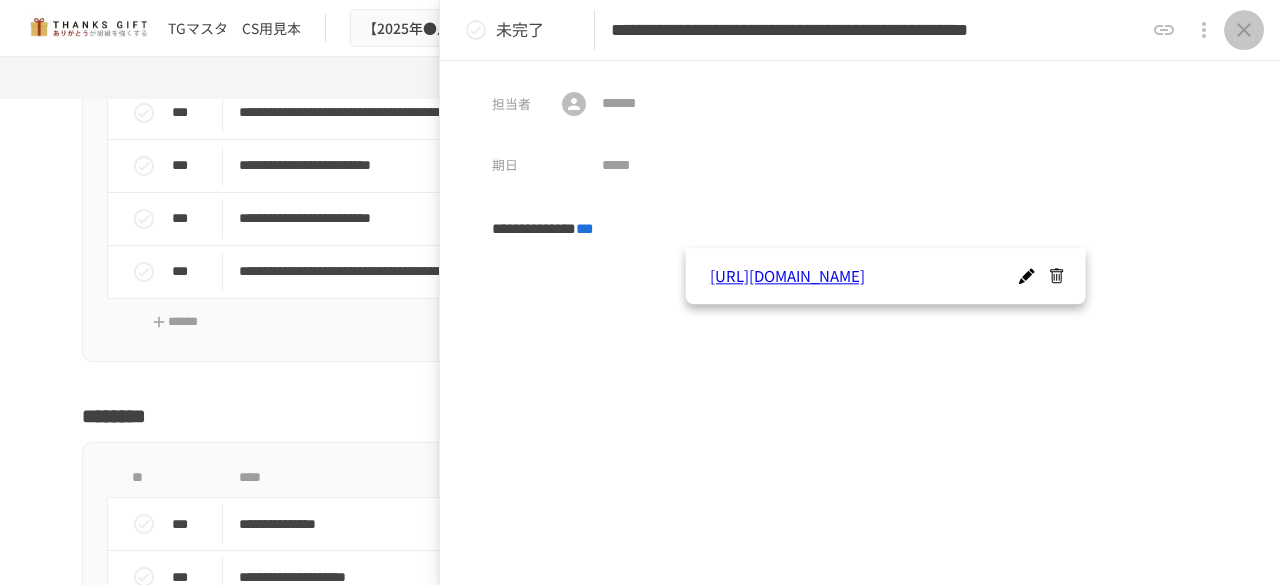 click 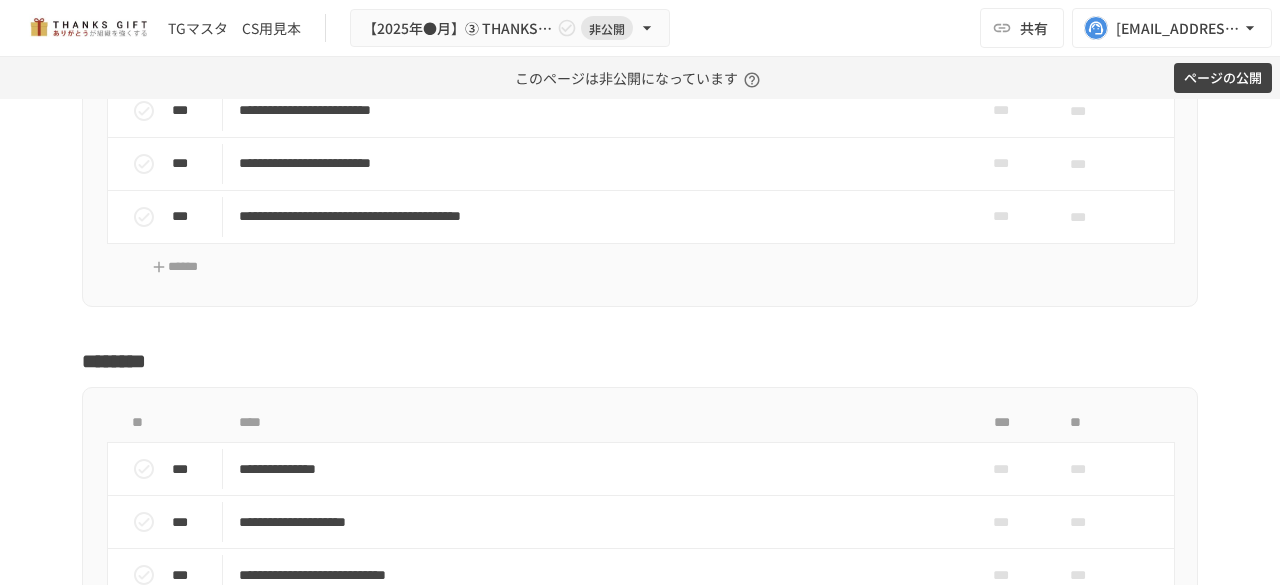 scroll, scrollTop: 19571, scrollLeft: 0, axis: vertical 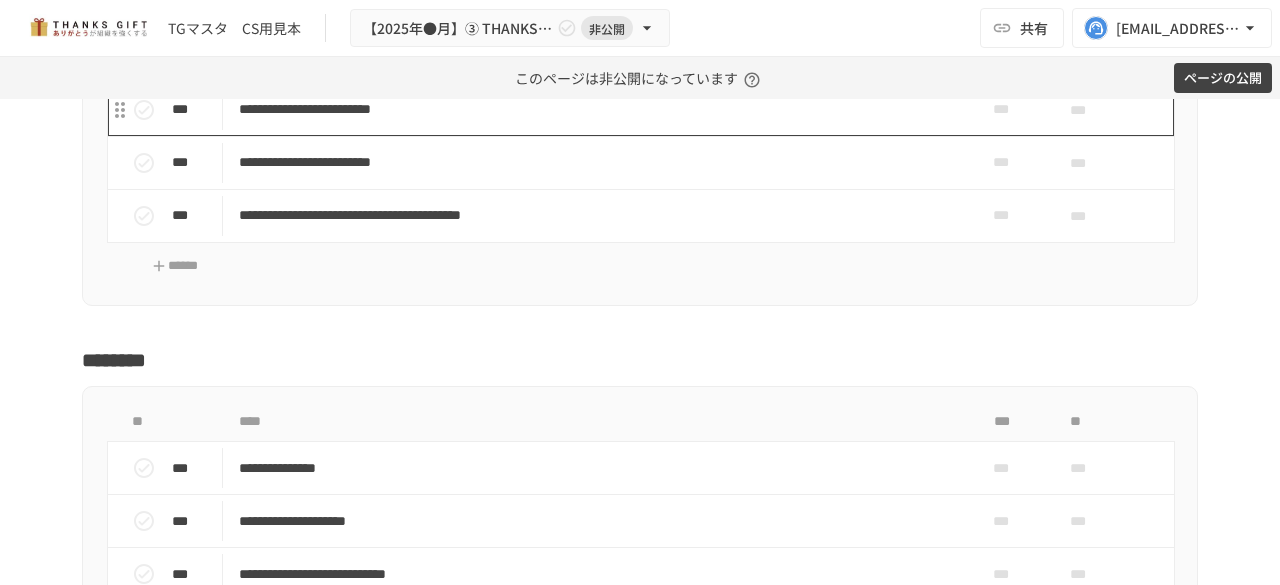 click on "**********" at bounding box center (598, 109) 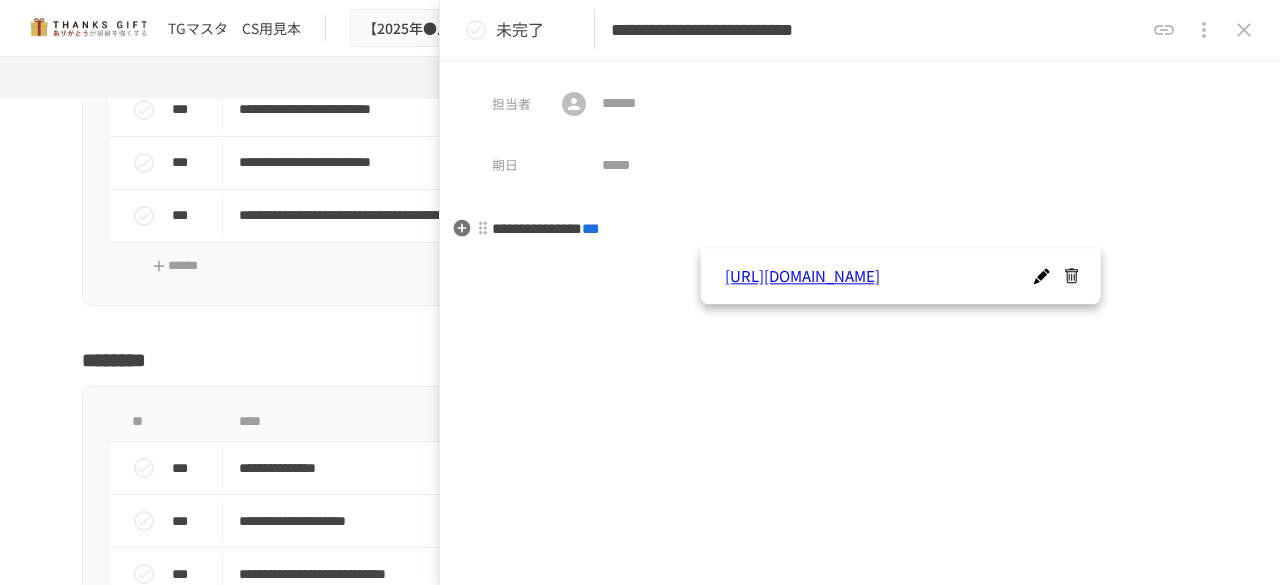 click on "***" at bounding box center [591, 228] 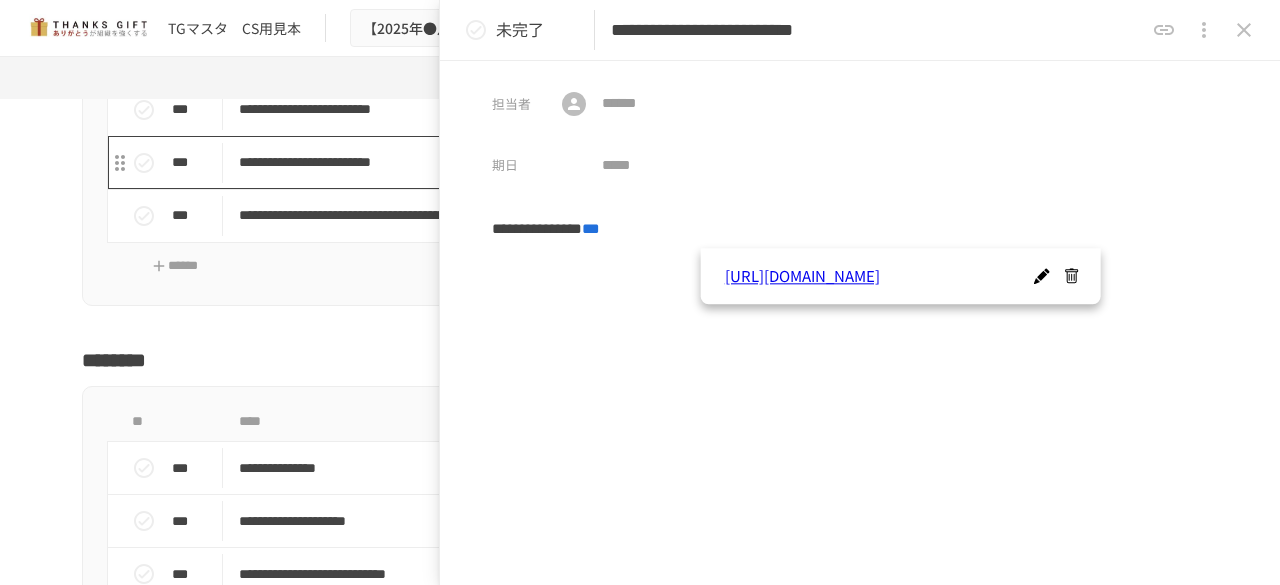 click on "**********" at bounding box center [598, 162] 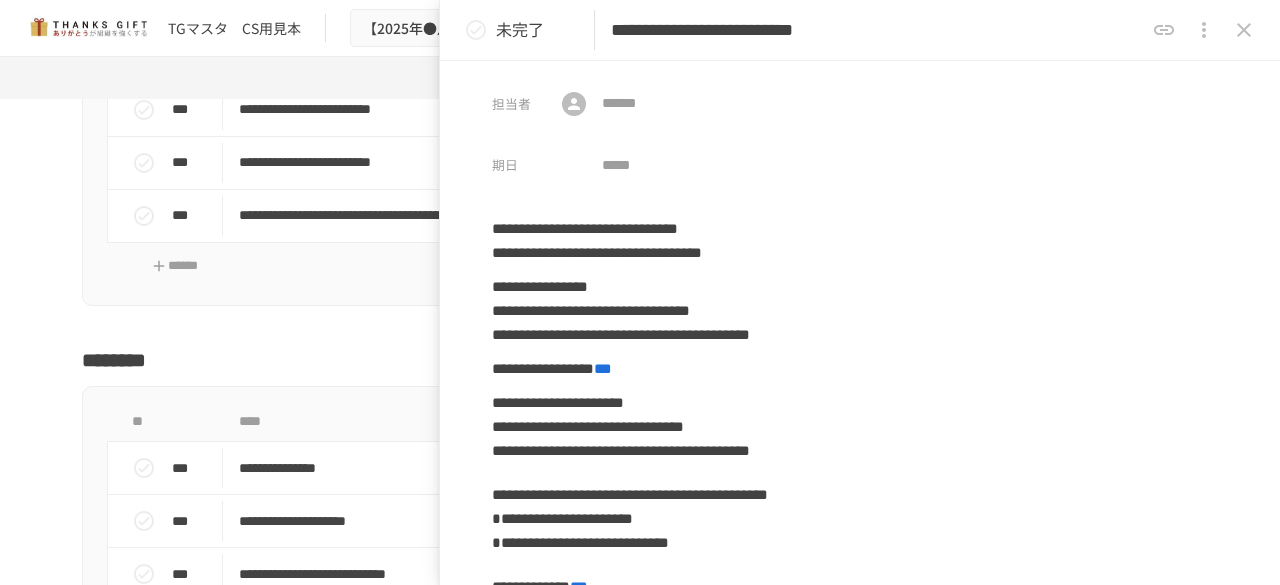 scroll, scrollTop: 17875, scrollLeft: 0, axis: vertical 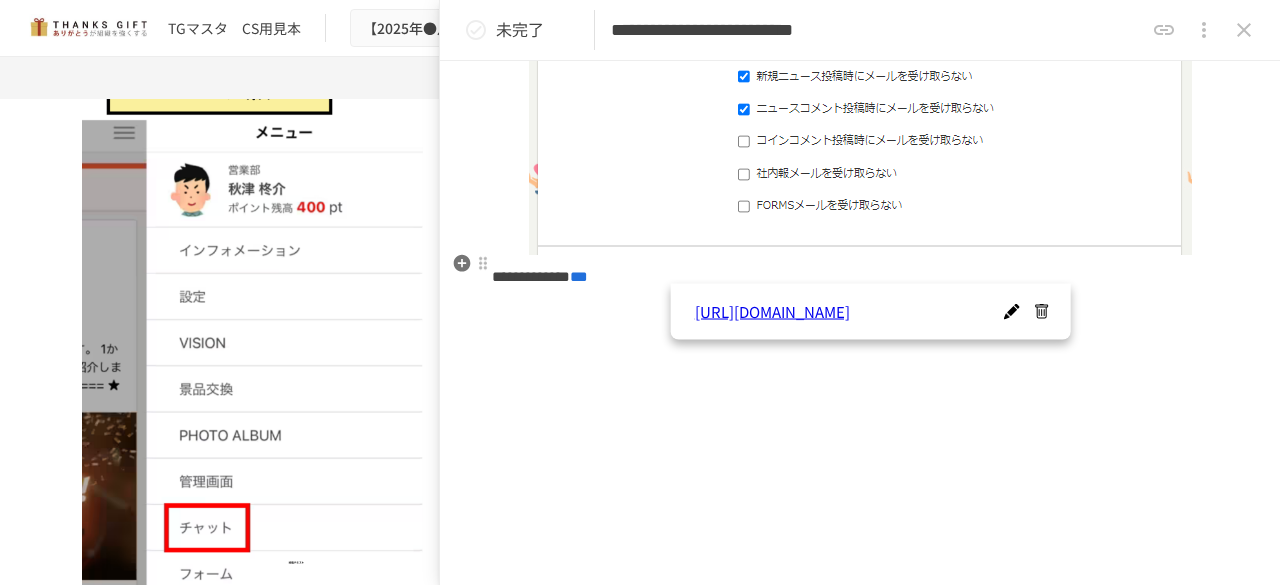 click on "***" at bounding box center [579, 276] 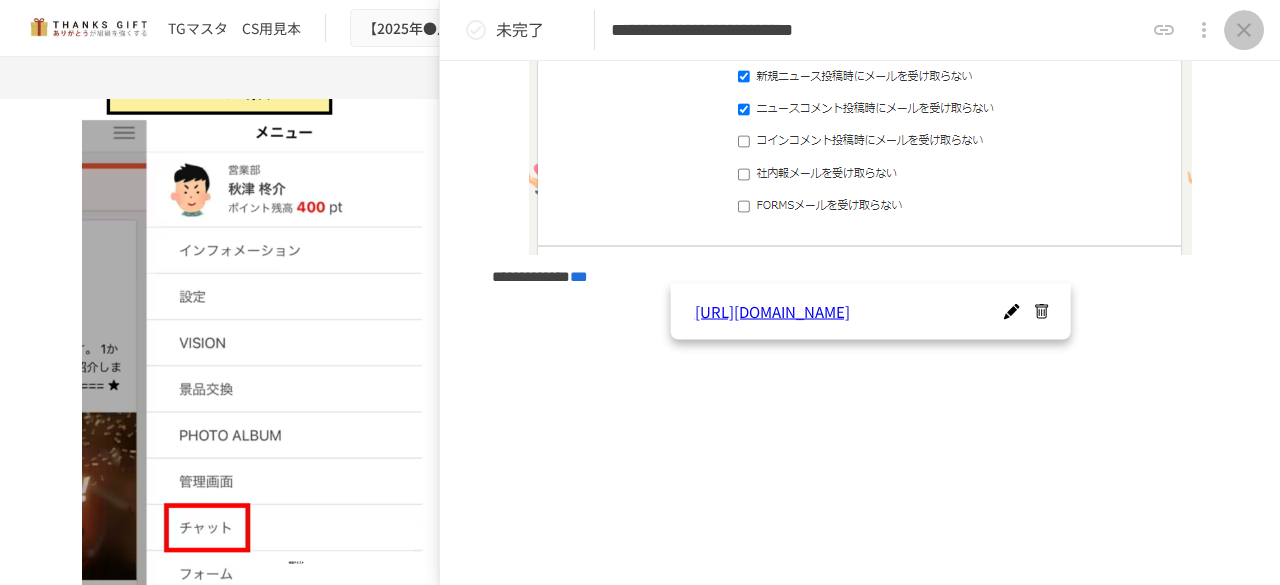 click 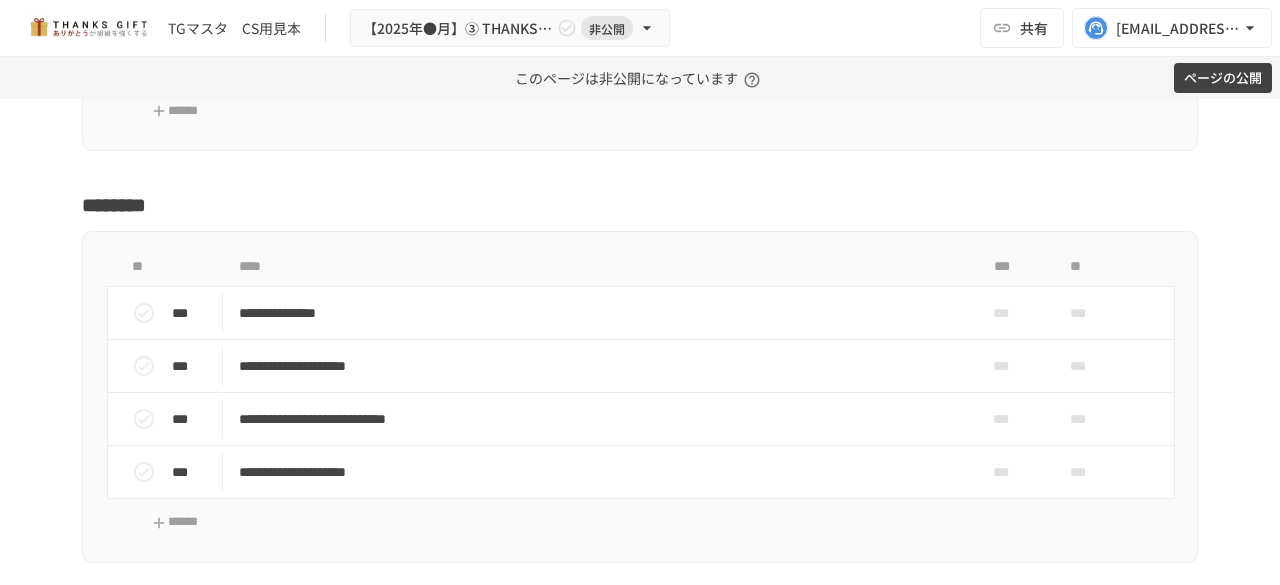 scroll, scrollTop: 19727, scrollLeft: 0, axis: vertical 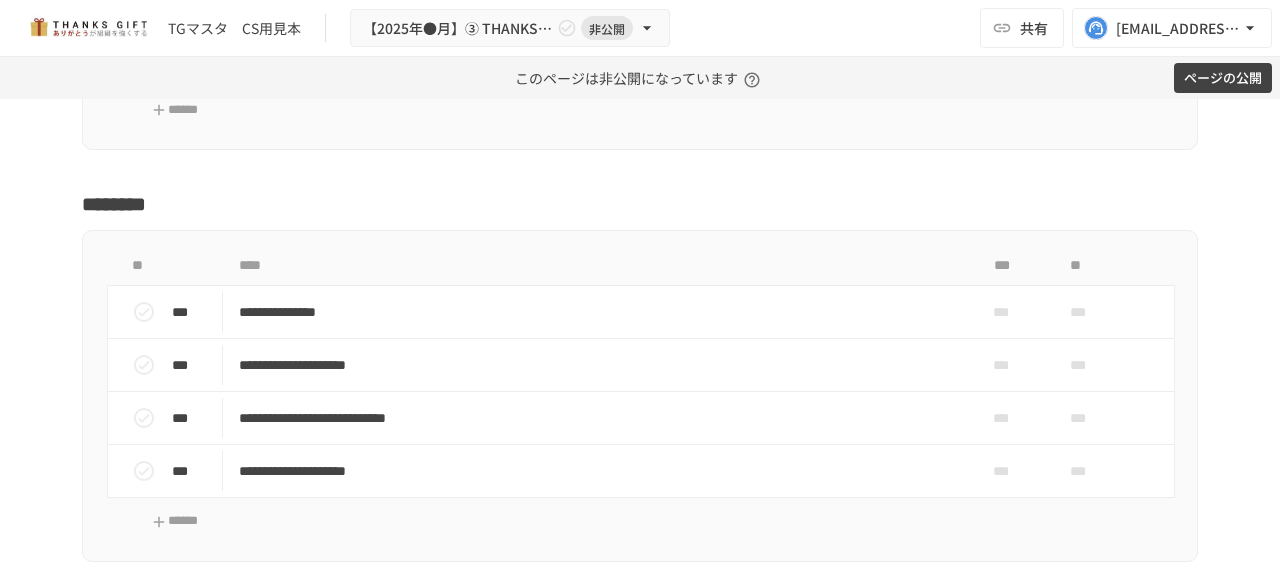 click on "**********" at bounding box center (598, 59) 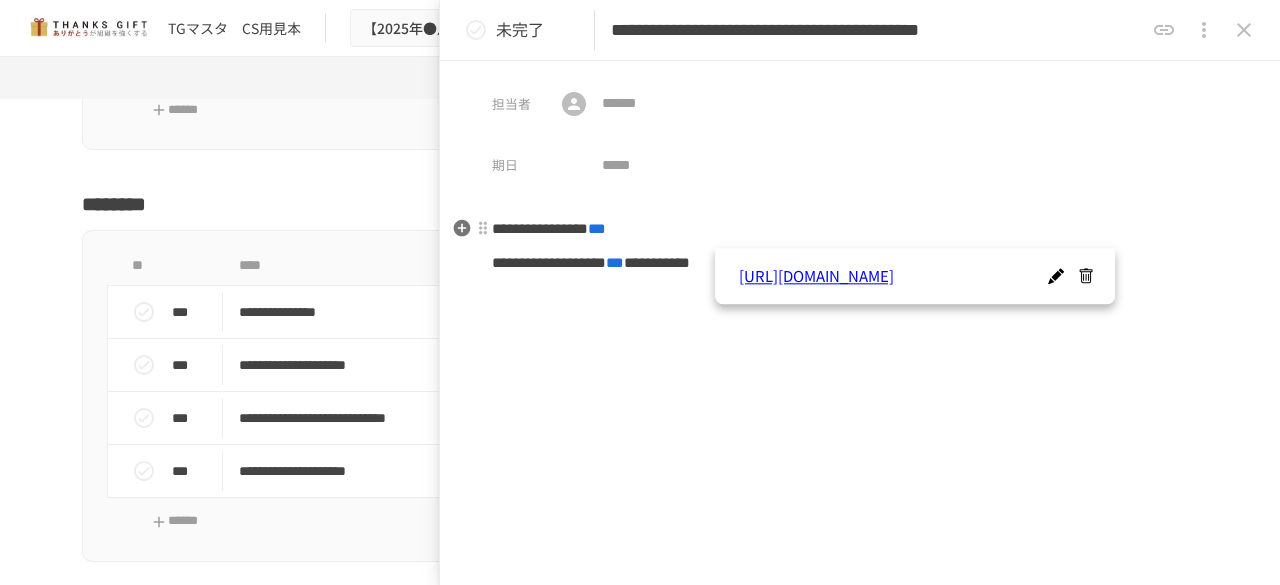 click on "***" at bounding box center [597, 228] 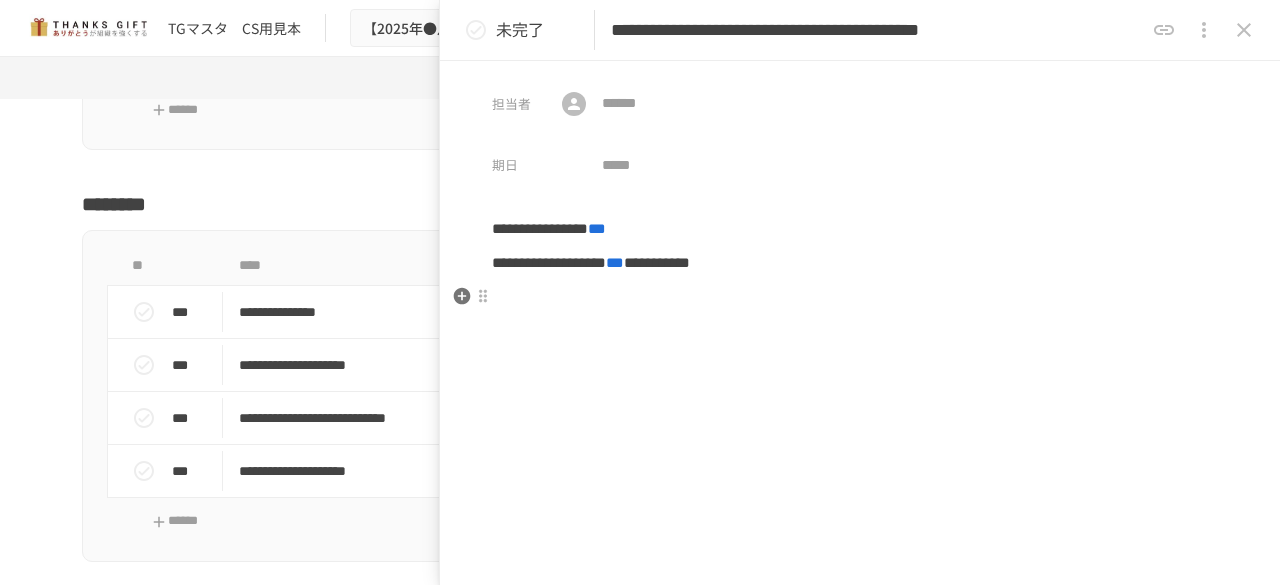 click at bounding box center (860, 297) 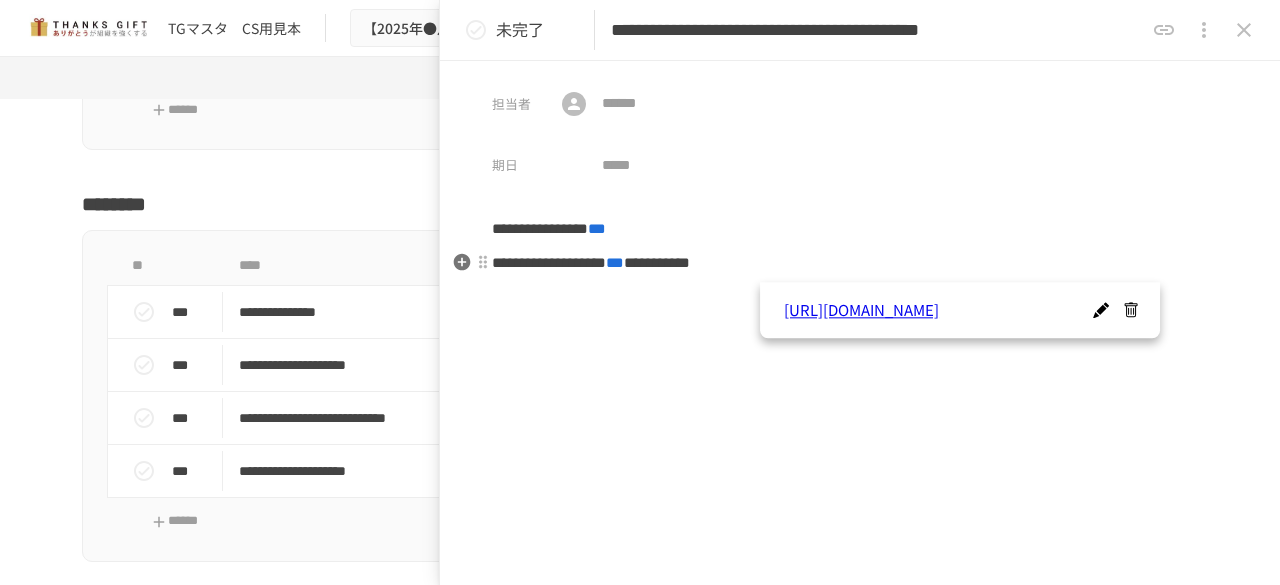 click on "***" at bounding box center [615, 262] 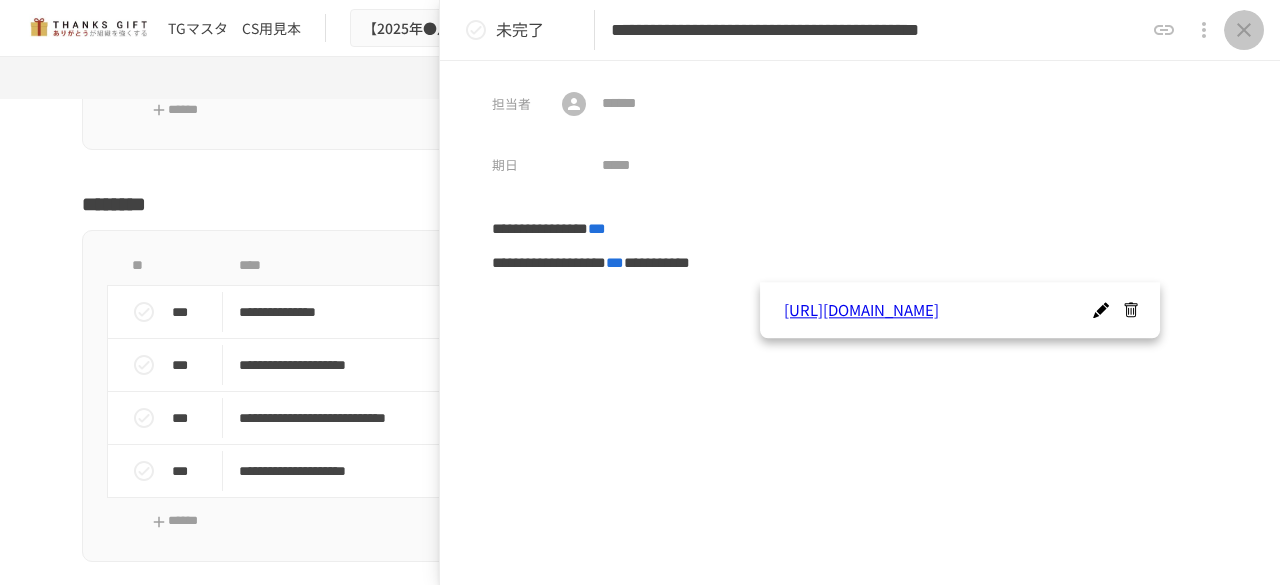 click at bounding box center [1244, 30] 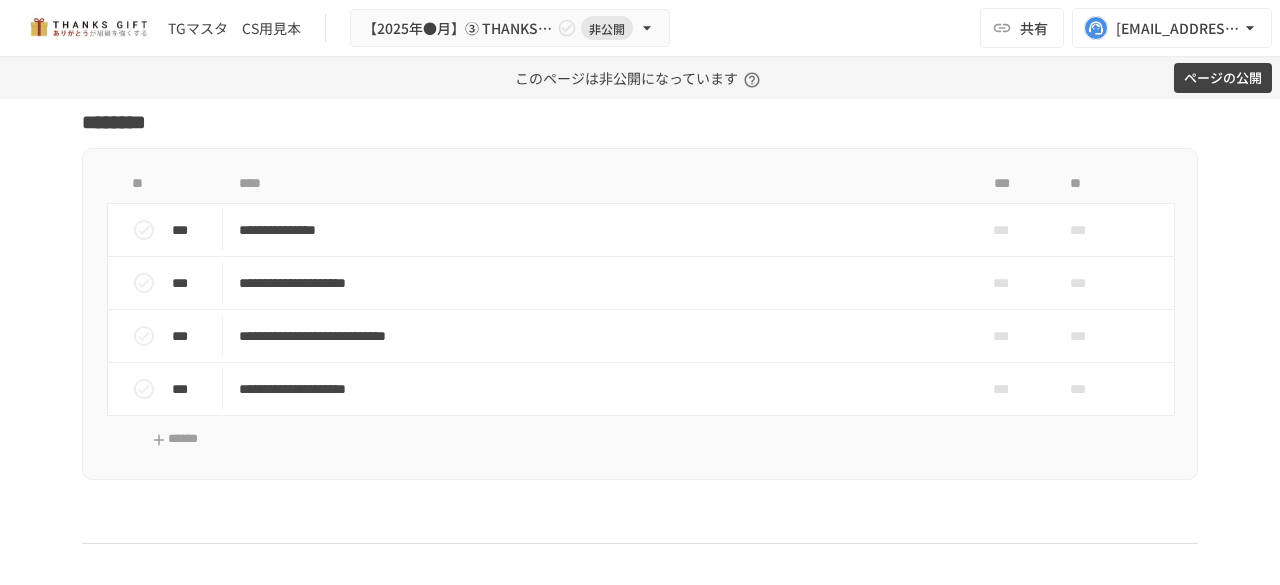 scroll, scrollTop: 19811, scrollLeft: 0, axis: vertical 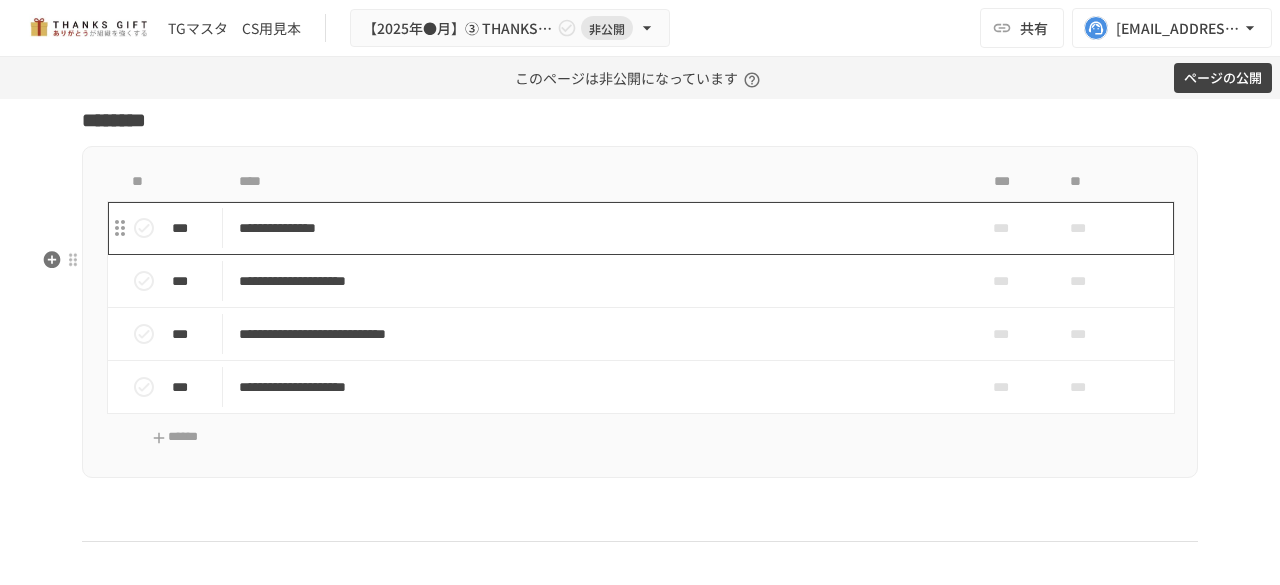 click on "**********" at bounding box center (598, 228) 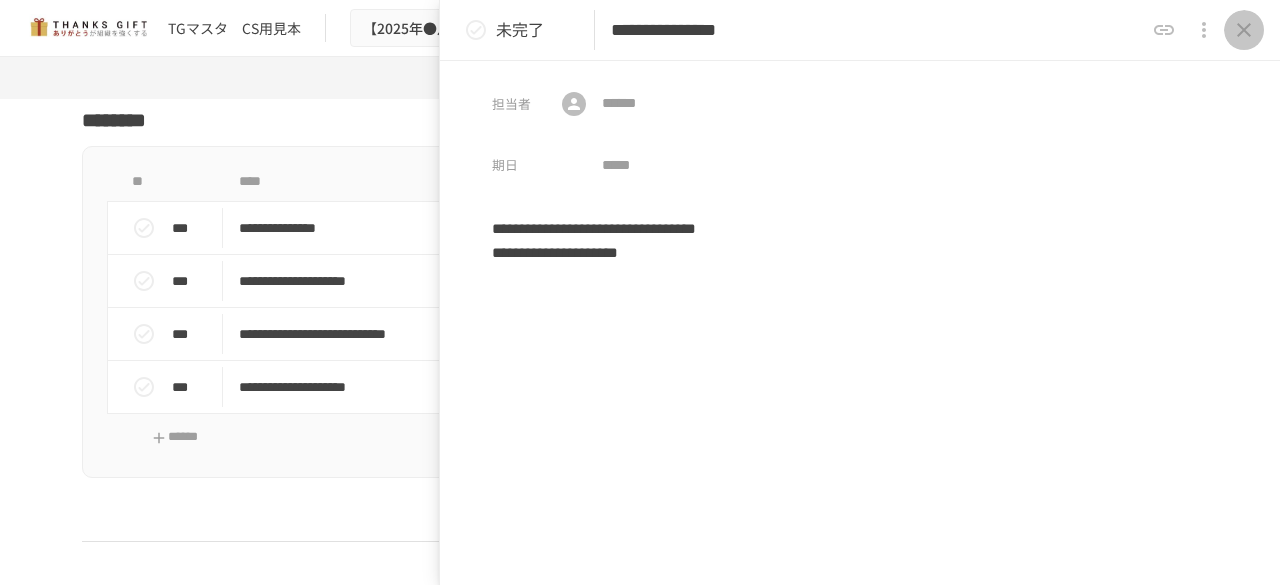 click 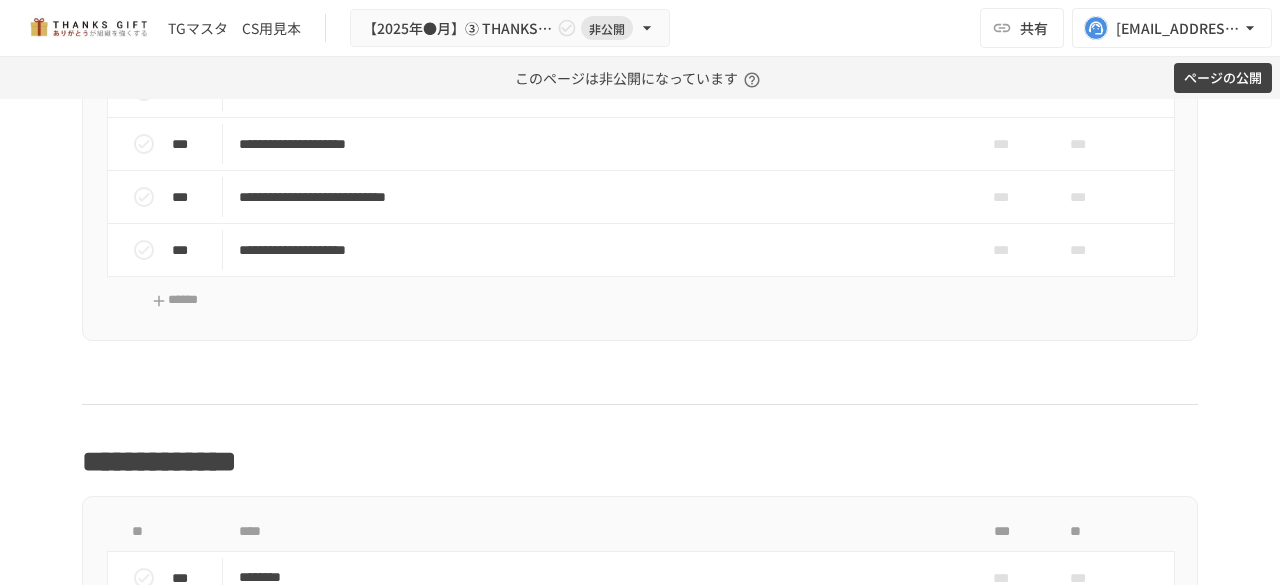 scroll, scrollTop: 19952, scrollLeft: 0, axis: vertical 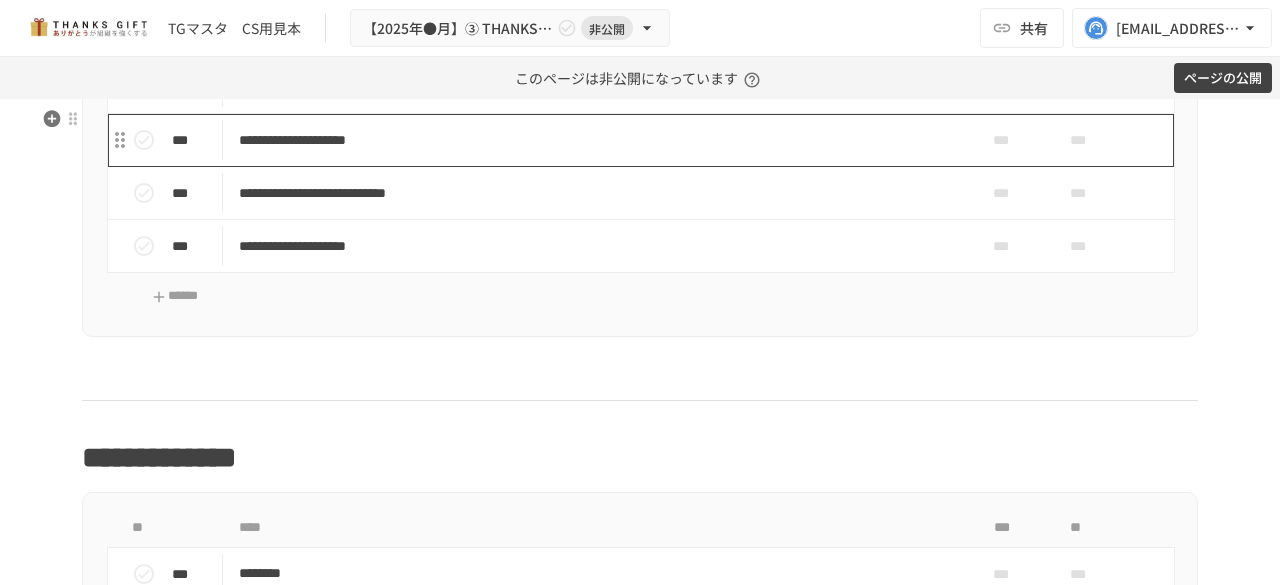 click on "**********" at bounding box center [598, 140] 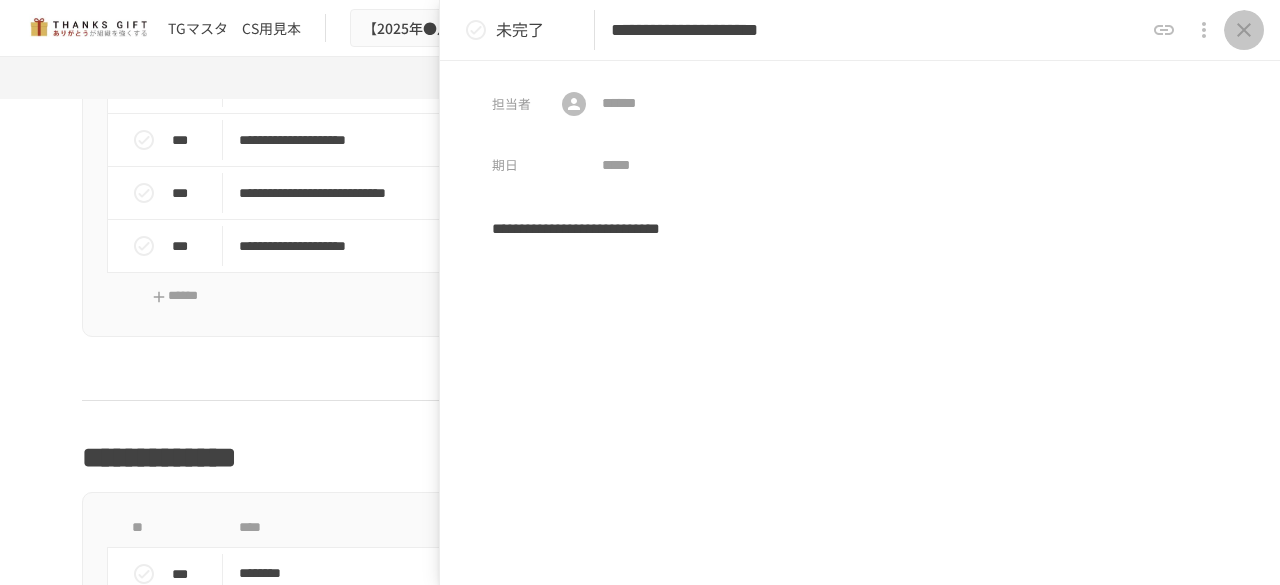click 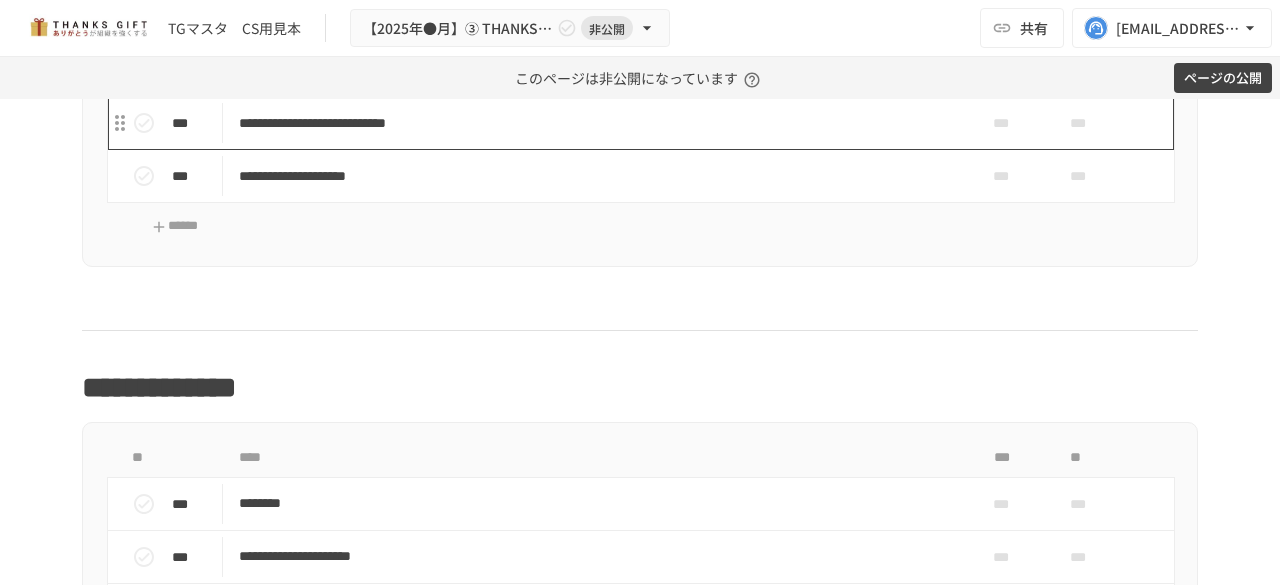 scroll, scrollTop: 20023, scrollLeft: 0, axis: vertical 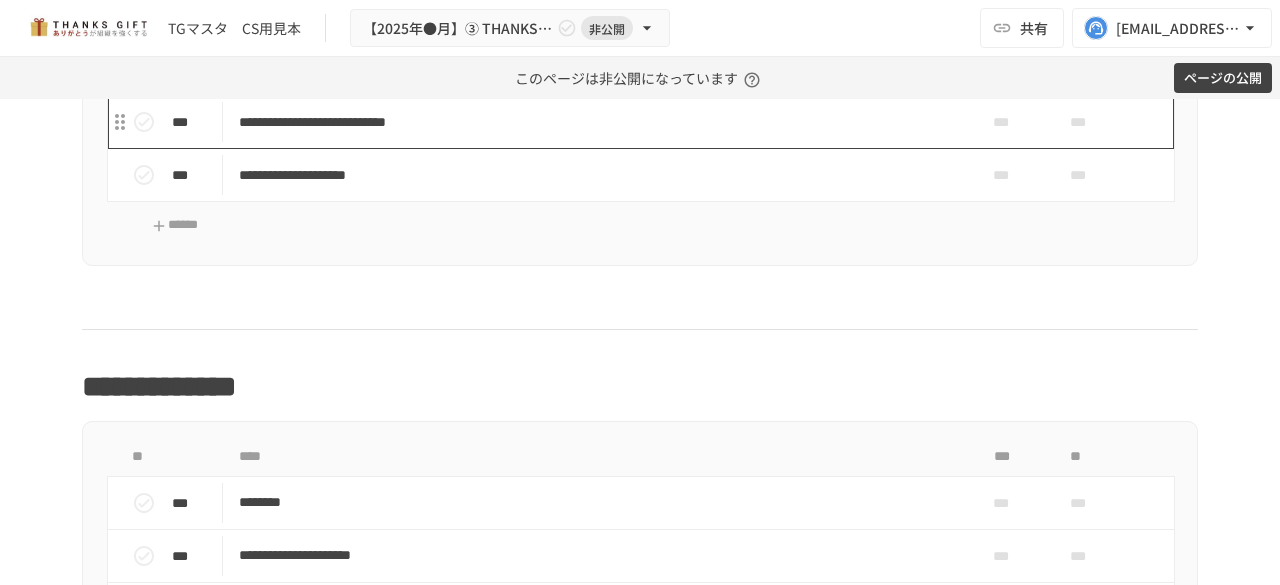 click on "**********" at bounding box center [598, 122] 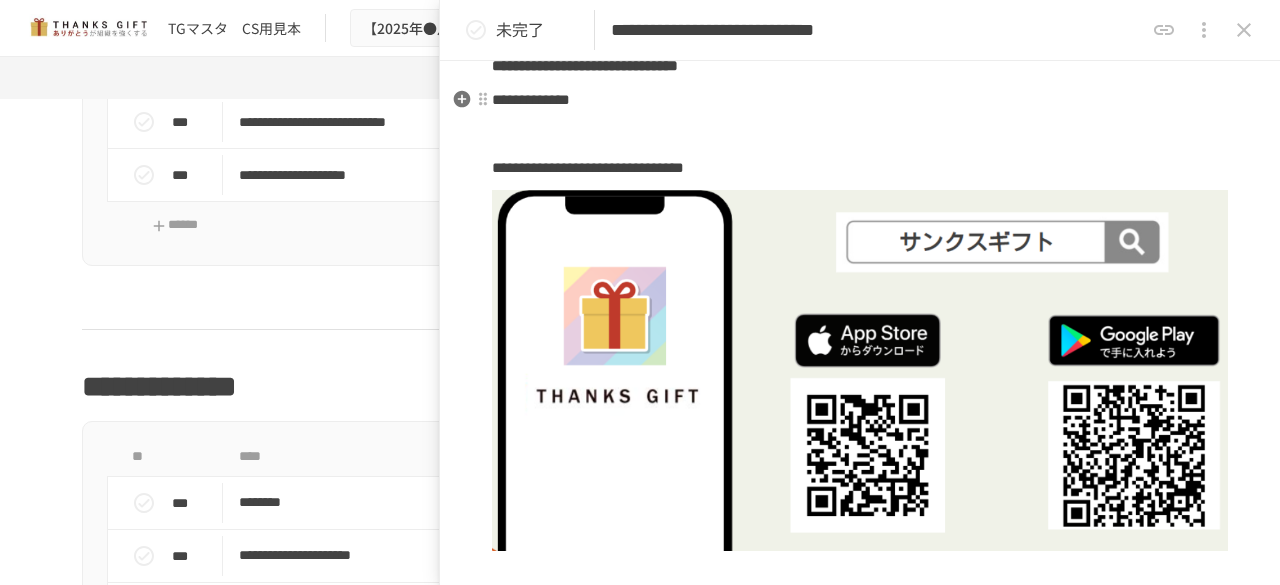 scroll, scrollTop: 522, scrollLeft: 0, axis: vertical 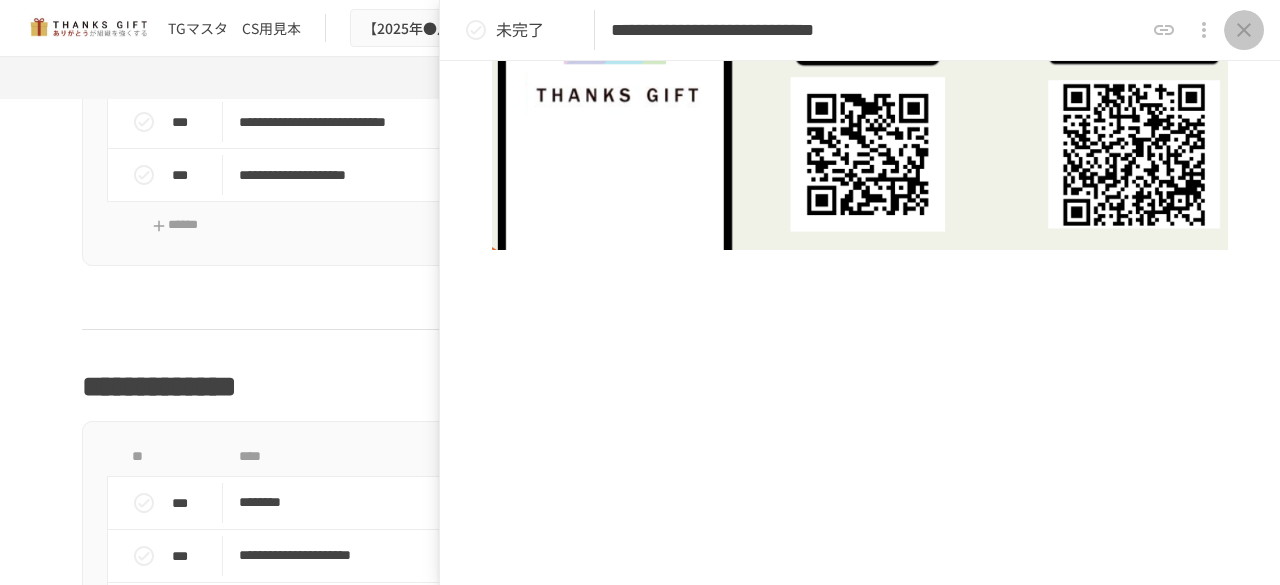 click at bounding box center (1244, 30) 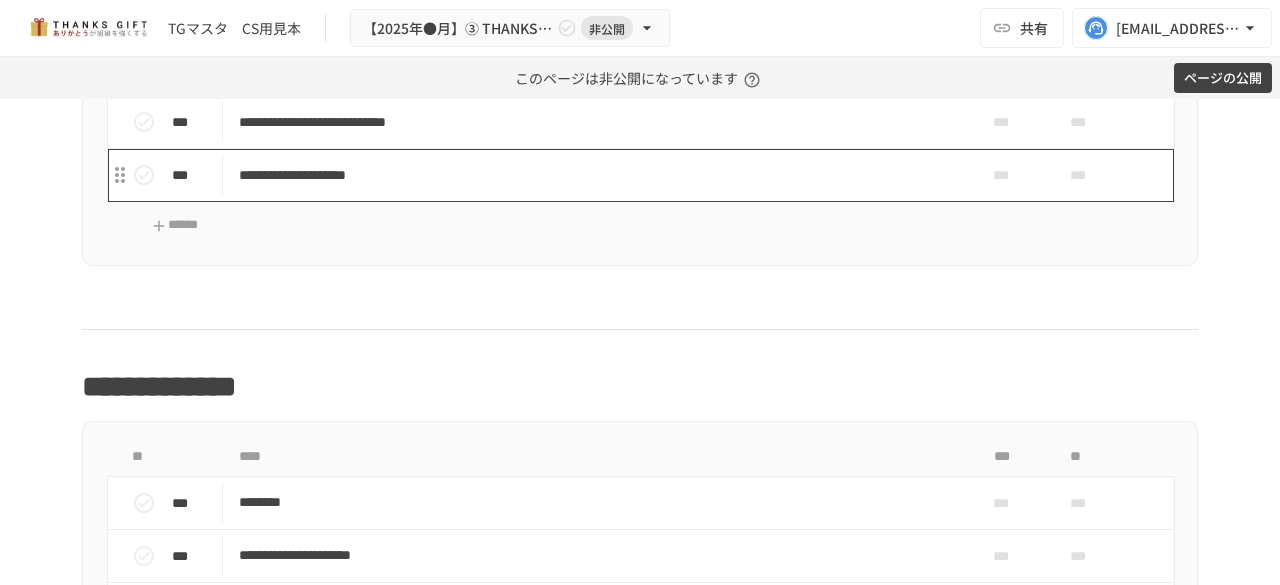 click on "**********" at bounding box center [598, 175] 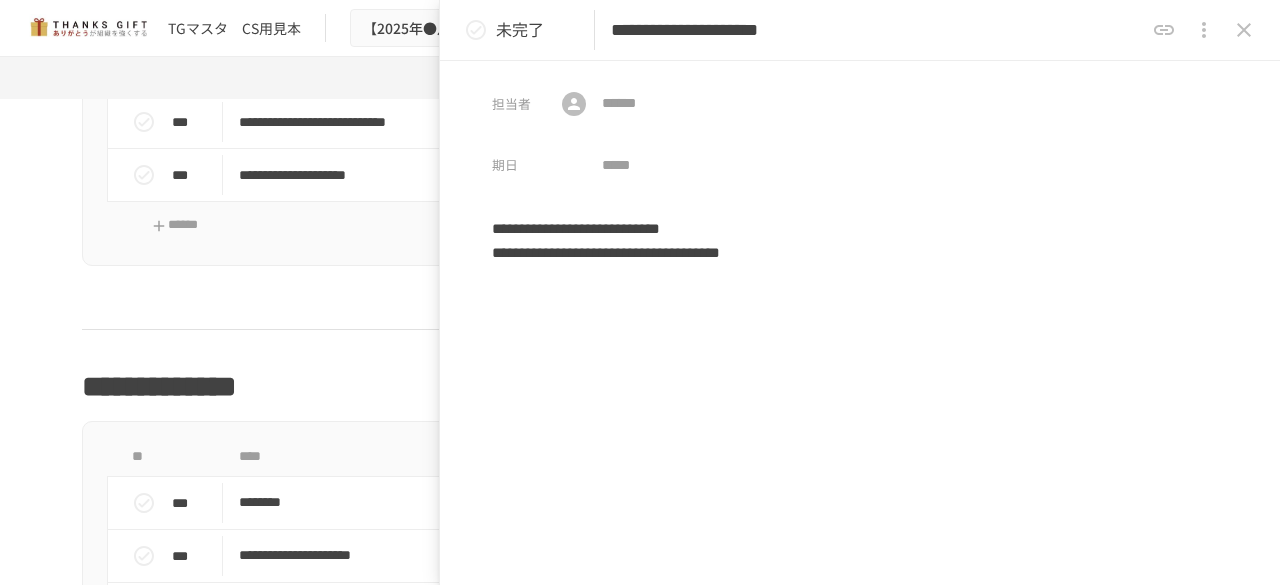 click 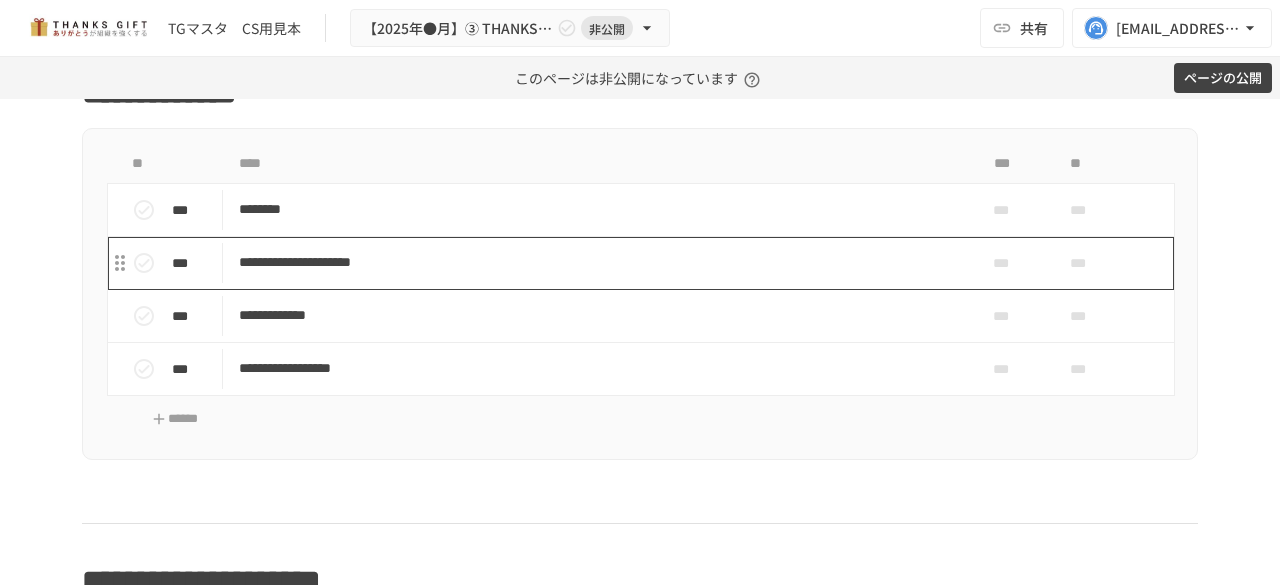 scroll, scrollTop: 20317, scrollLeft: 0, axis: vertical 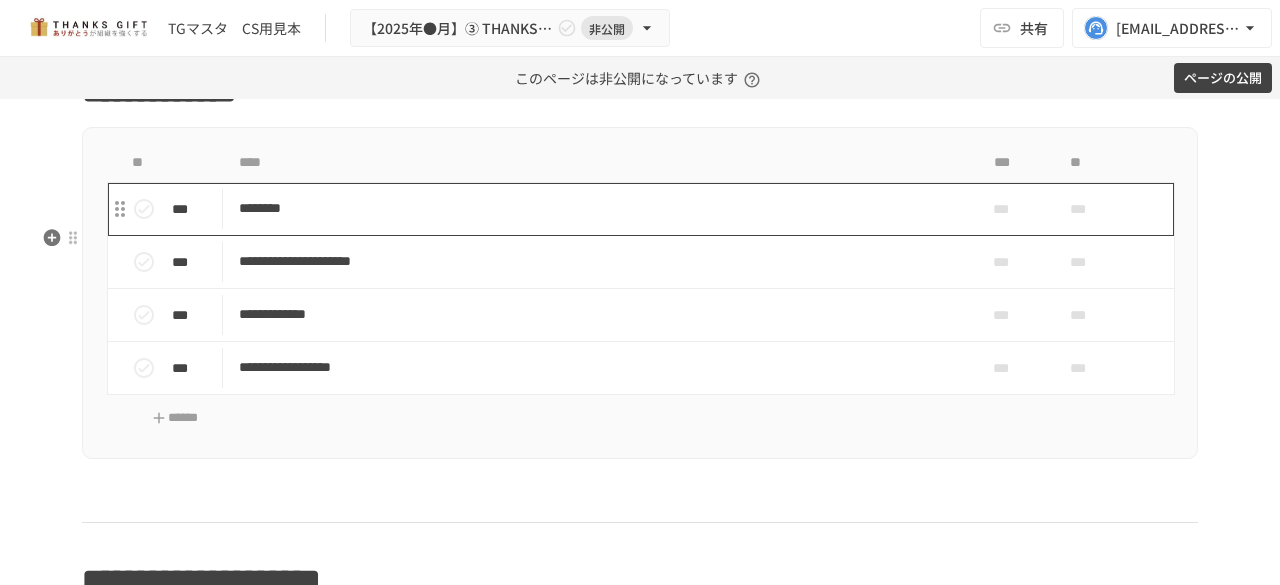 click on "********" at bounding box center [598, 208] 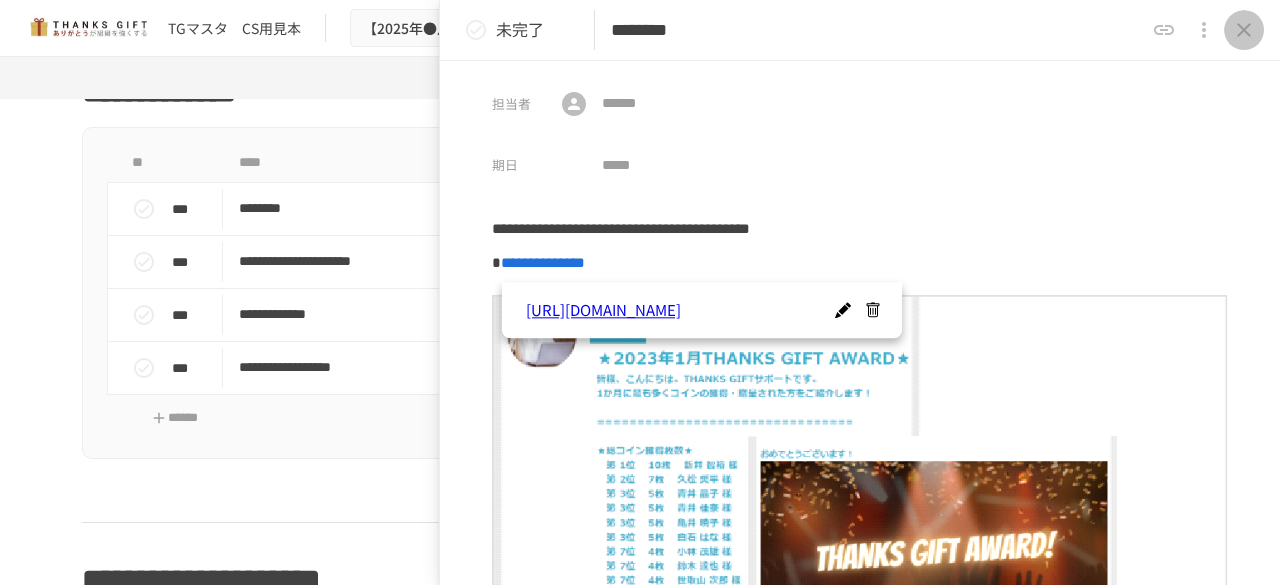 click 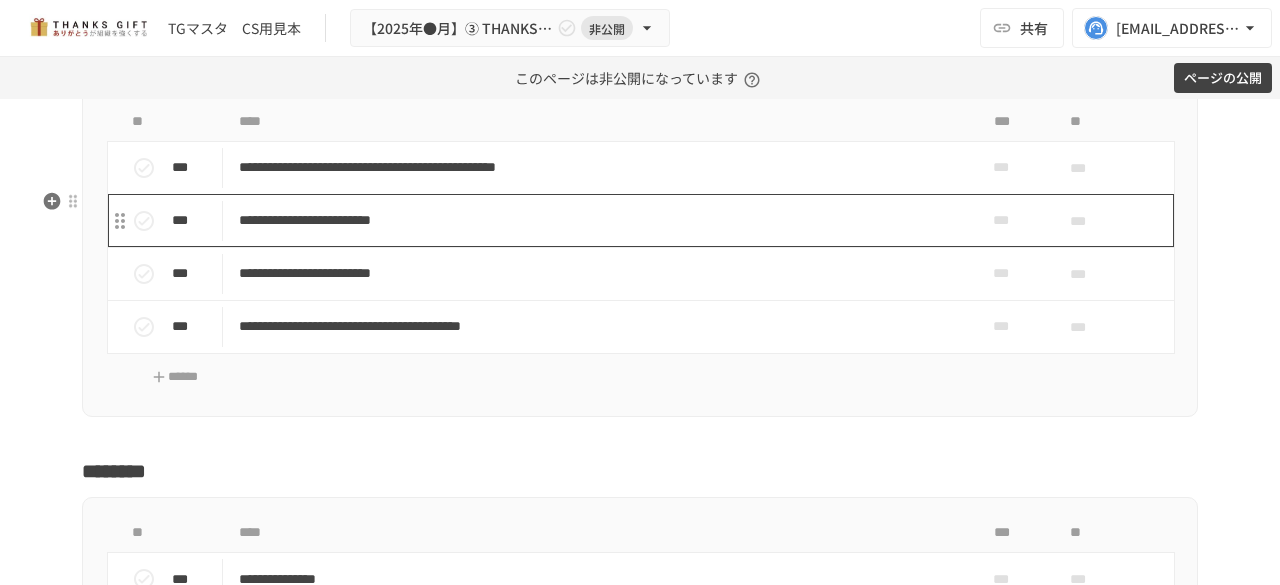 scroll, scrollTop: 19892, scrollLeft: 0, axis: vertical 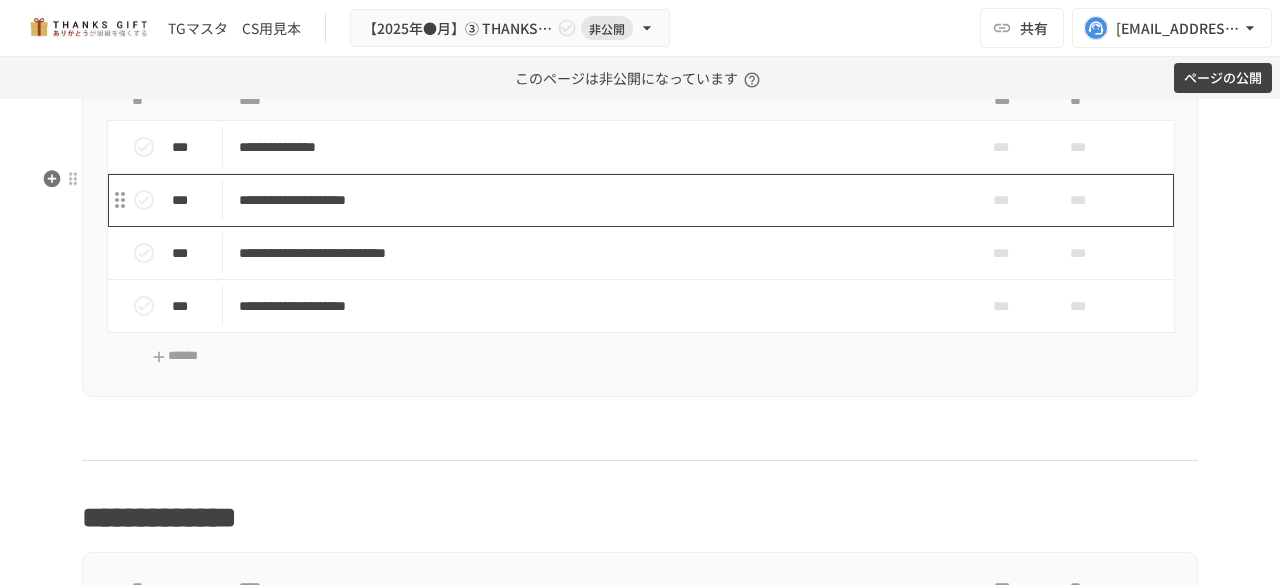 click on "**********" at bounding box center (598, 200) 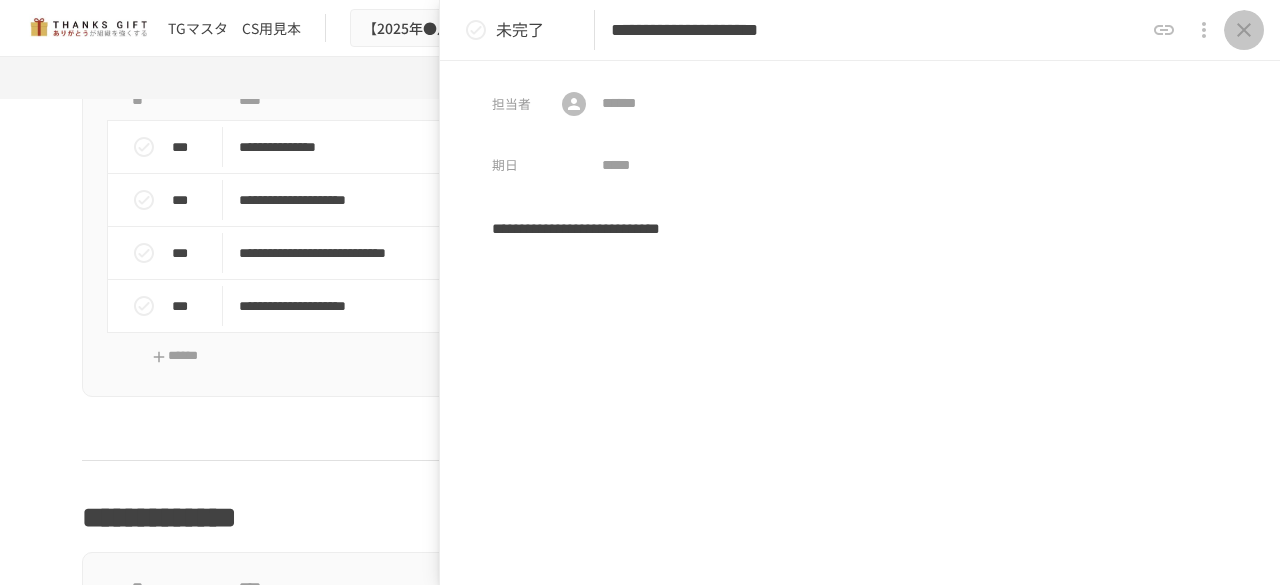 click 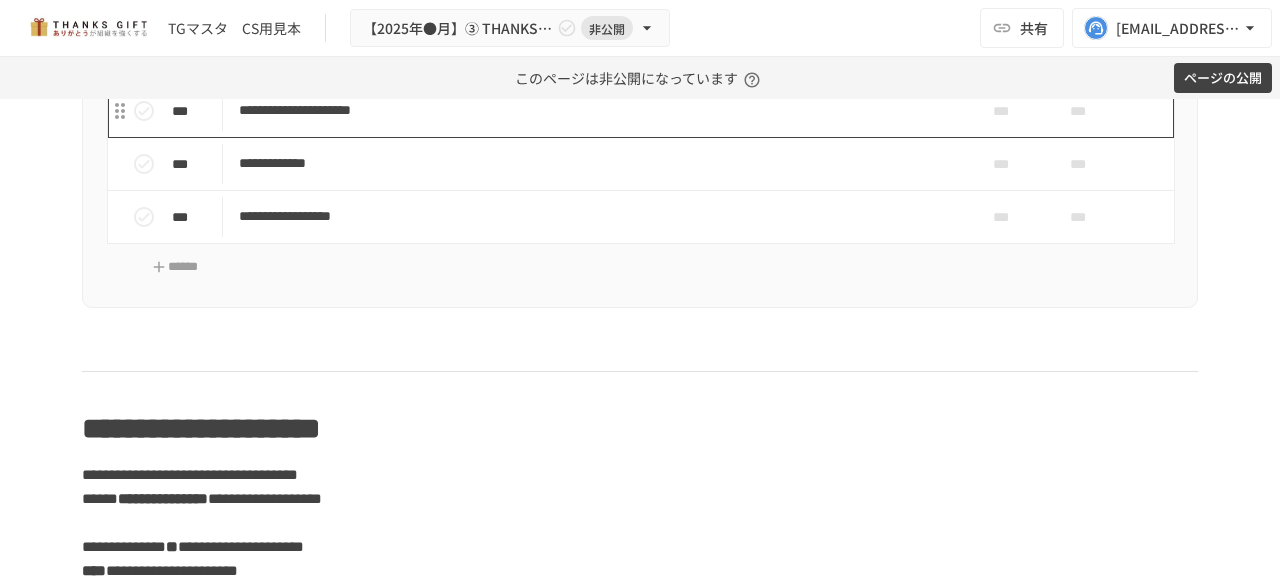 scroll, scrollTop: 20275, scrollLeft: 0, axis: vertical 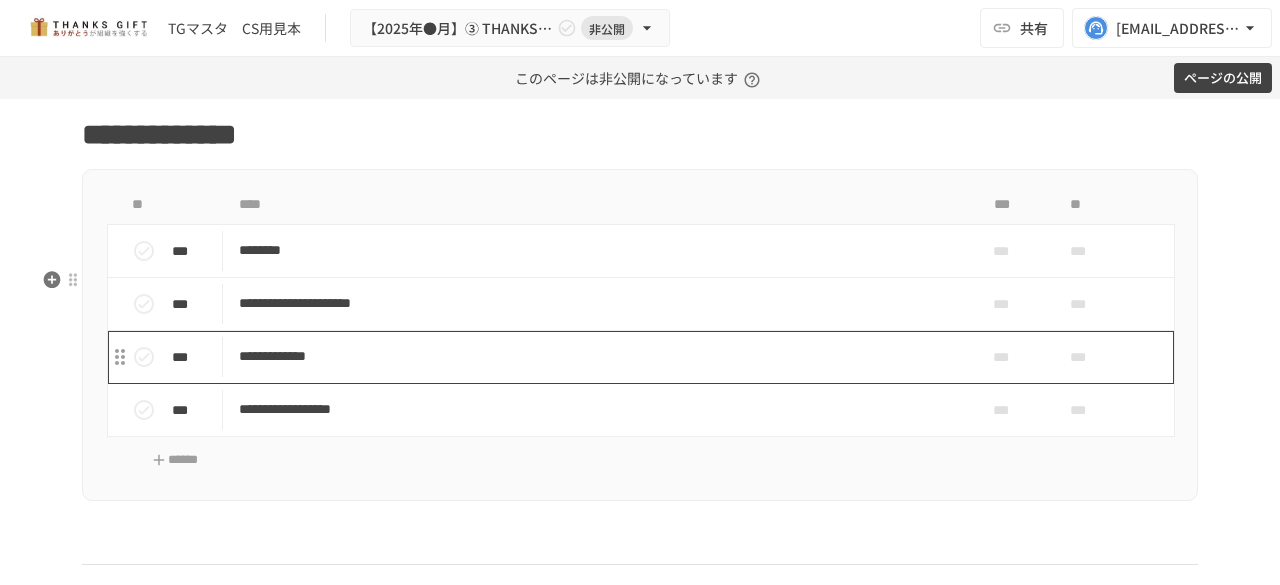 click on "**********" at bounding box center (598, 356) 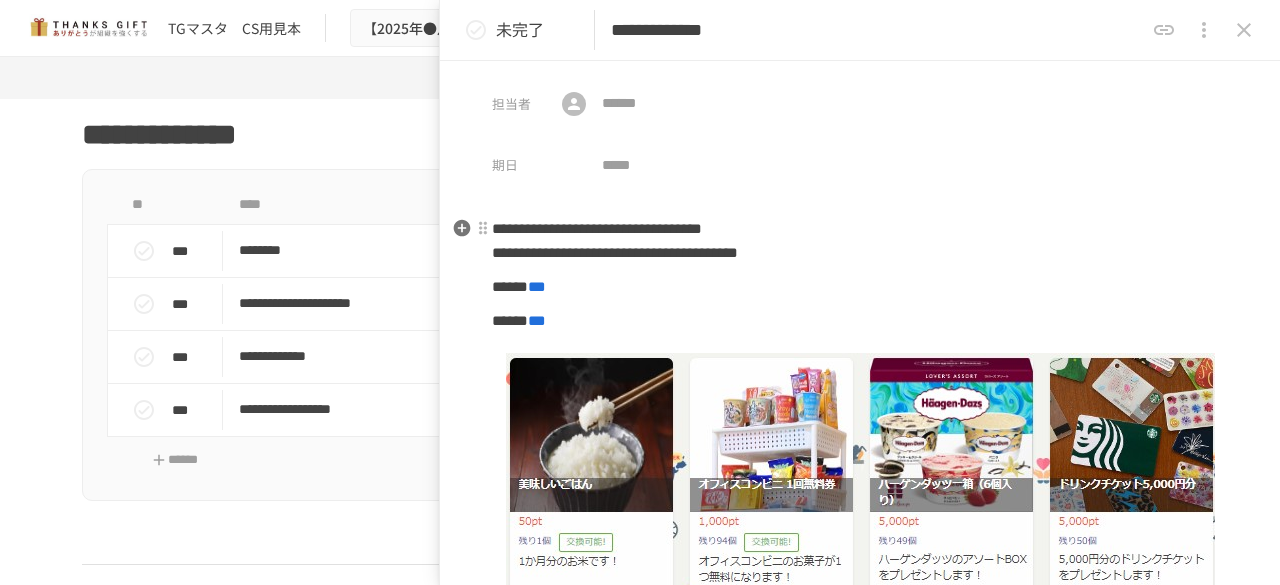 click on "**********" at bounding box center (615, 252) 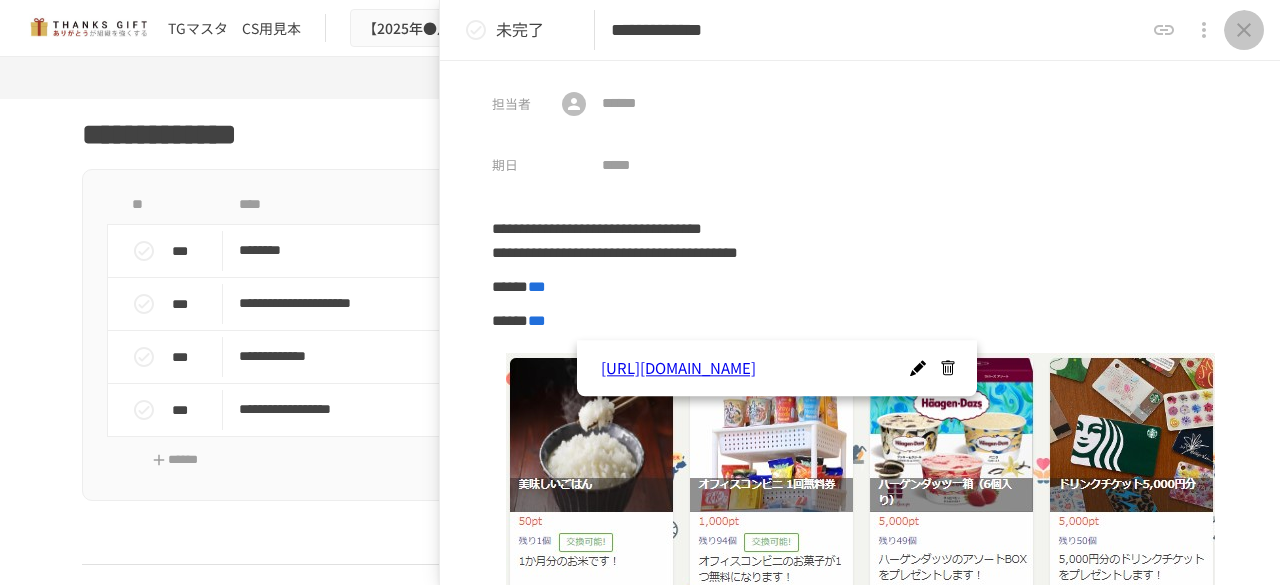 click 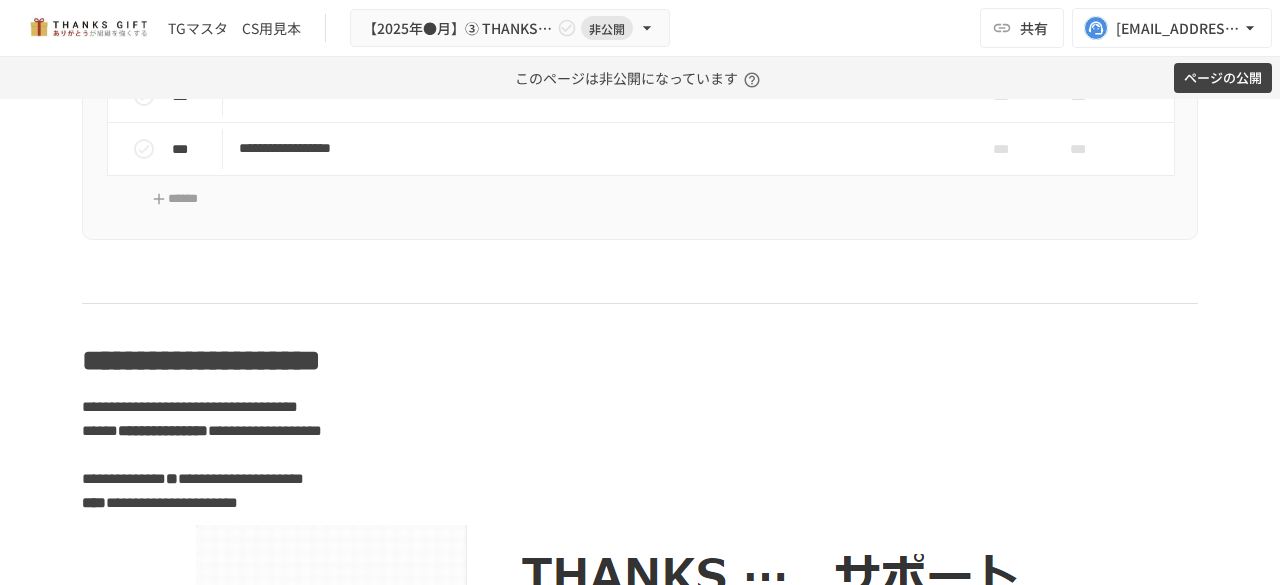 scroll, scrollTop: 20588, scrollLeft: 0, axis: vertical 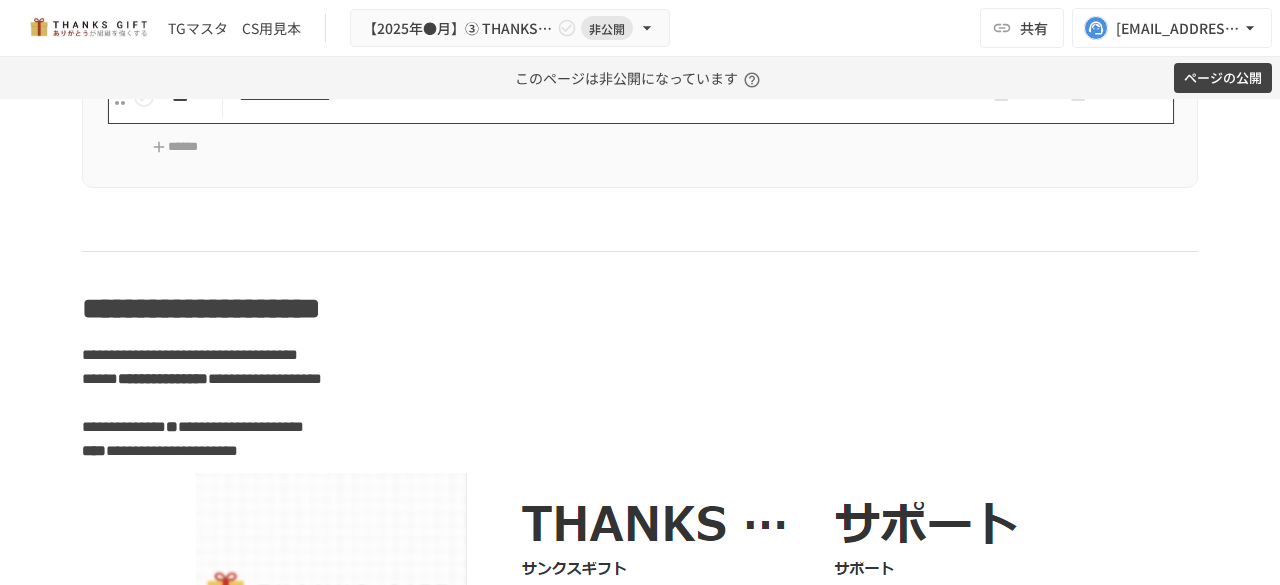 click on "**********" at bounding box center (598, 96) 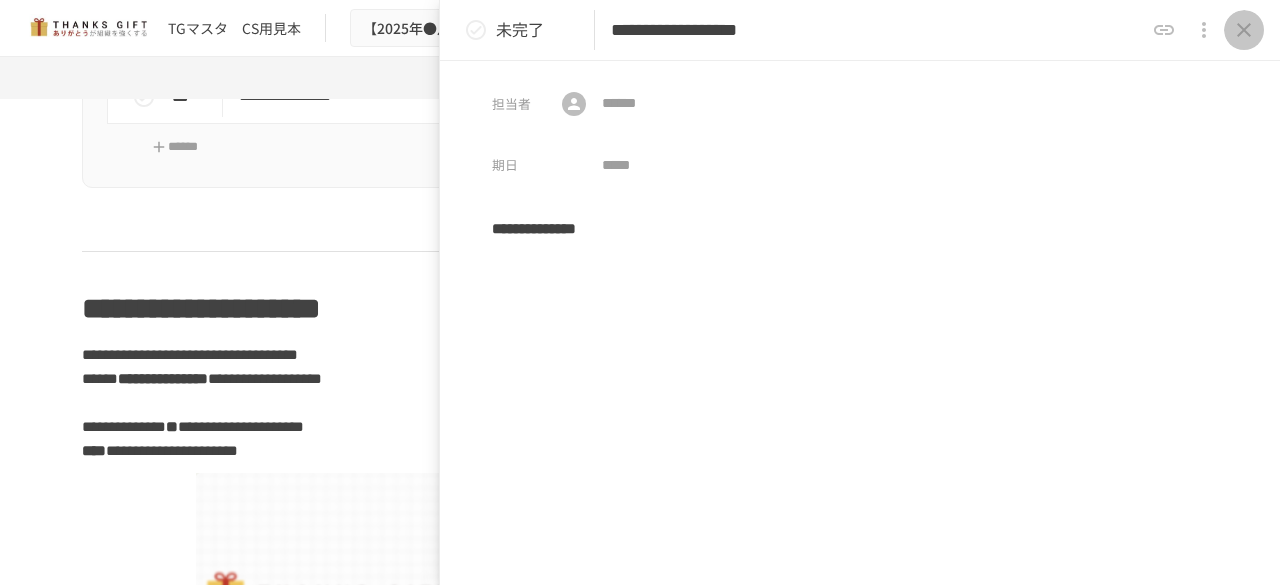 click 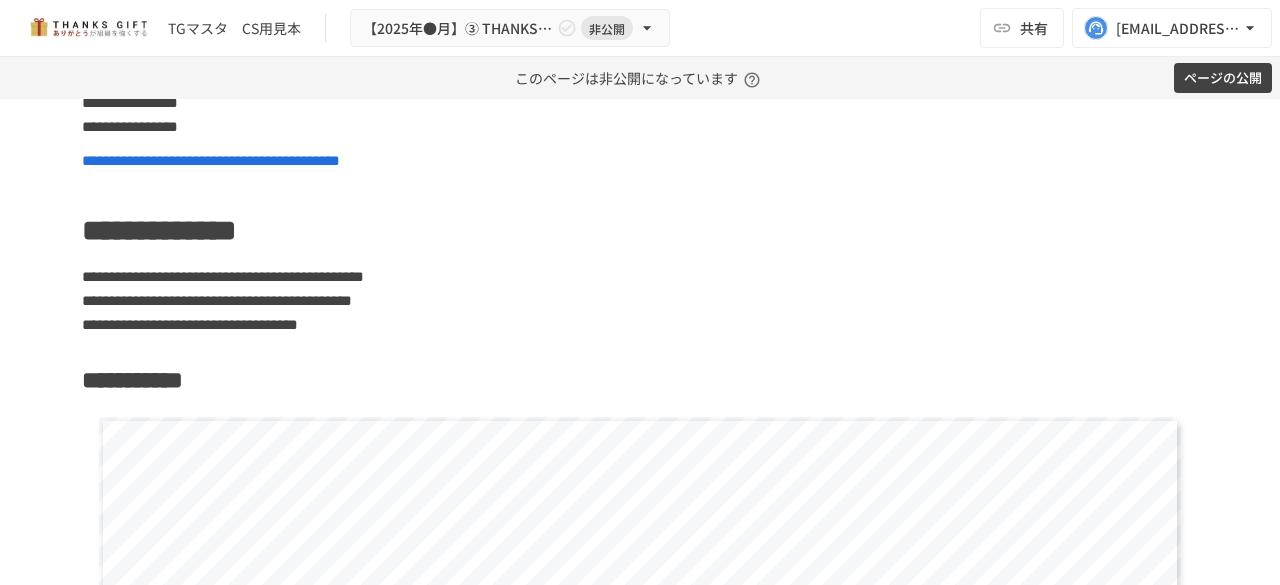 scroll, scrollTop: 22110, scrollLeft: 0, axis: vertical 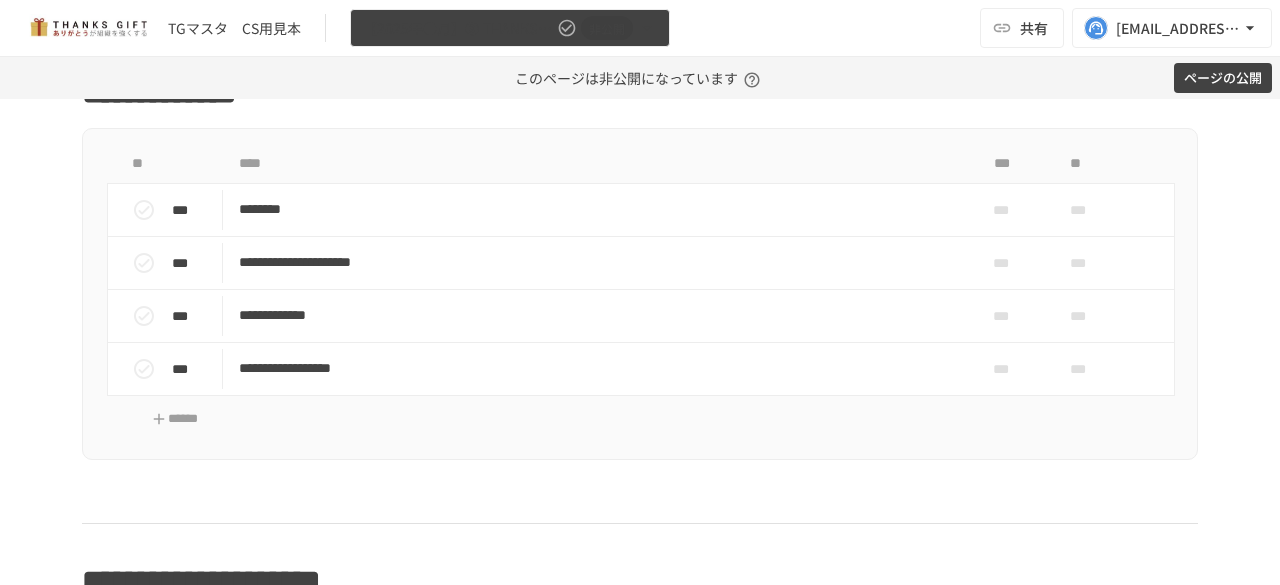 click on "【2025年●月】➂ THANKS GIFT操作説明/THANKS GIFTキックオフMTG 非公開" at bounding box center (510, 28) 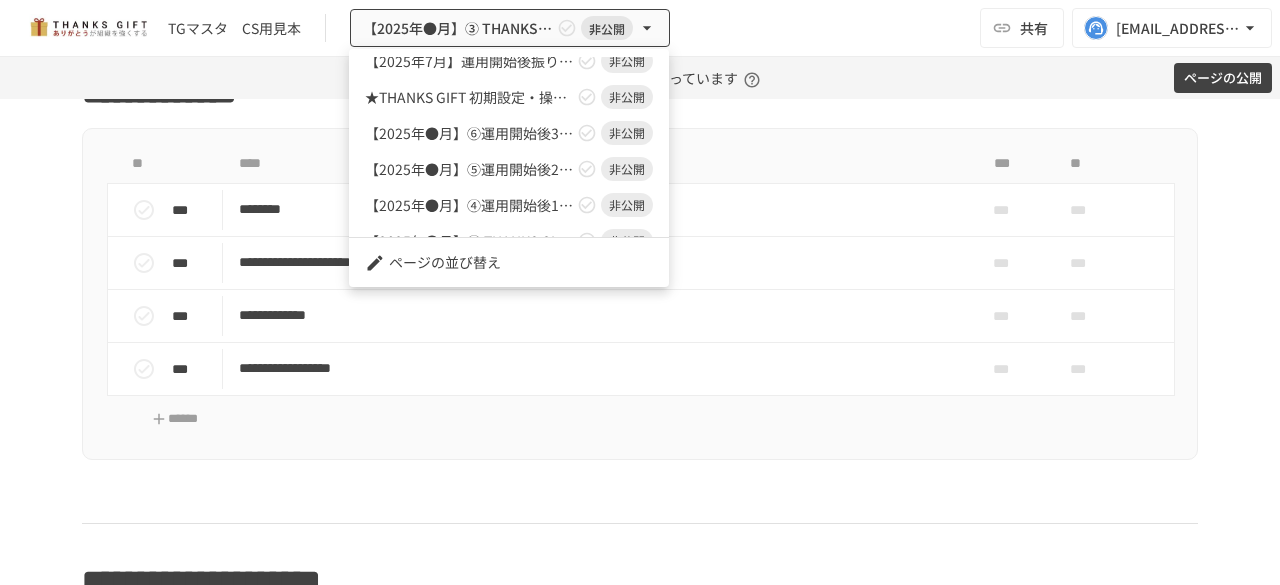 scroll, scrollTop: 0, scrollLeft: 0, axis: both 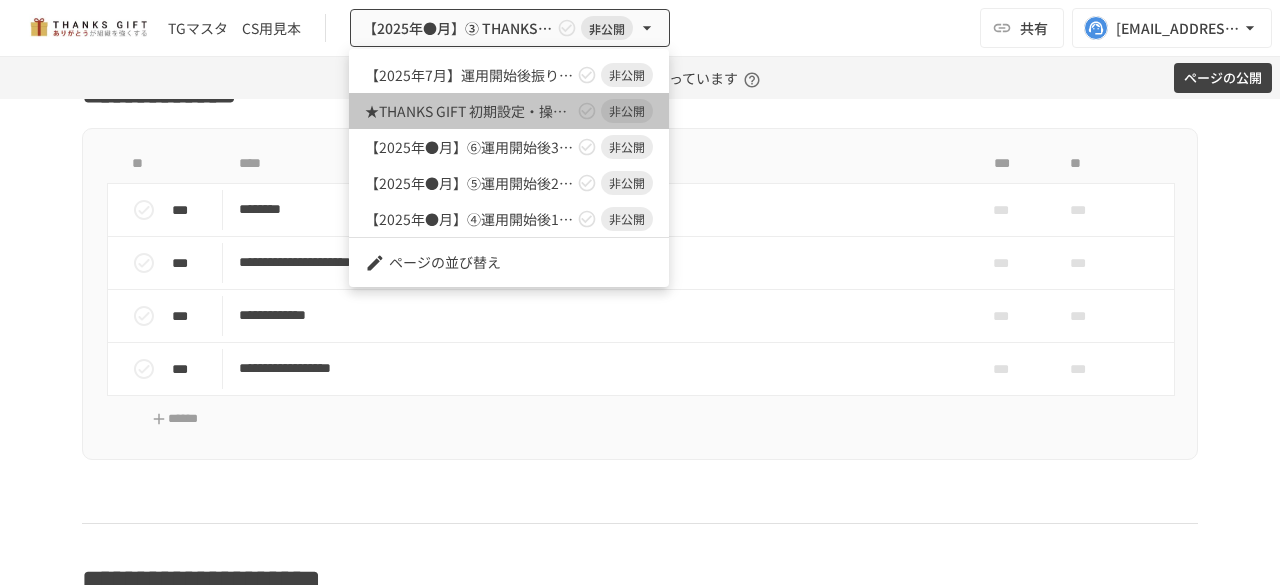 click on "★THANKS GIFT 初期設定・操作方法ガイド" at bounding box center [469, 111] 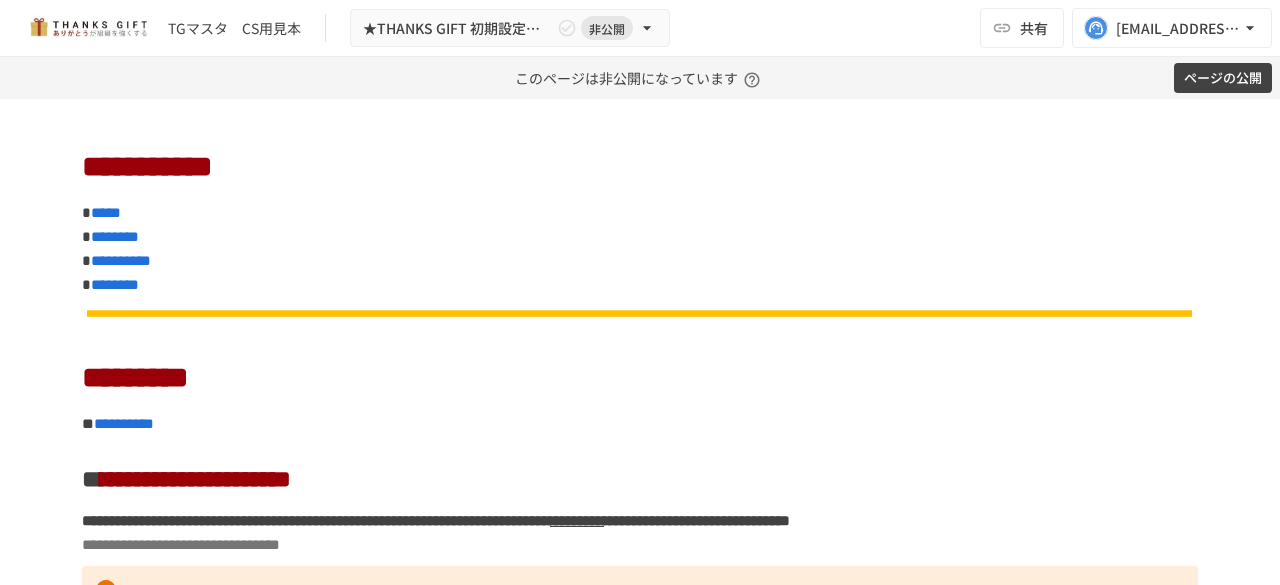 scroll, scrollTop: 0, scrollLeft: 0, axis: both 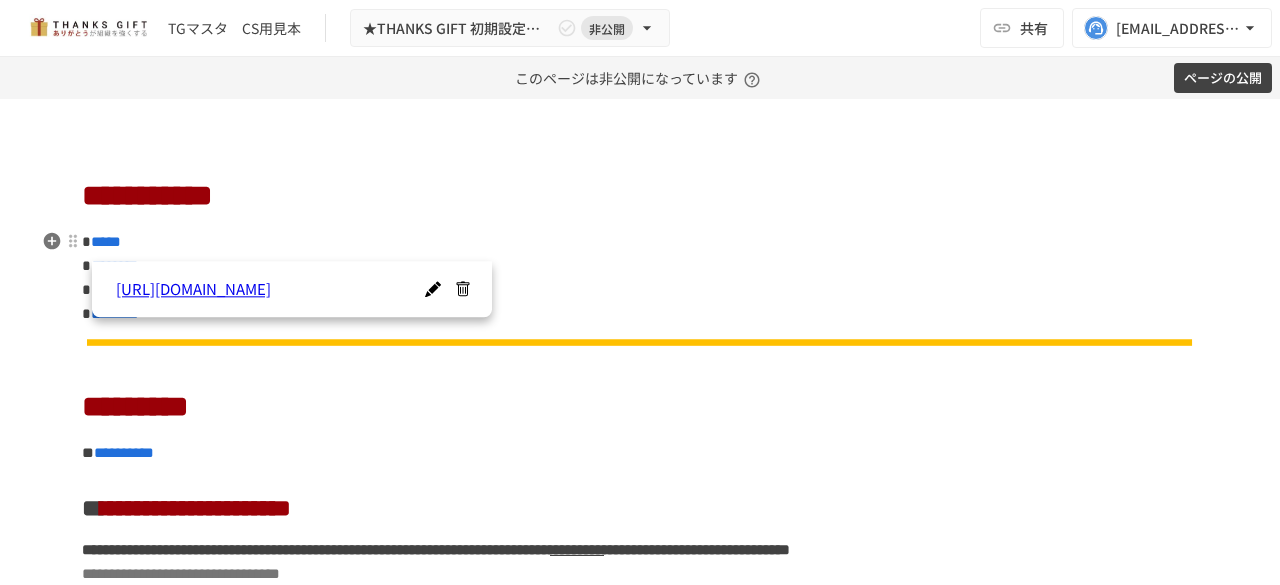 click on "https://drive.google.com/file/d/1u-BVXddooT_tjnFPsxBmvDXptxoWZVN3/view?usp=sharing" at bounding box center (275, 289) 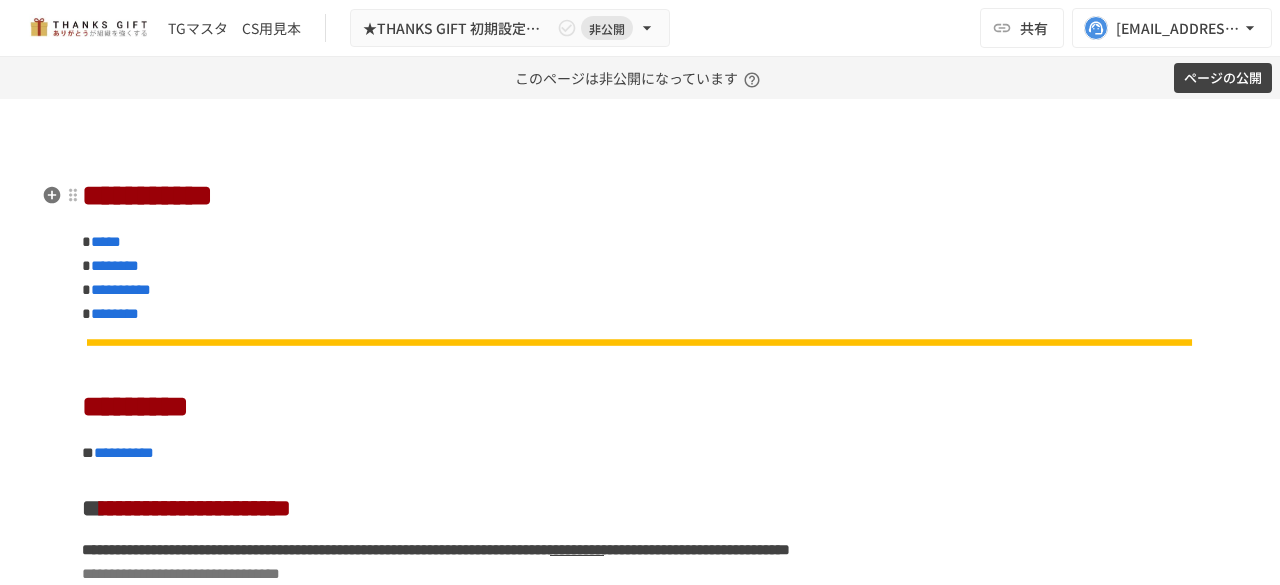 click on "**********" at bounding box center (147, 195) 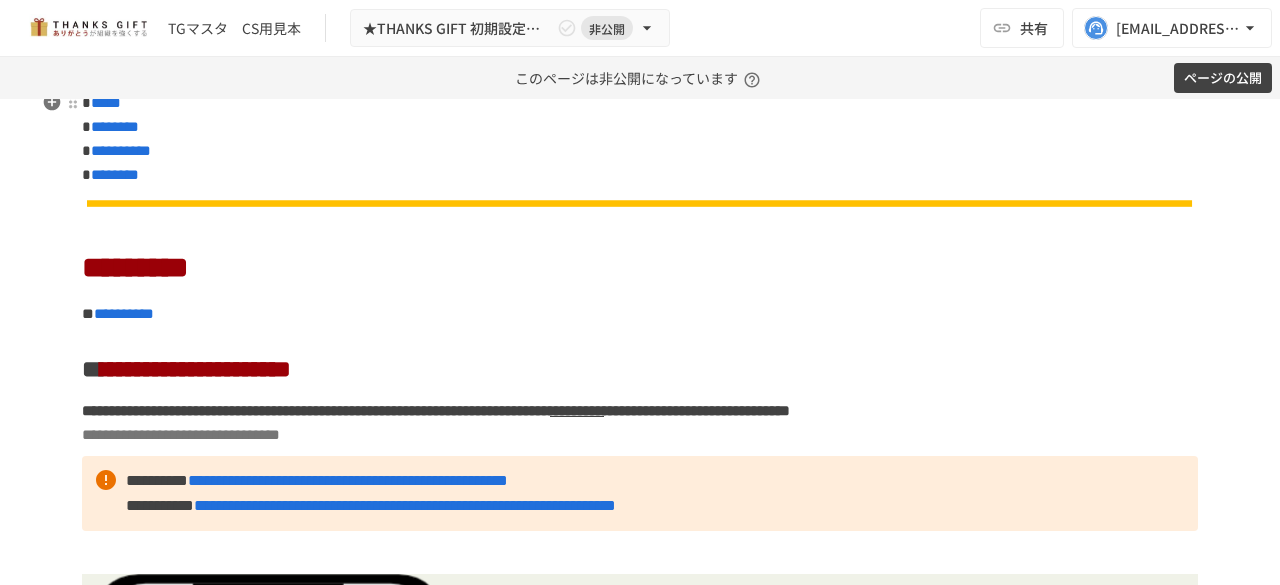 scroll, scrollTop: 146, scrollLeft: 0, axis: vertical 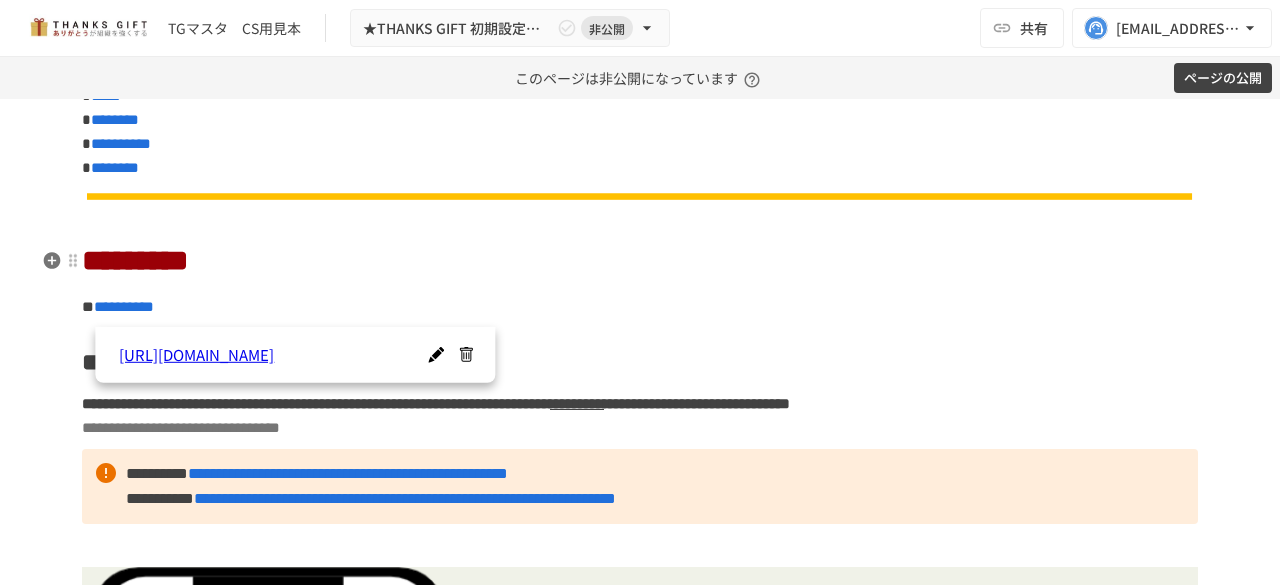 click on "*********" at bounding box center (135, 260) 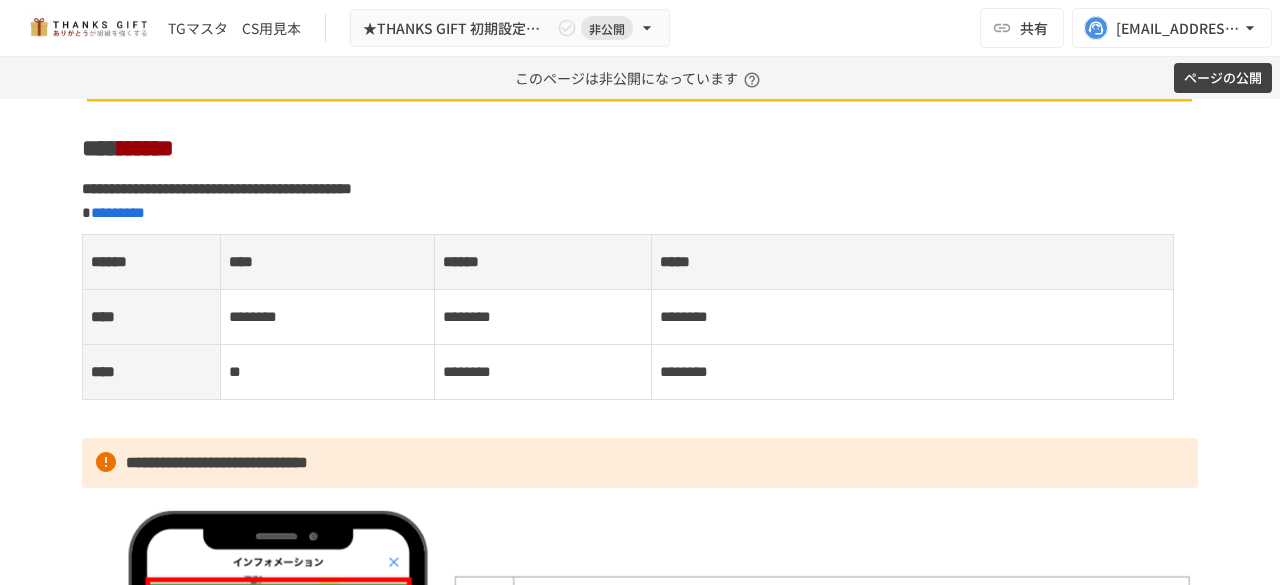 scroll, scrollTop: 1211, scrollLeft: 0, axis: vertical 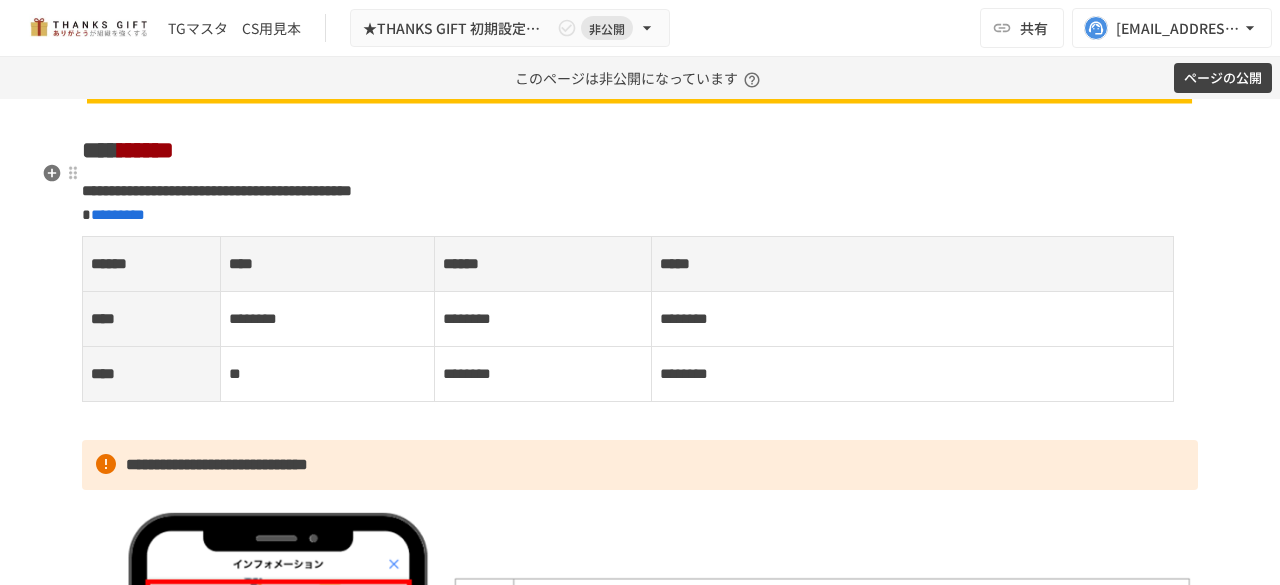 click on "******" at bounding box center [146, 150] 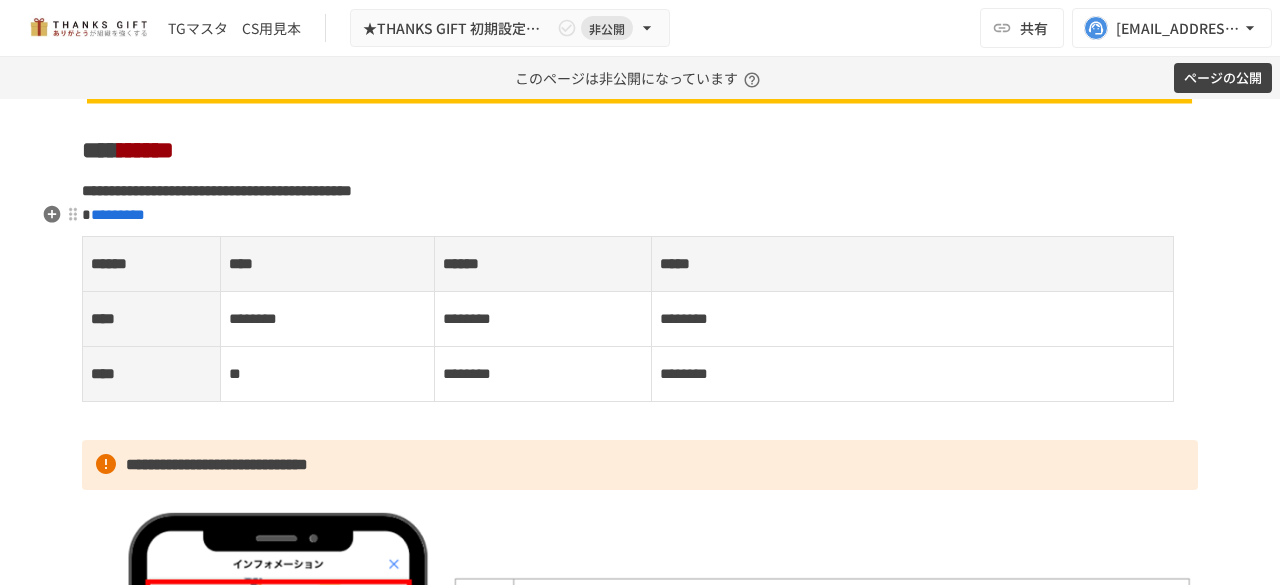click on "**********" at bounding box center [217, 190] 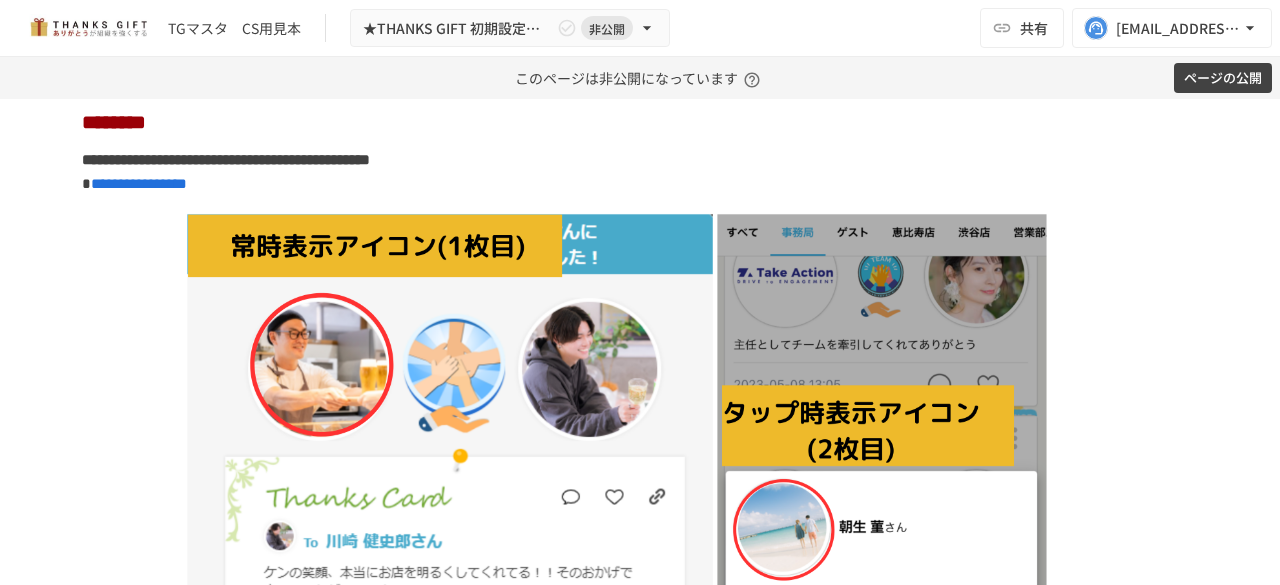 scroll, scrollTop: 2321, scrollLeft: 0, axis: vertical 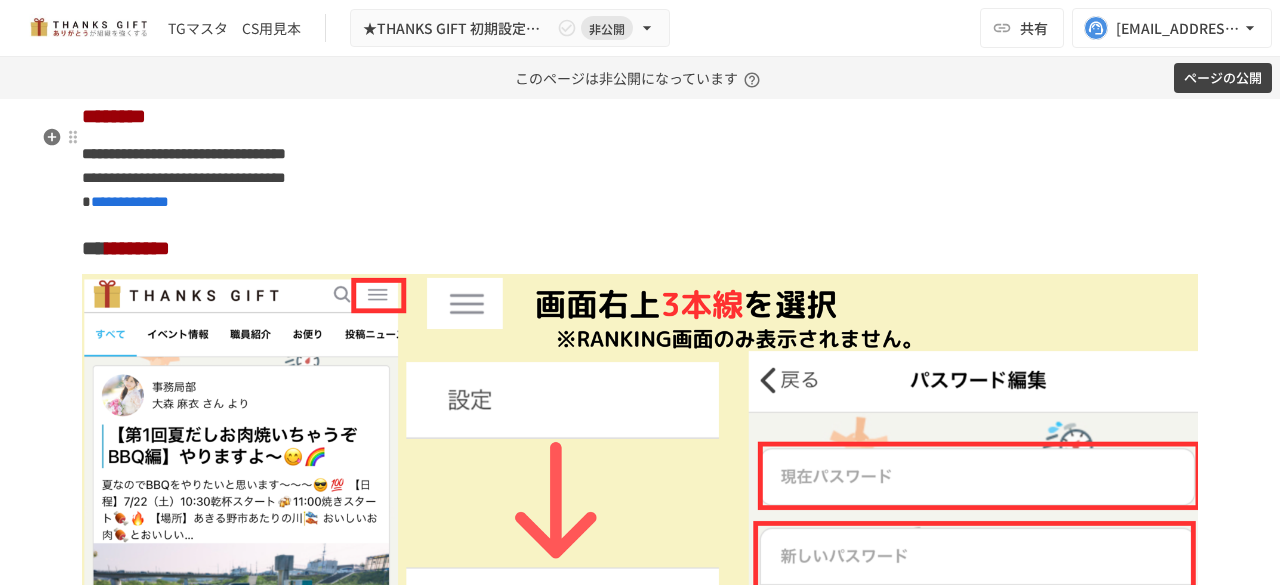 click on "**********" at bounding box center (640, 1230) 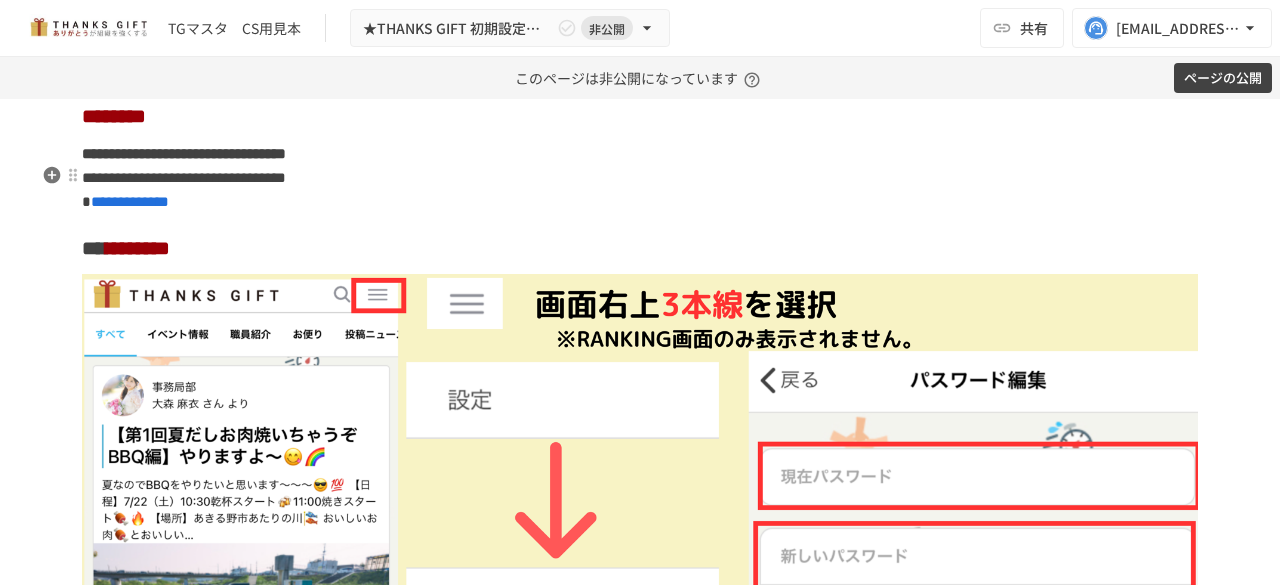 click on "**********" at bounding box center (640, 178) 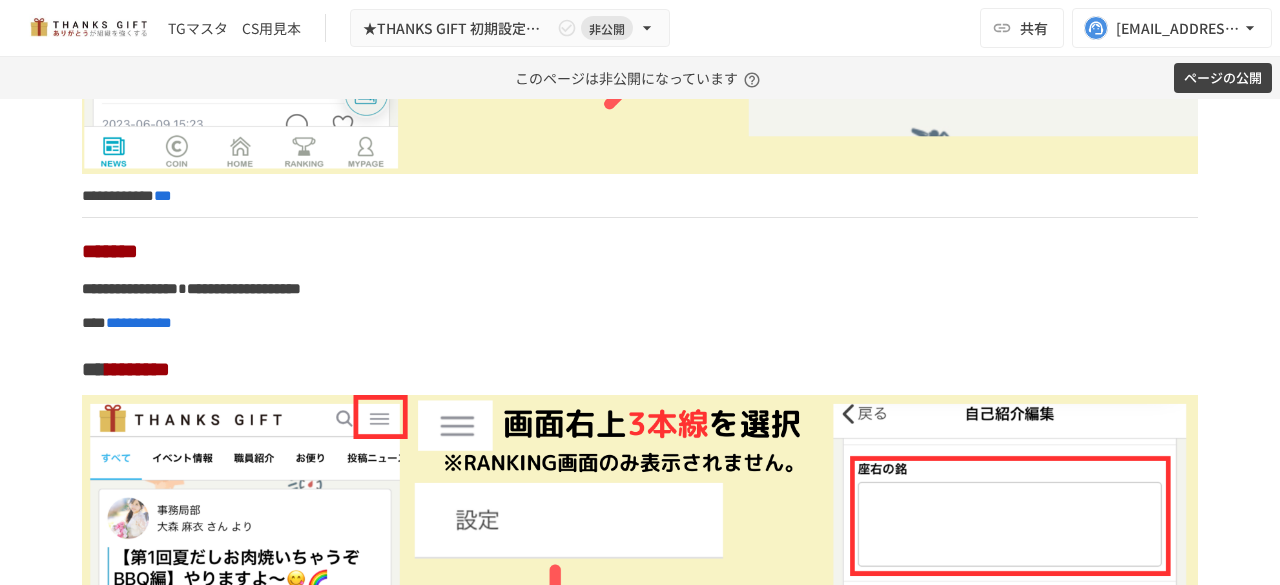 scroll, scrollTop: 4452, scrollLeft: 0, axis: vertical 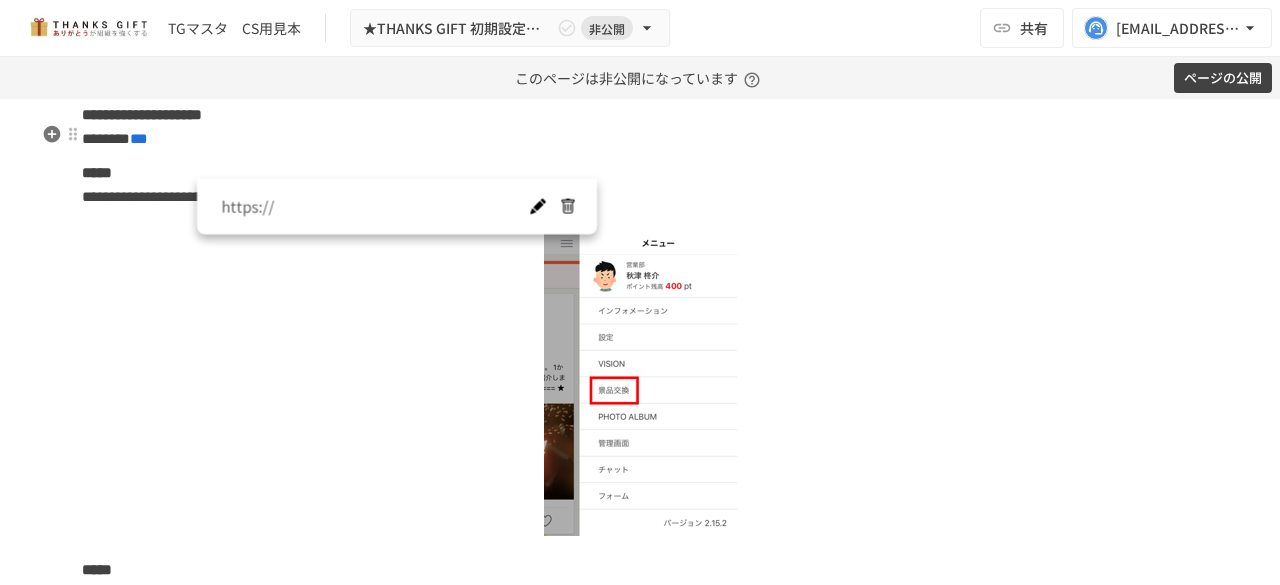 click on "***" at bounding box center [139, 138] 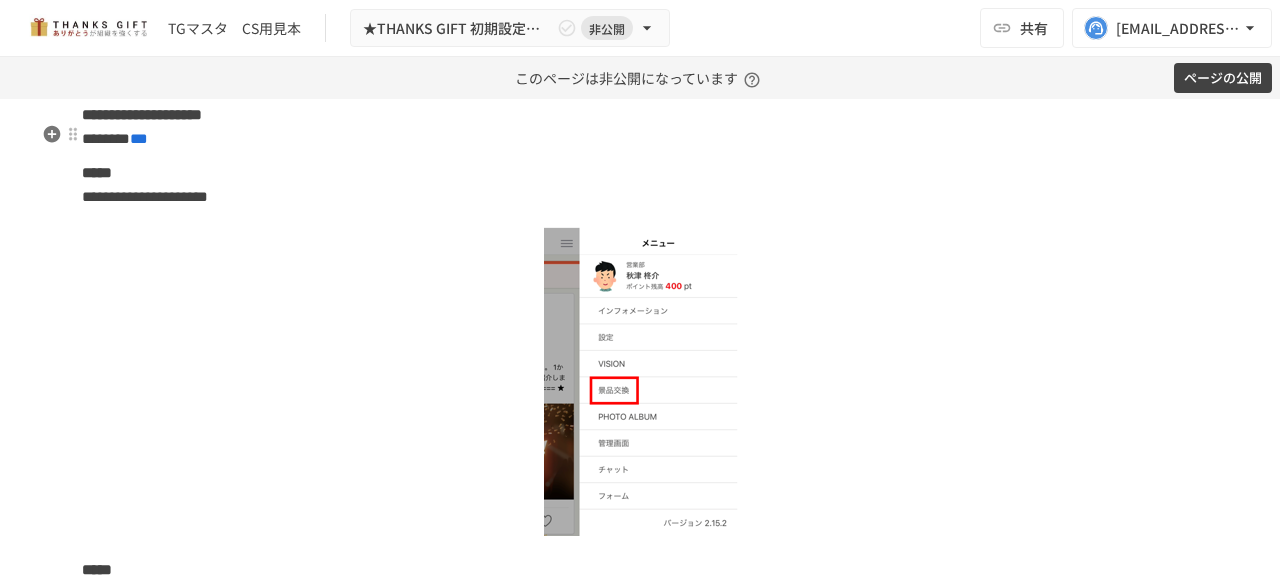 click on "**********" at bounding box center (142, 114) 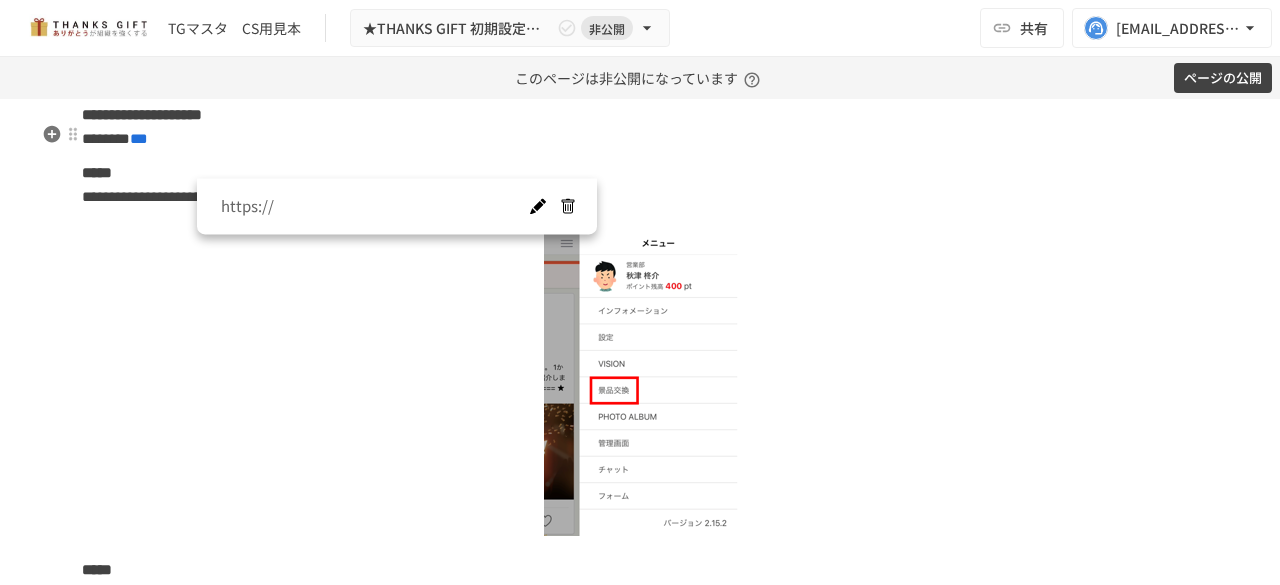 click on "***" at bounding box center (139, 138) 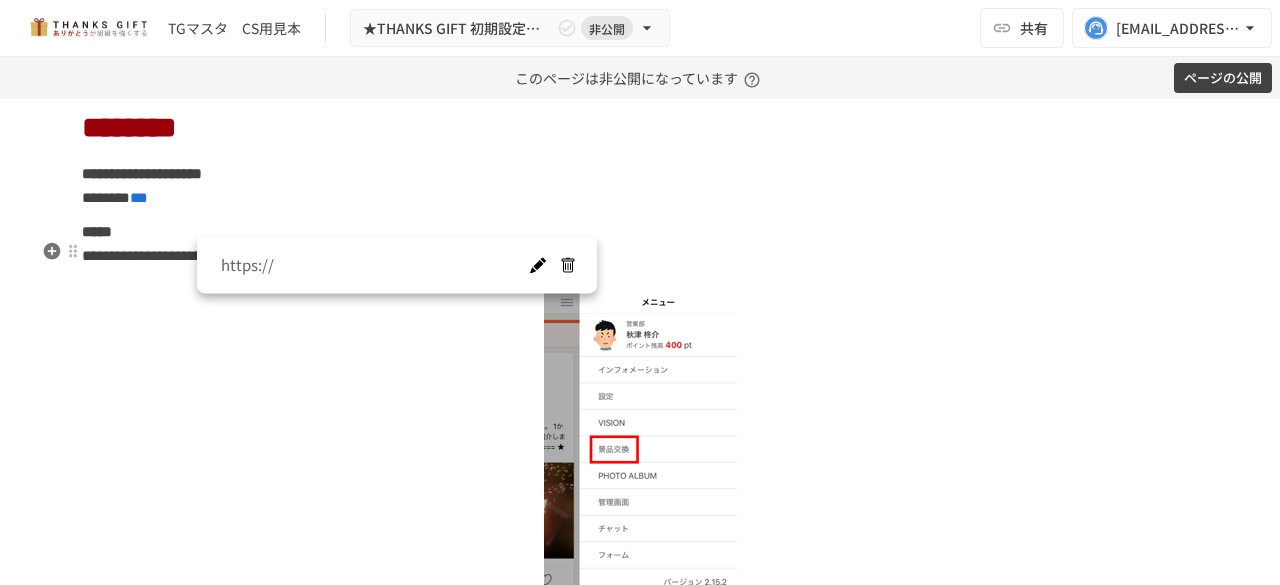 scroll, scrollTop: 8373, scrollLeft: 0, axis: vertical 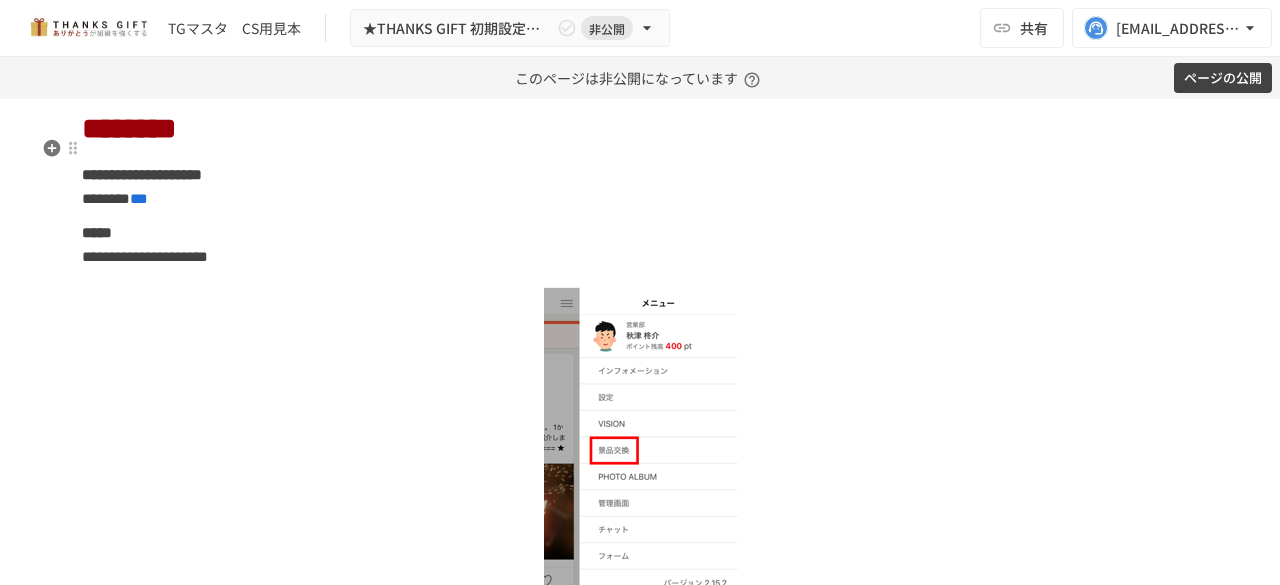click on "**********" at bounding box center (640, -3340) 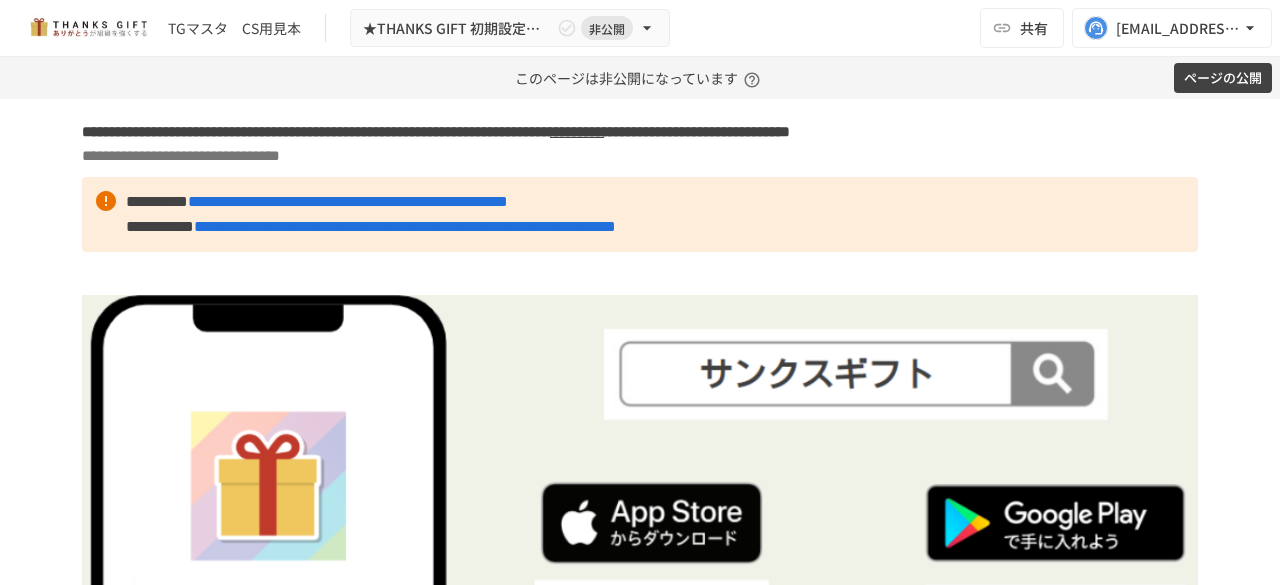 scroll, scrollTop: 0, scrollLeft: 0, axis: both 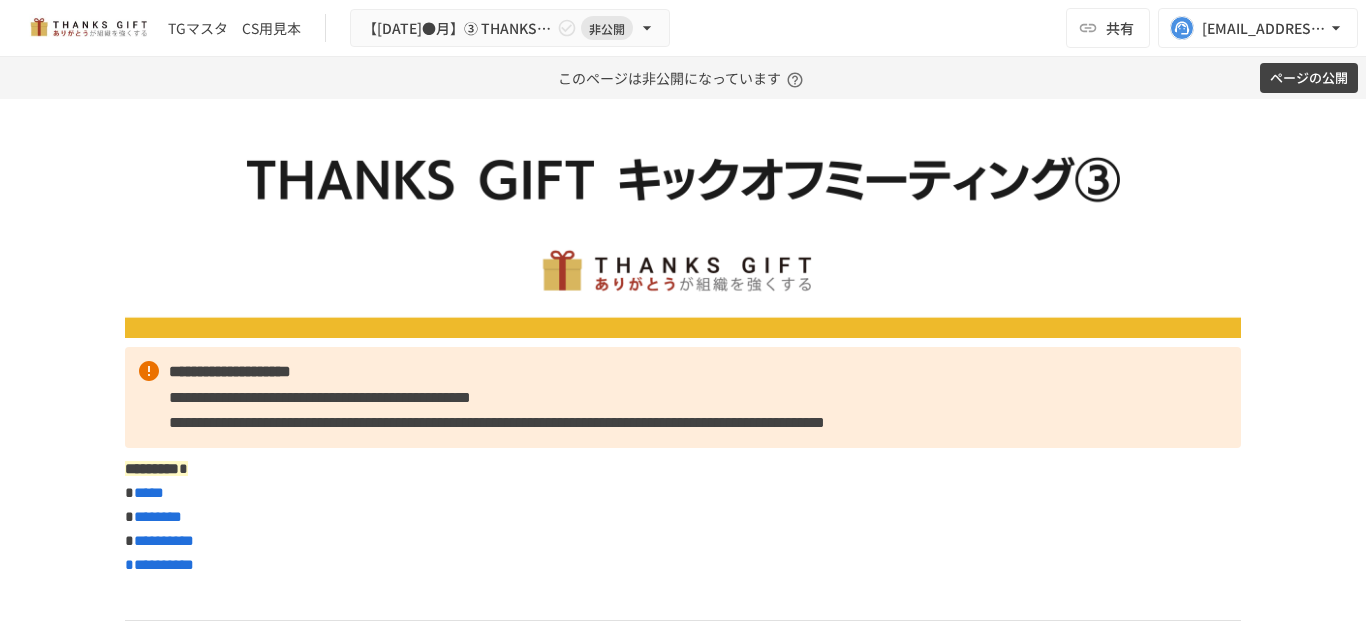 click on "**********" at bounding box center (683, 397) 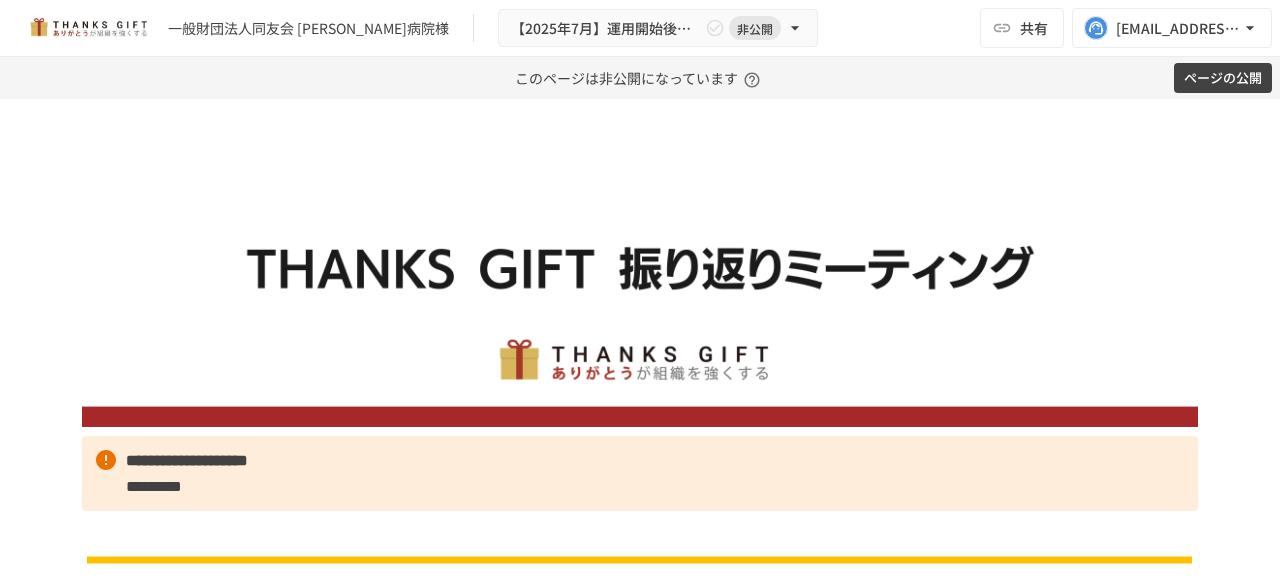 scroll, scrollTop: 0, scrollLeft: 0, axis: both 